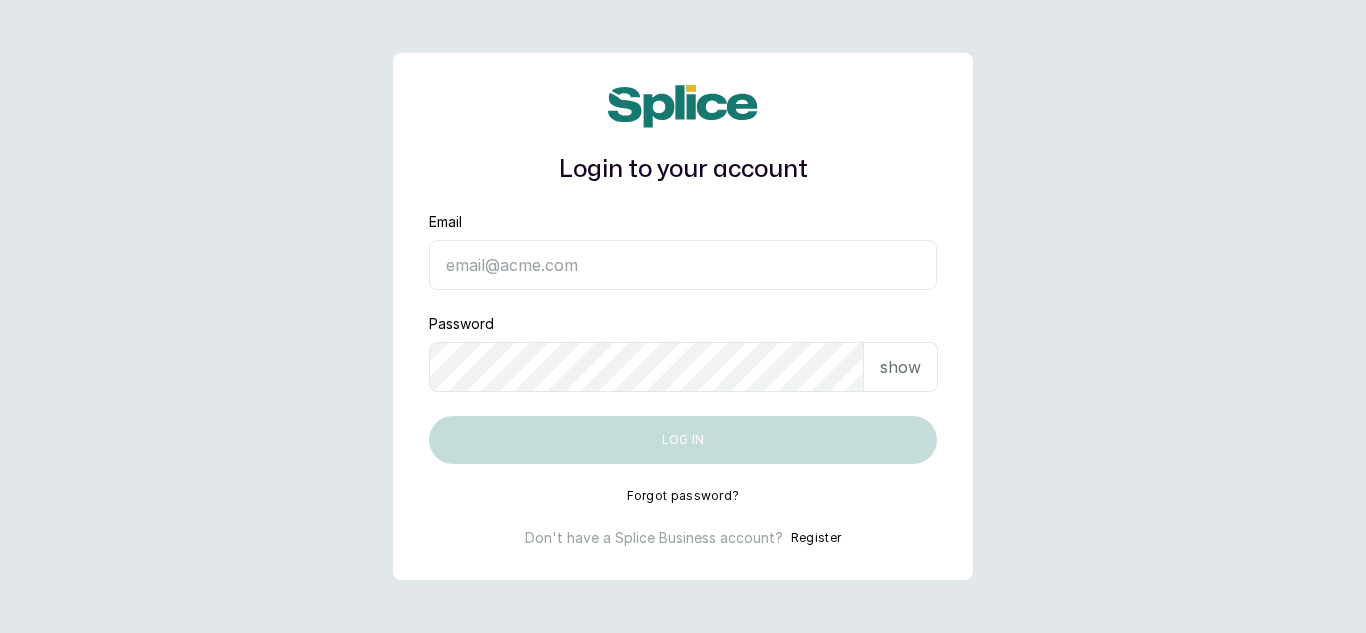scroll, scrollTop: 0, scrollLeft: 0, axis: both 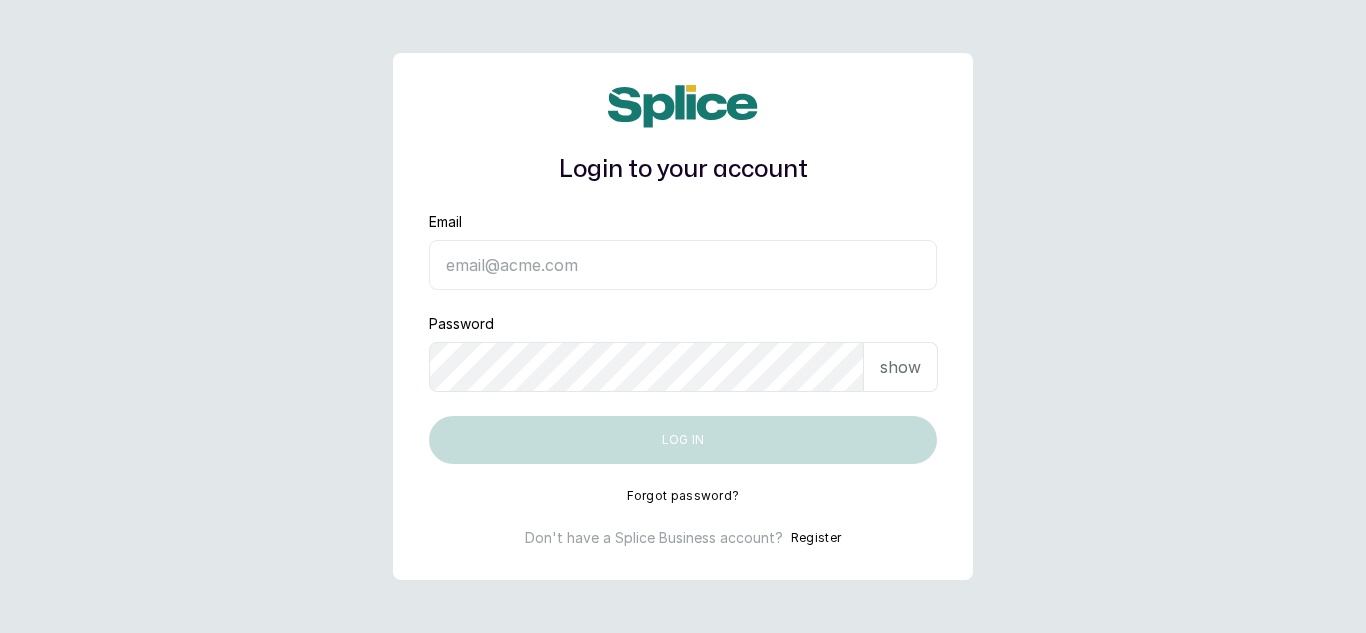 click on "Email" at bounding box center [683, 265] 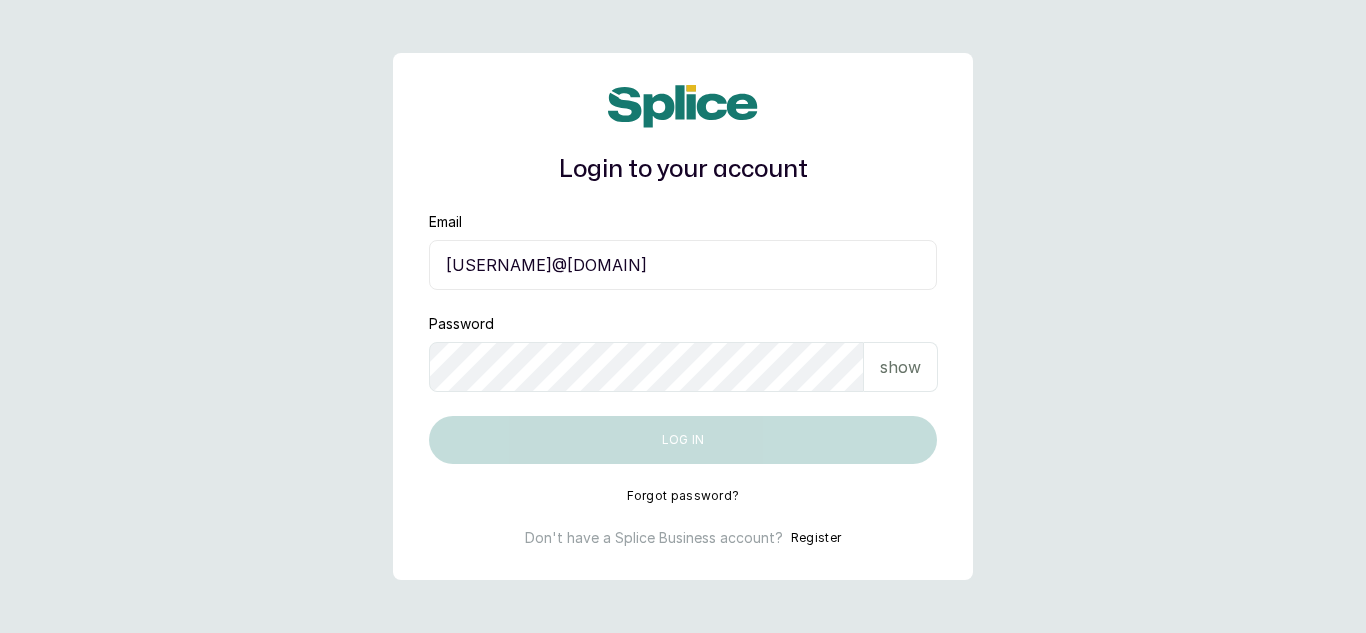 type on "[USERNAME]@[DOMAIN]" 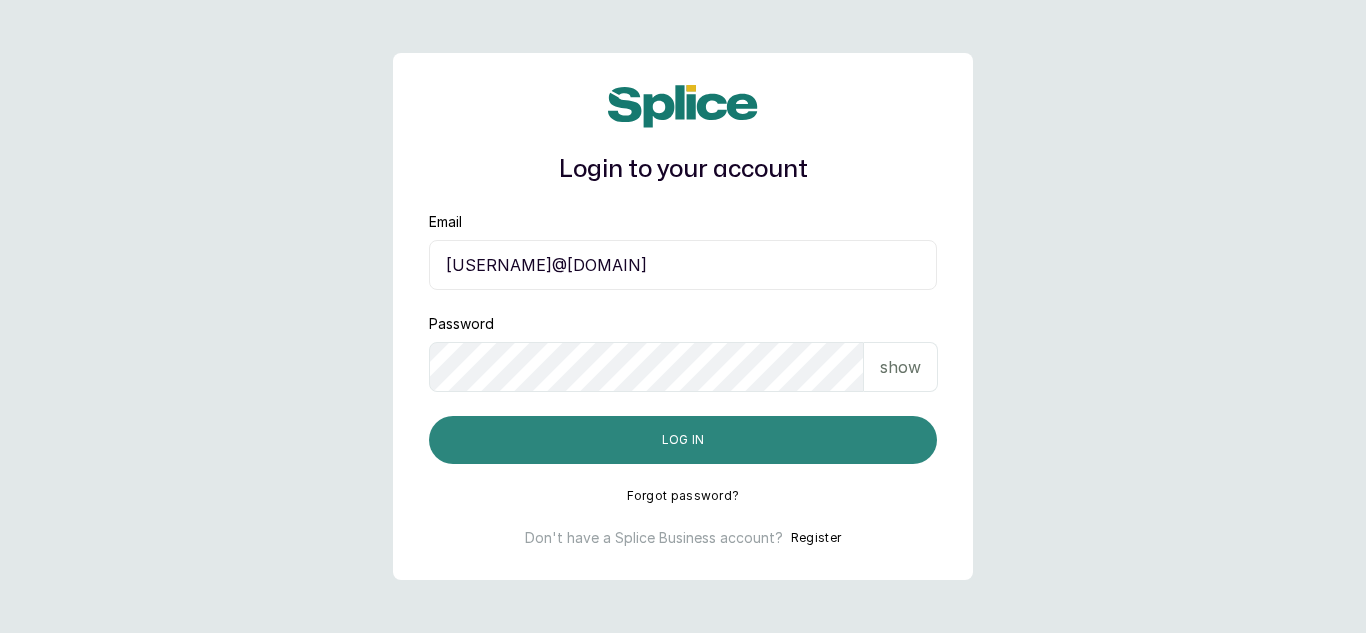 click on "Log in" at bounding box center (683, 440) 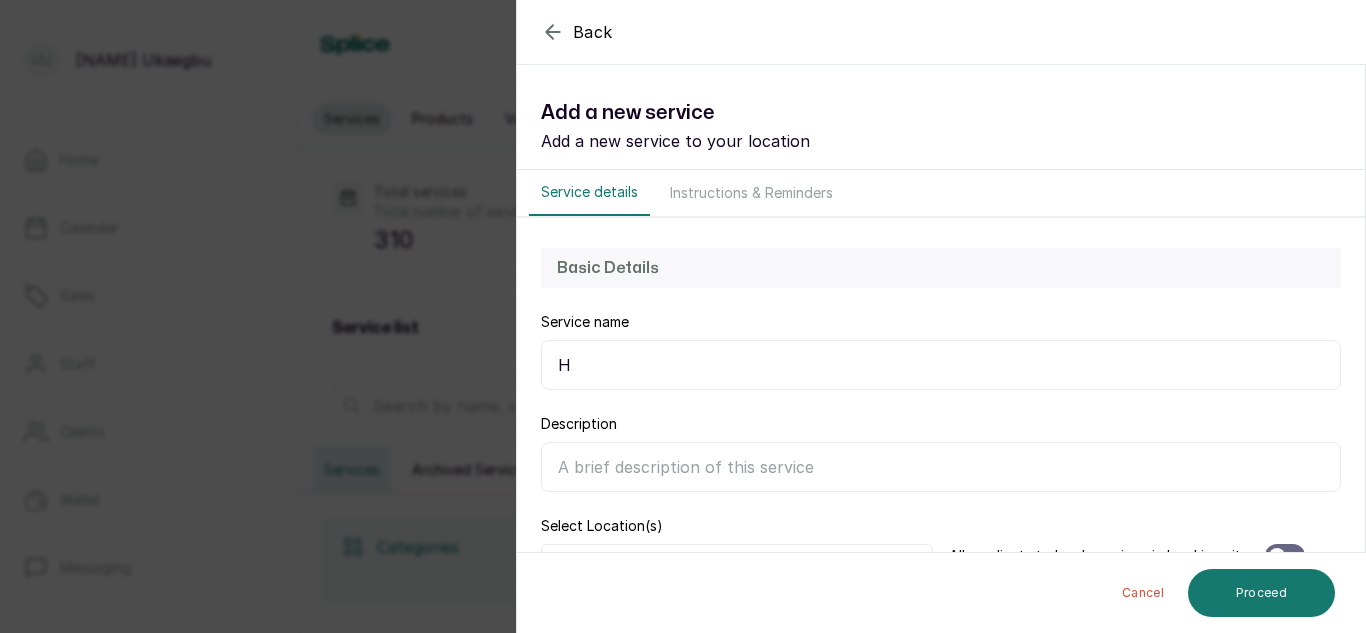 scroll, scrollTop: 0, scrollLeft: 0, axis: both 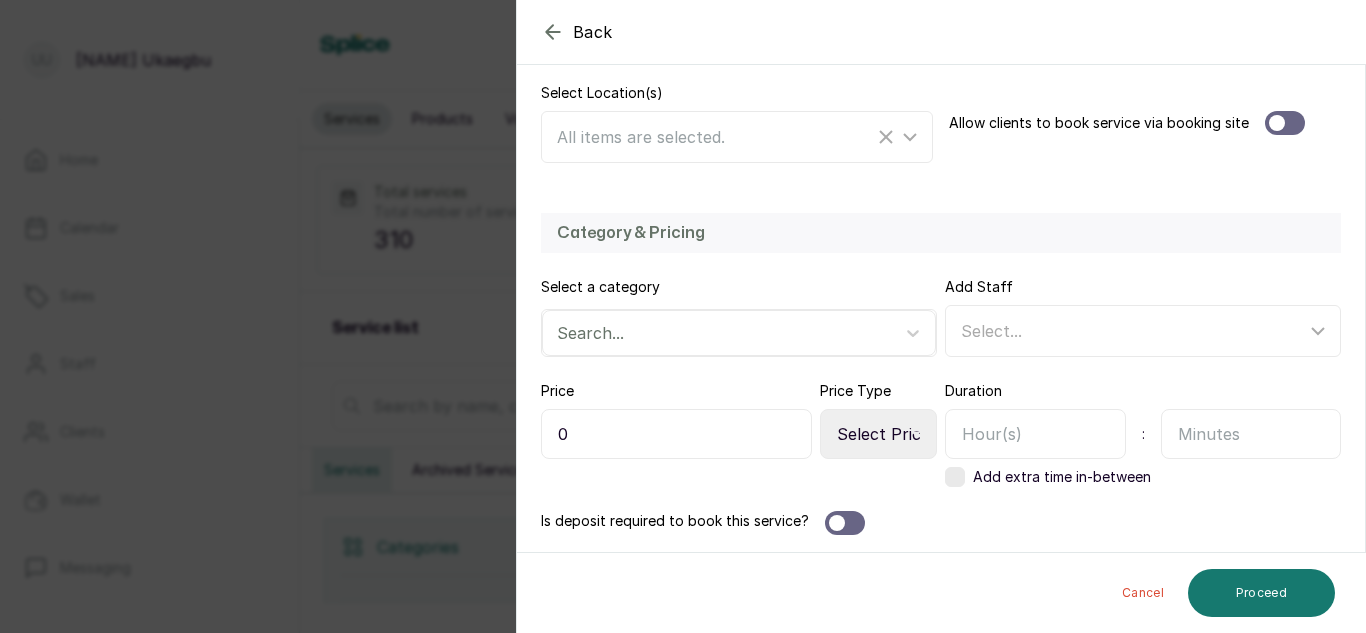 type on "Hair Treatment (Customer's kit)" 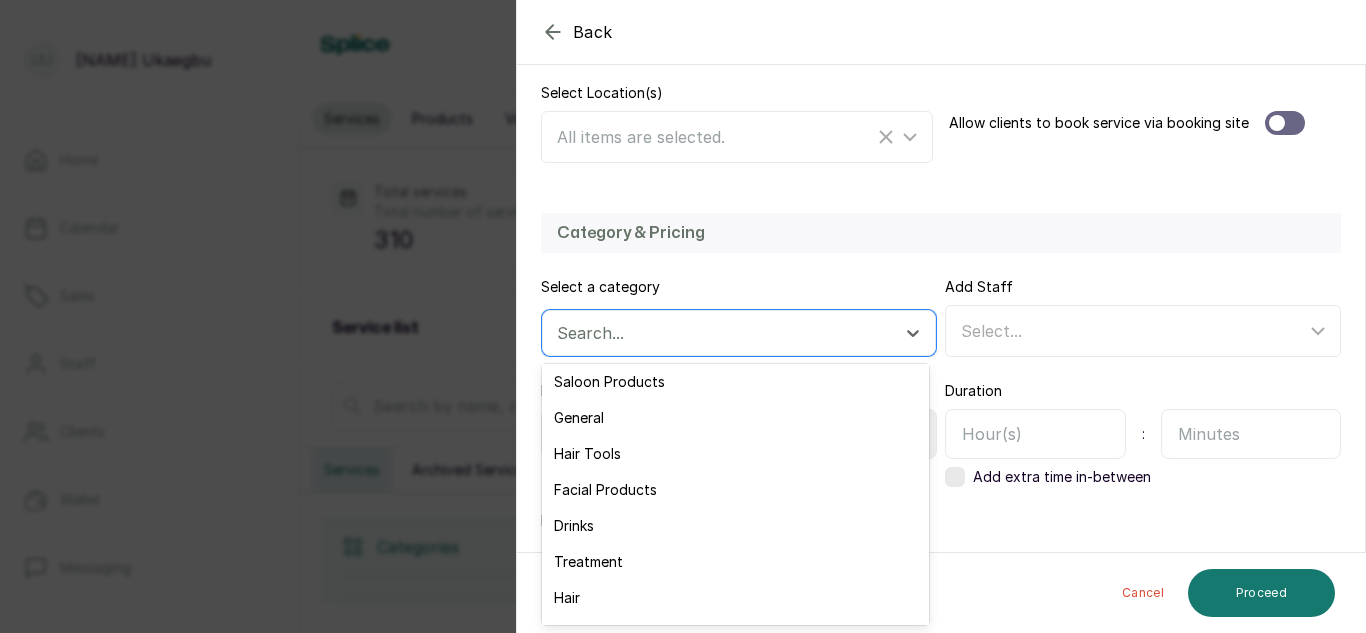 scroll, scrollTop: 115, scrollLeft: 0, axis: vertical 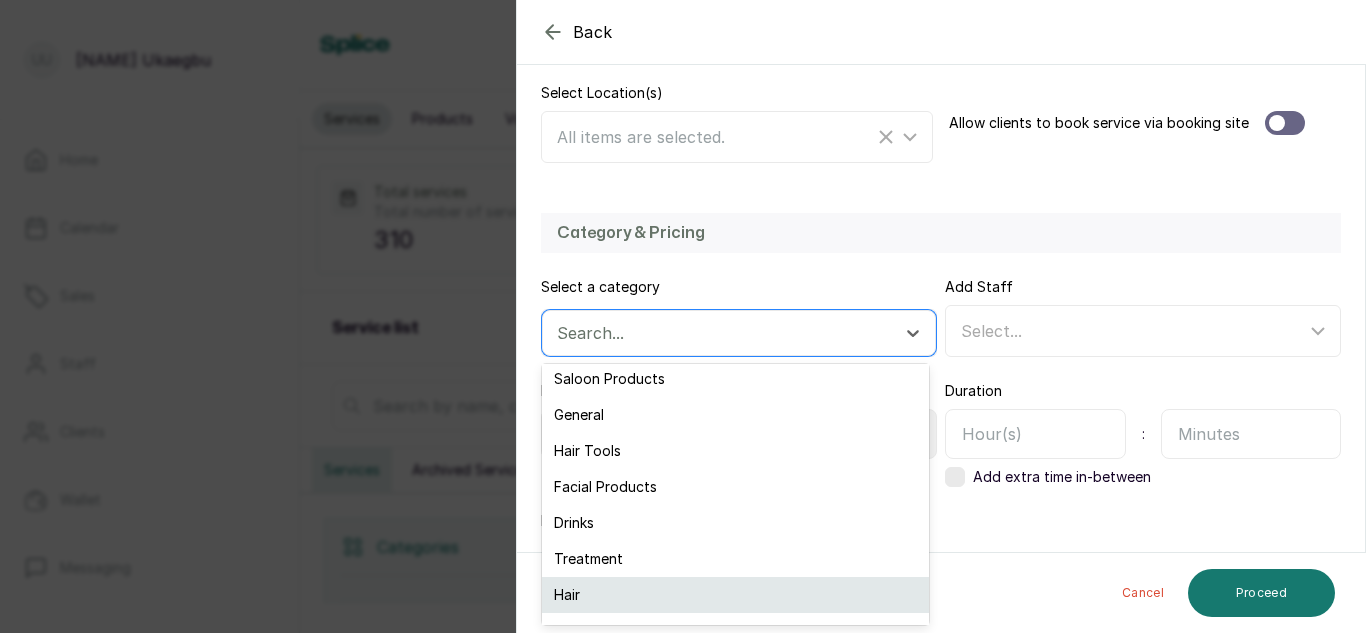 click on "Hair" at bounding box center (735, 595) 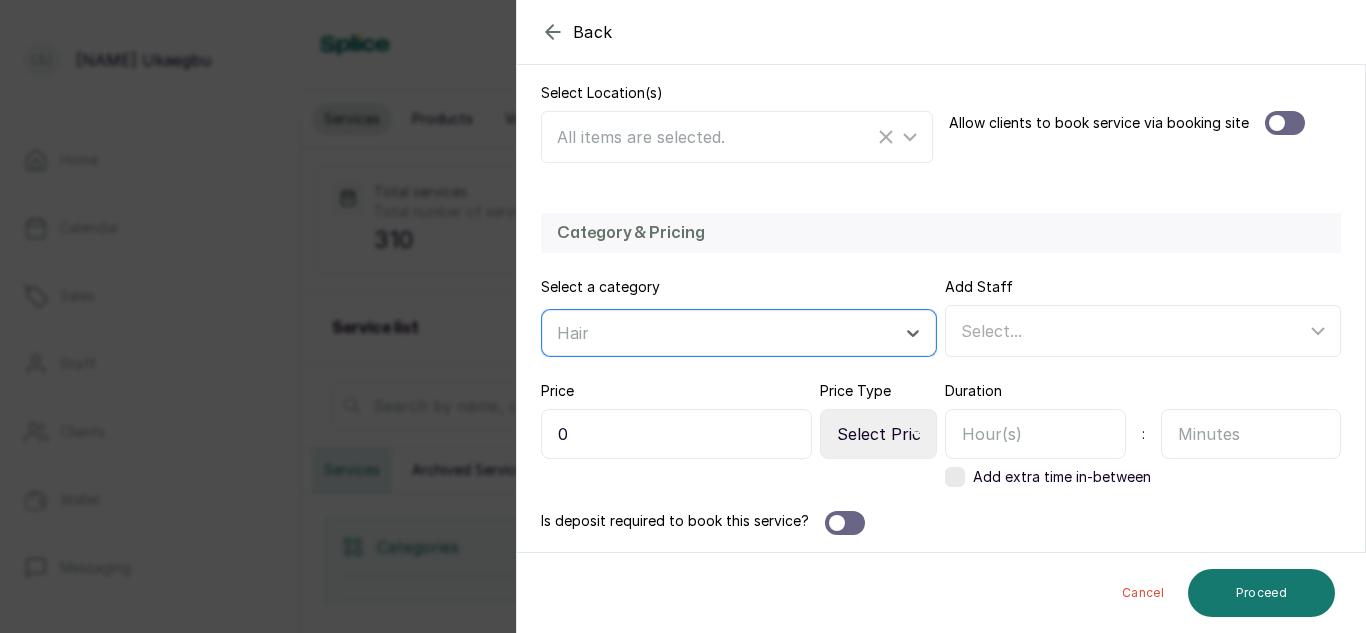 click on "0" at bounding box center [676, 434] 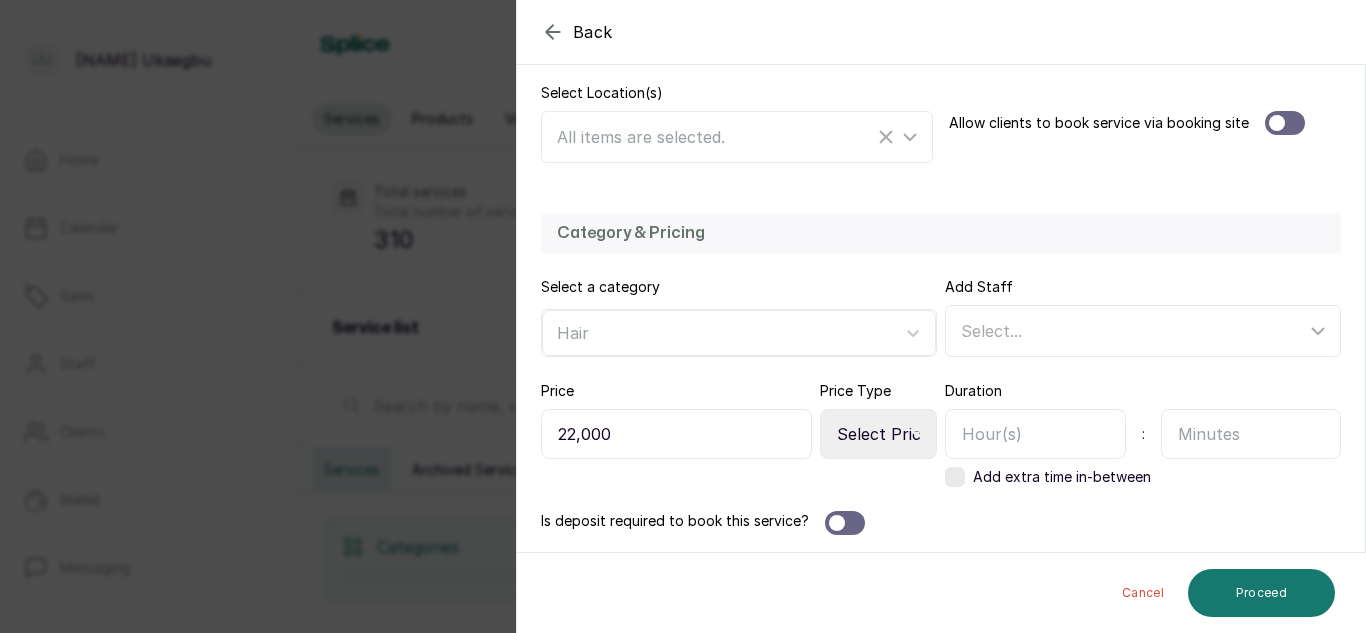 type on "22,000" 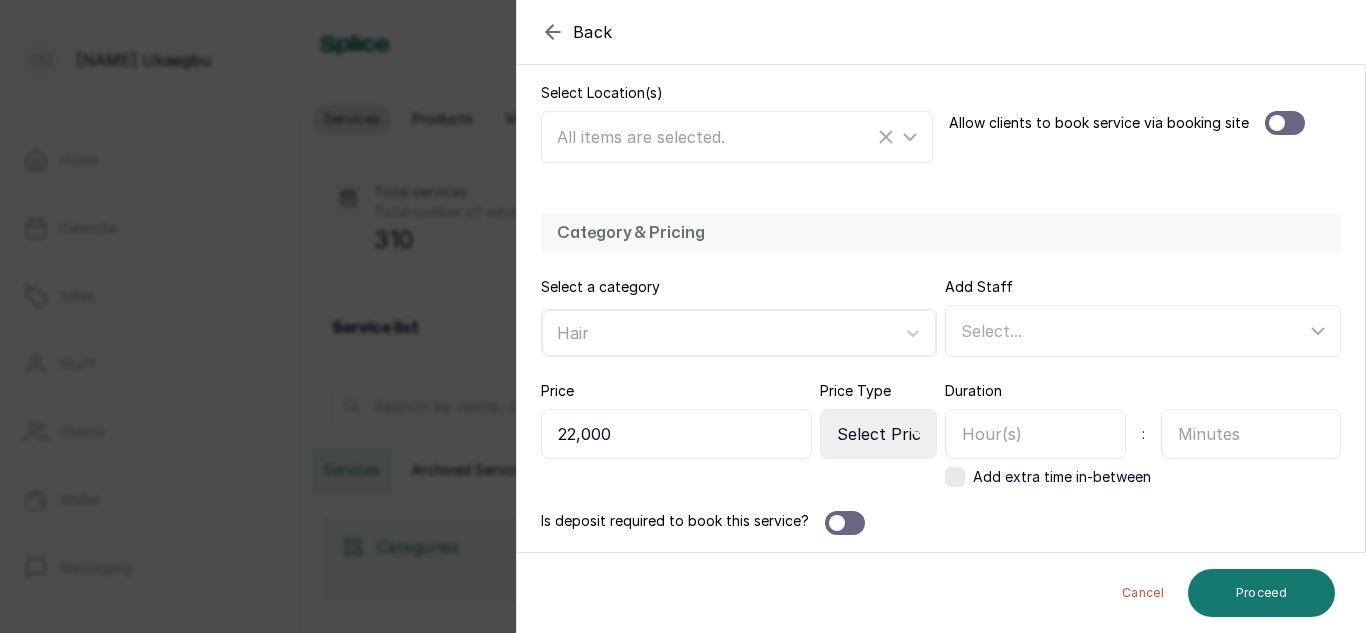 click on "Select Price Type Fixed From" at bounding box center (878, 434) 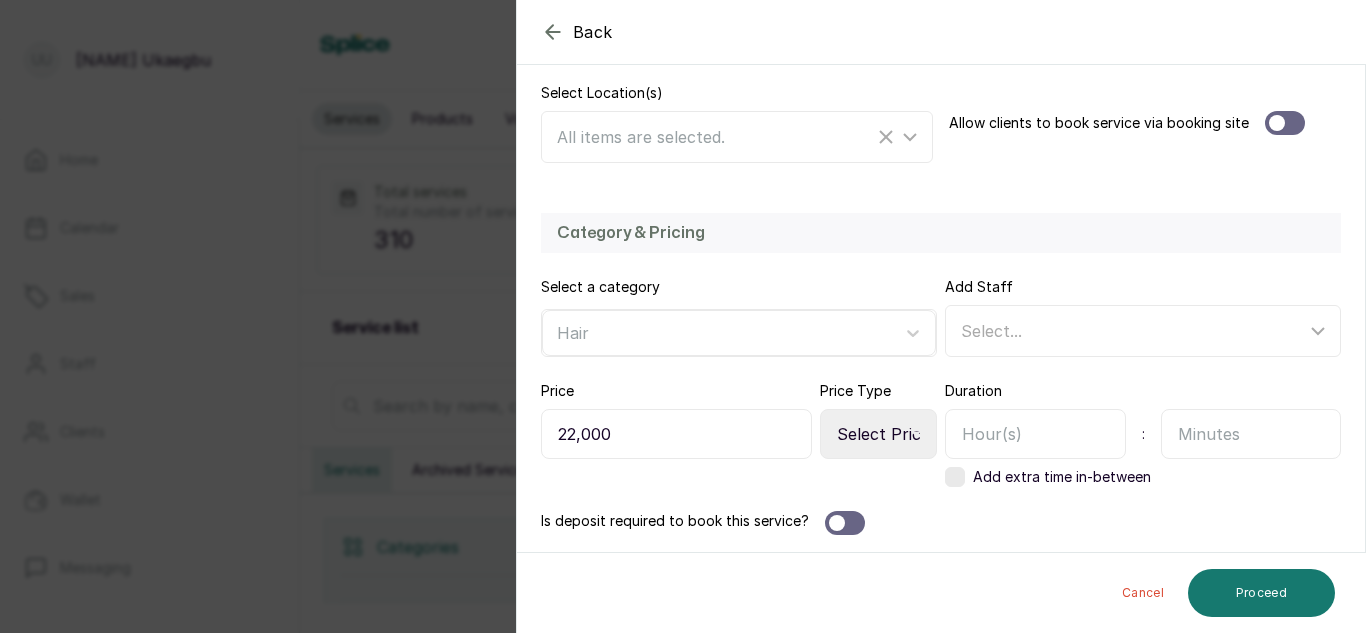 click at bounding box center (1251, 434) 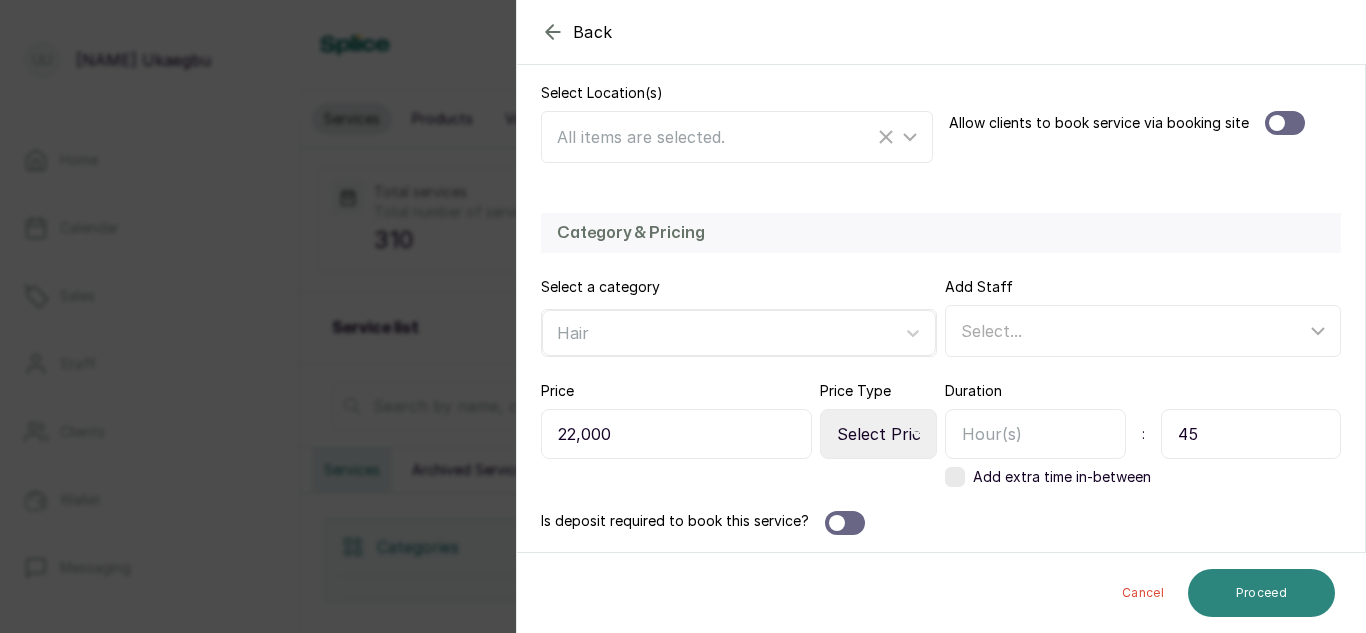 type on "45" 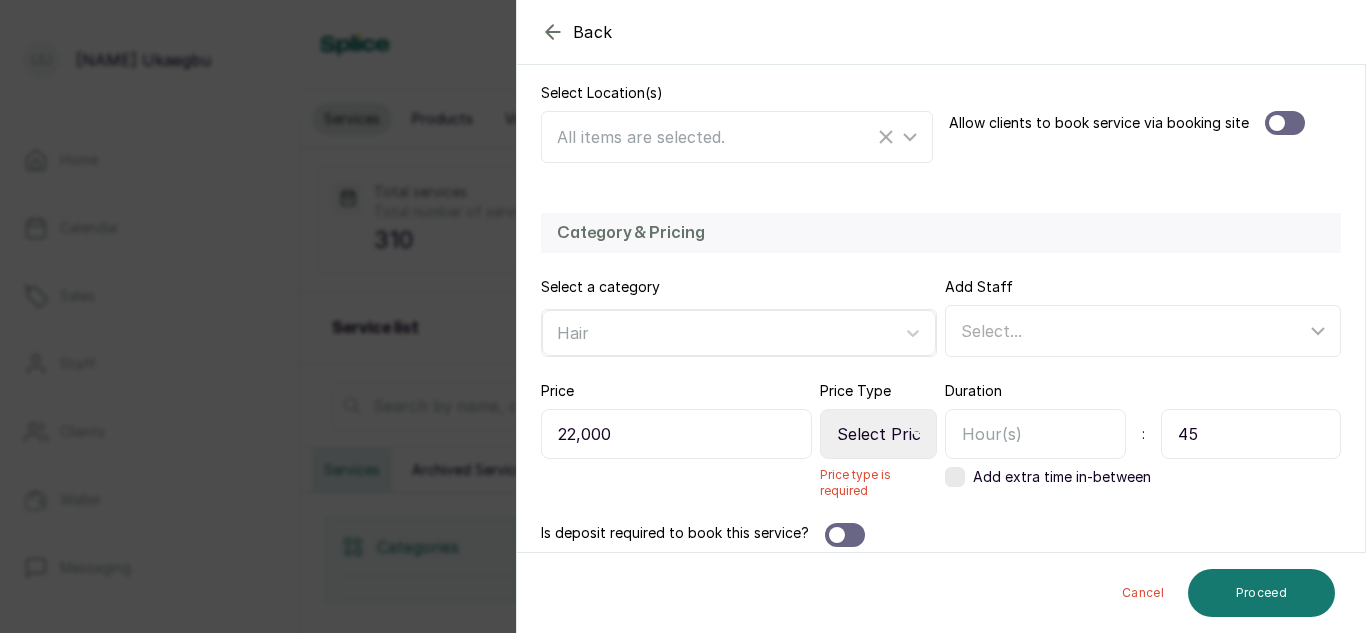 click on "Select Price Type Fixed From" at bounding box center [878, 434] 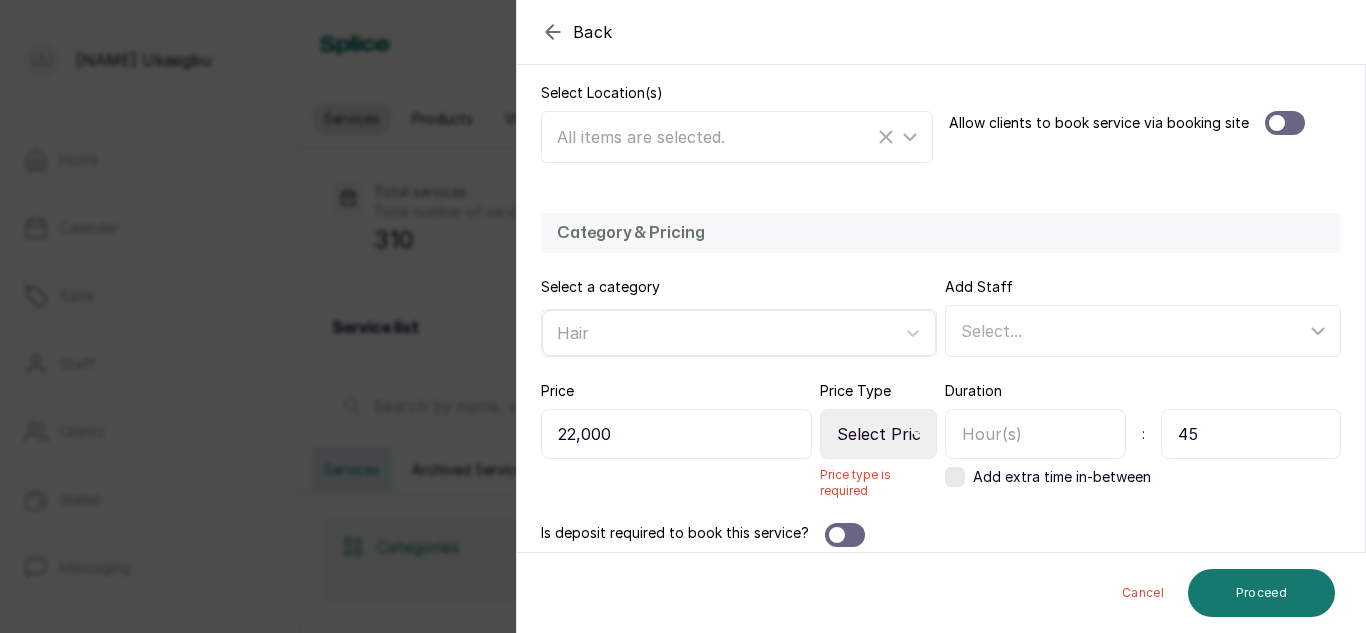 click on "Select Price Type Fixed From" at bounding box center [878, 434] 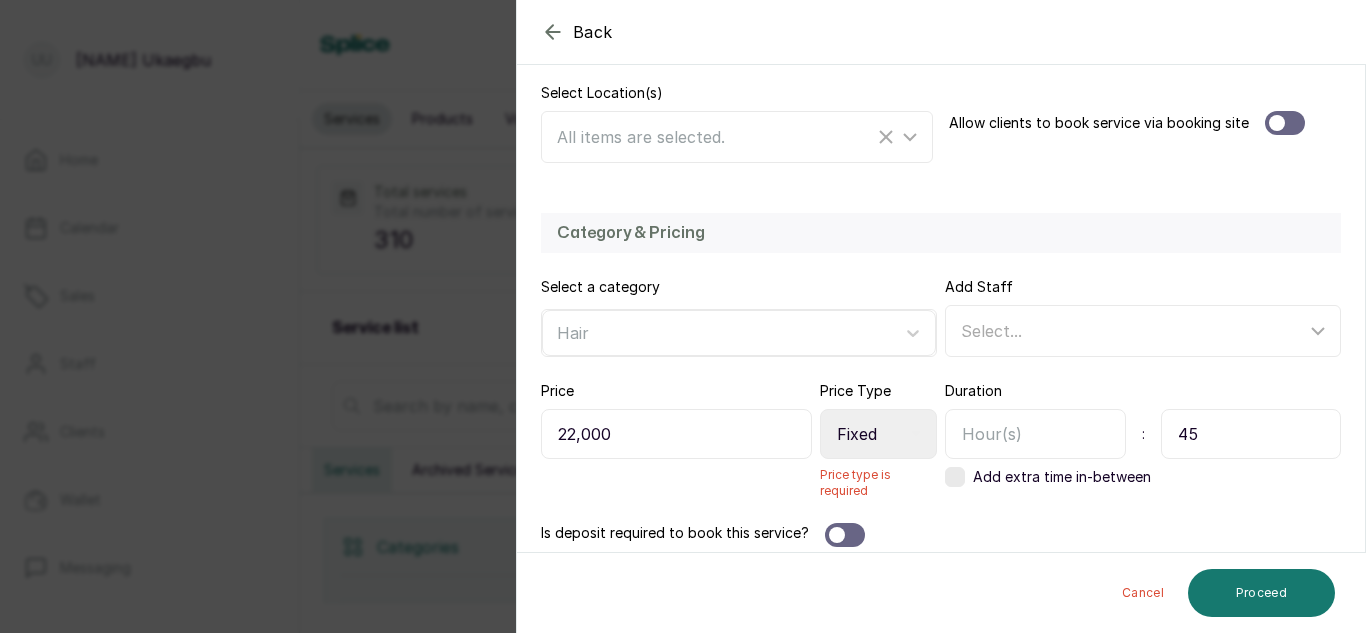 click on "Select Price Type Fixed From" at bounding box center [878, 434] 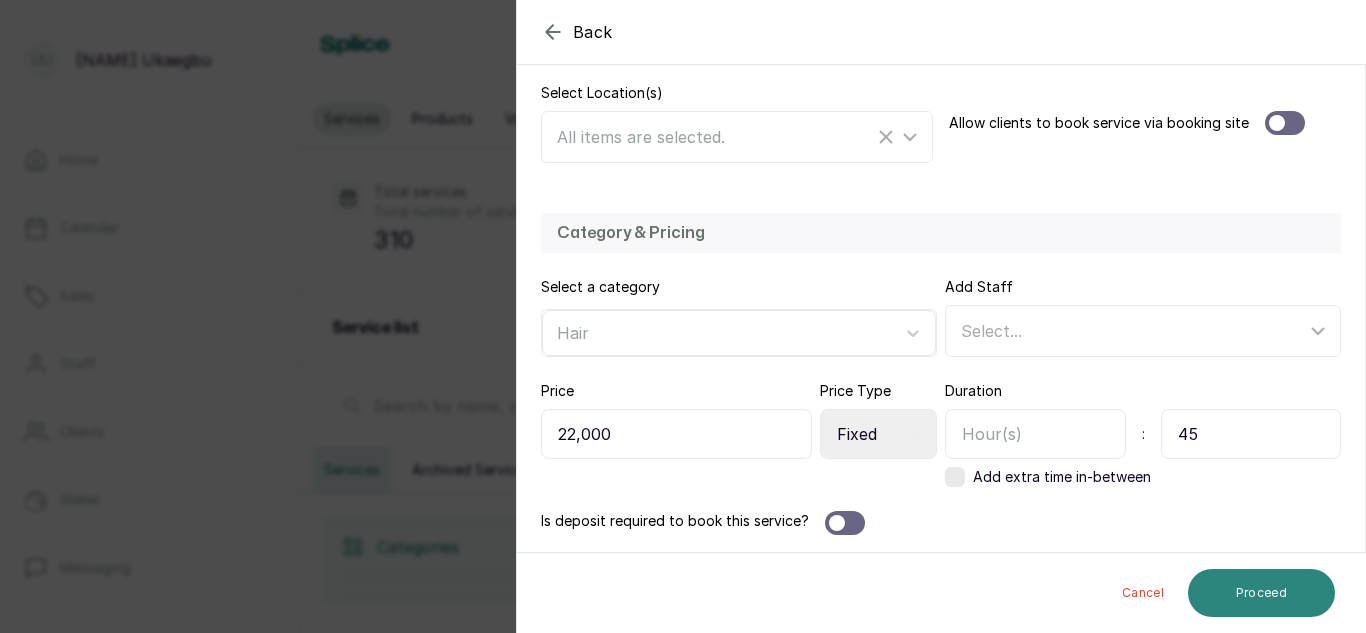 click on "Proceed" at bounding box center [1261, 593] 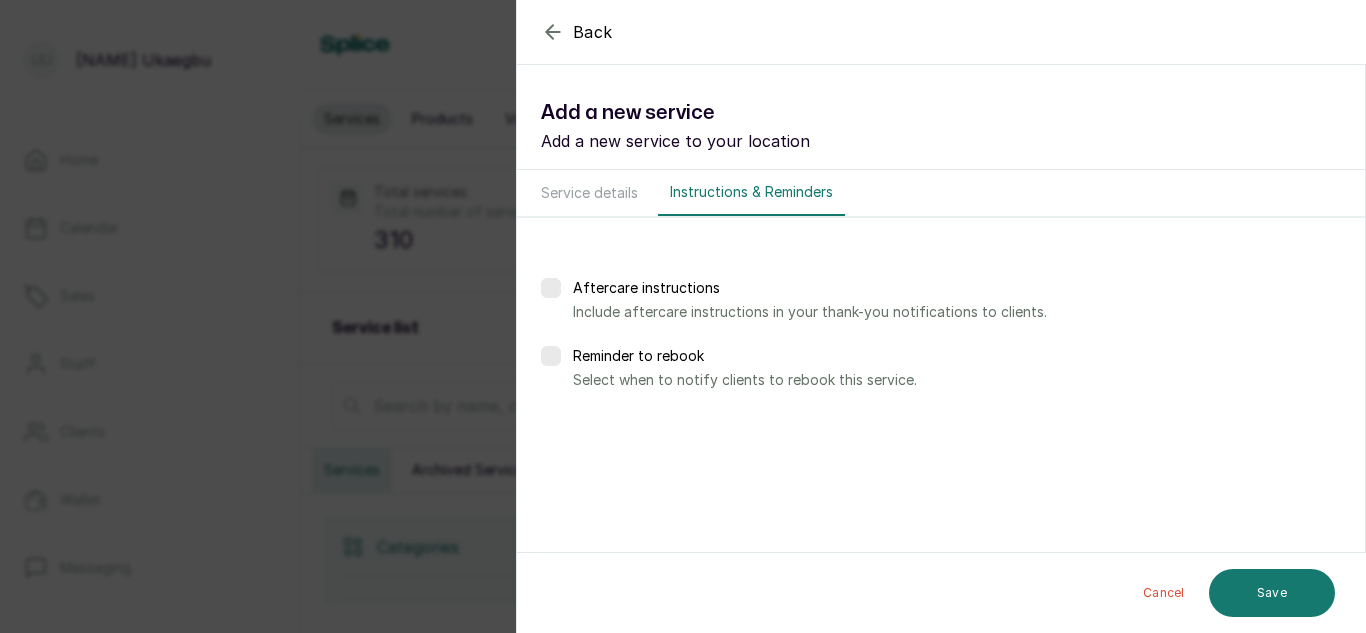 scroll, scrollTop: 0, scrollLeft: 0, axis: both 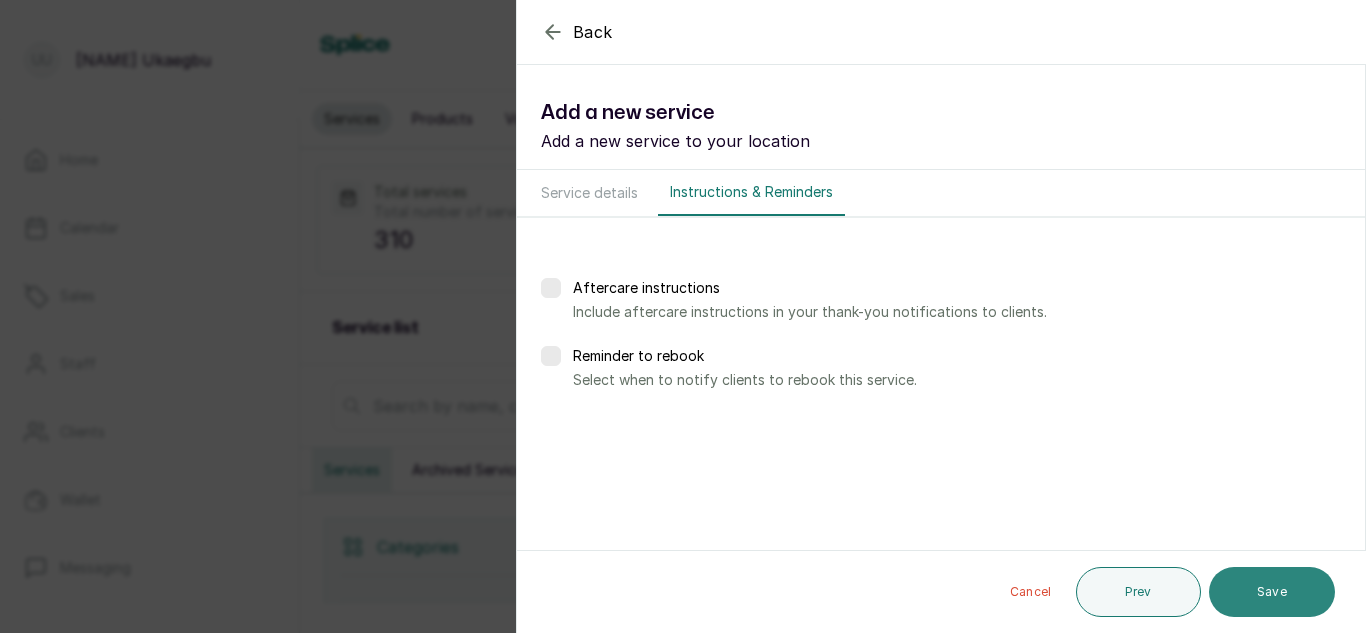 click on "Save" at bounding box center (1272, 592) 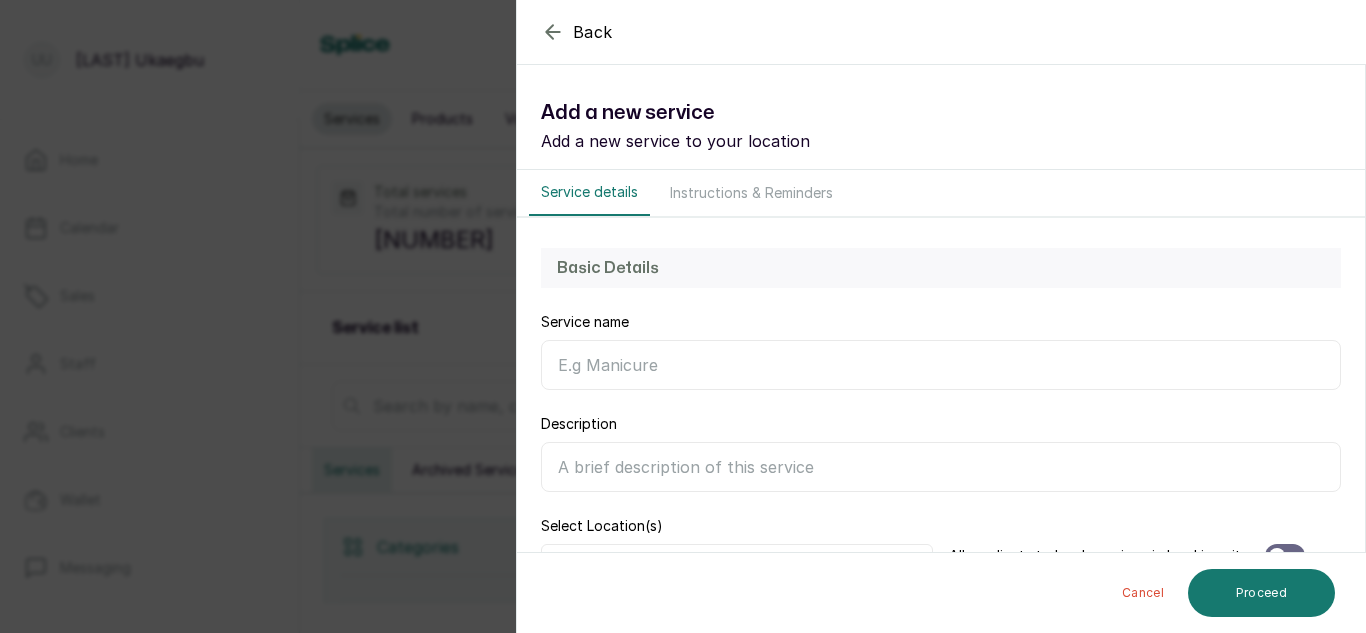 scroll, scrollTop: 0, scrollLeft: 0, axis: both 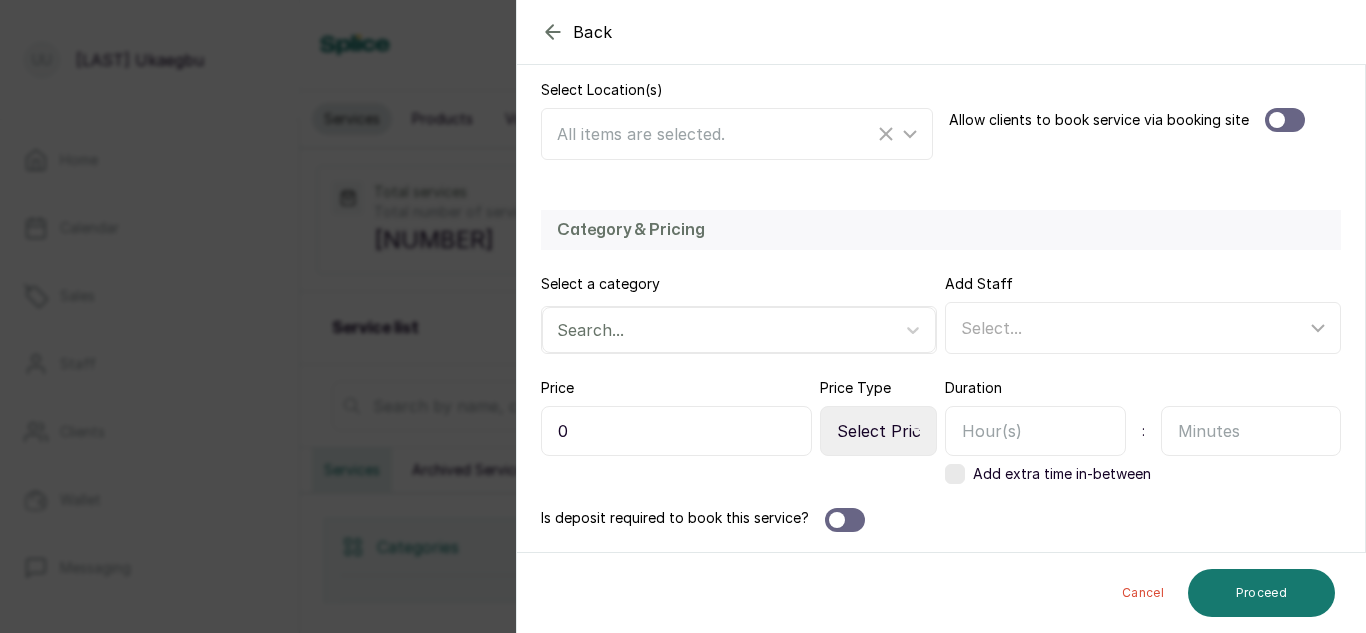 type on "Hair Colour (Customers Kit)" 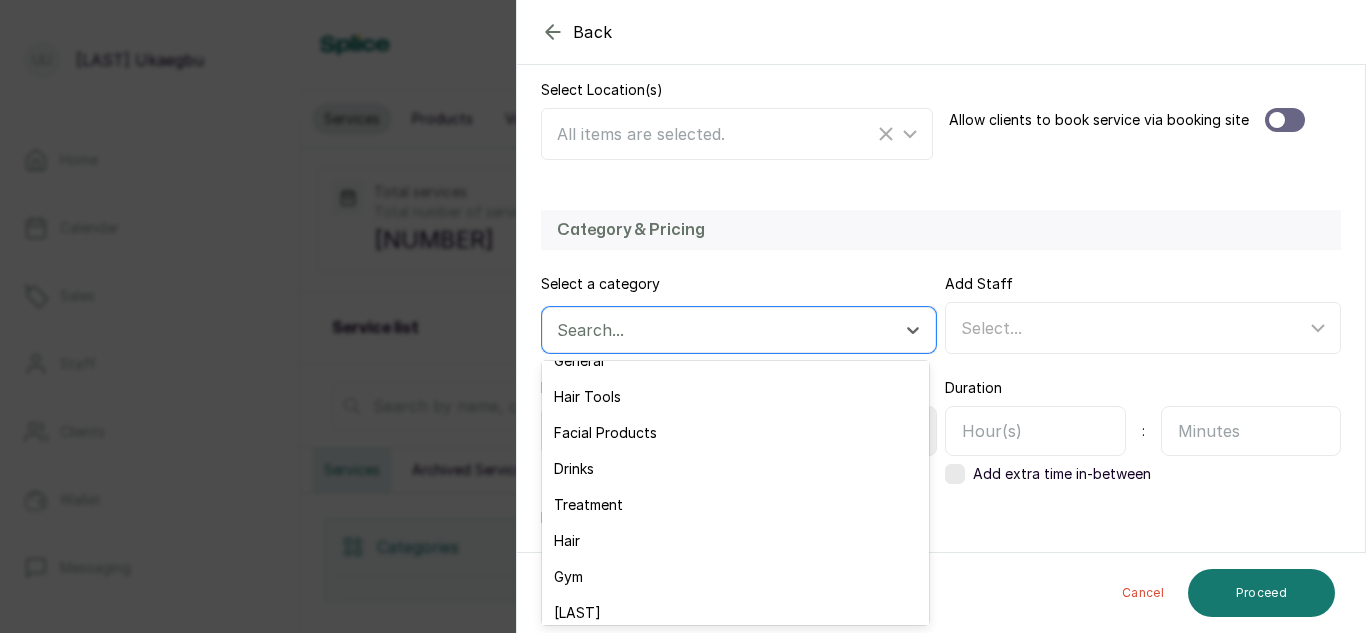 scroll, scrollTop: 168, scrollLeft: 0, axis: vertical 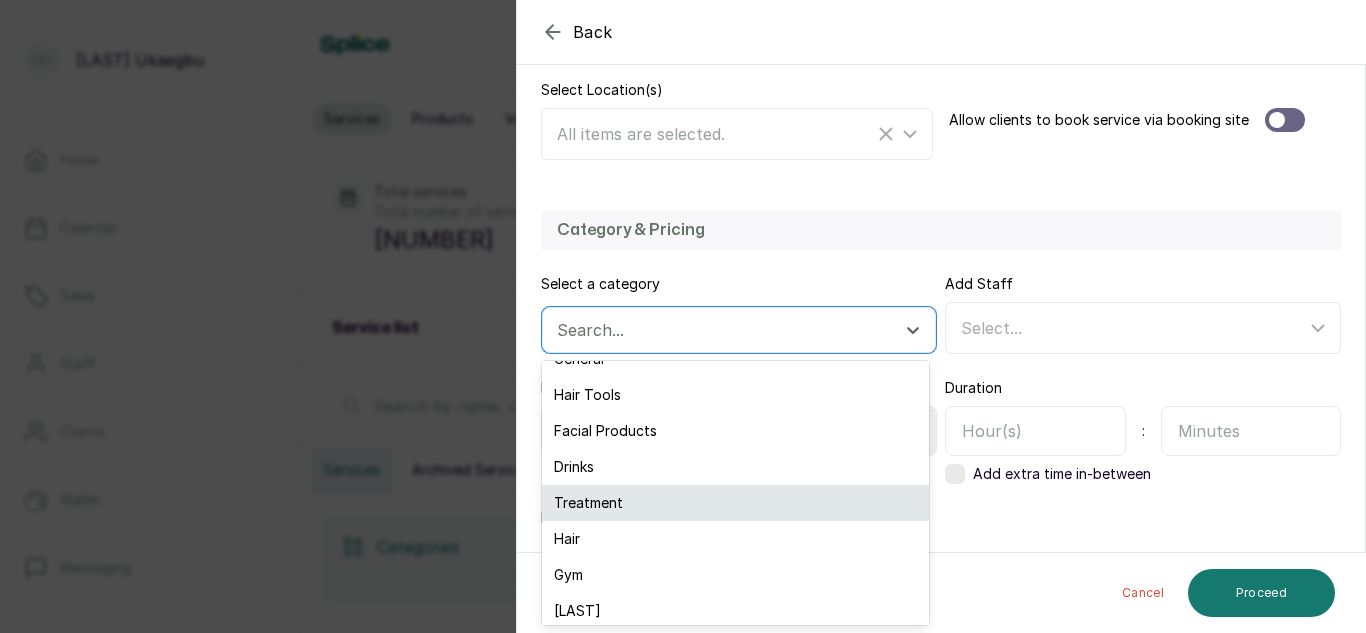 click on "Treatment" at bounding box center (735, 503) 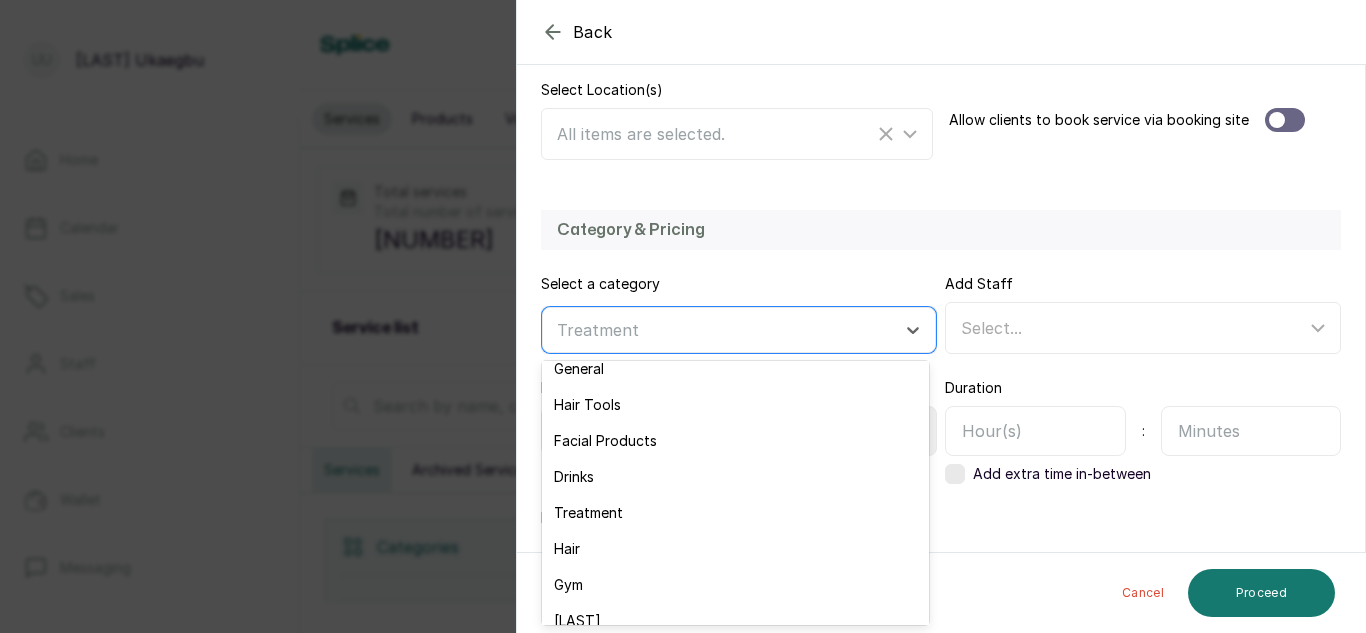 scroll, scrollTop: 161, scrollLeft: 0, axis: vertical 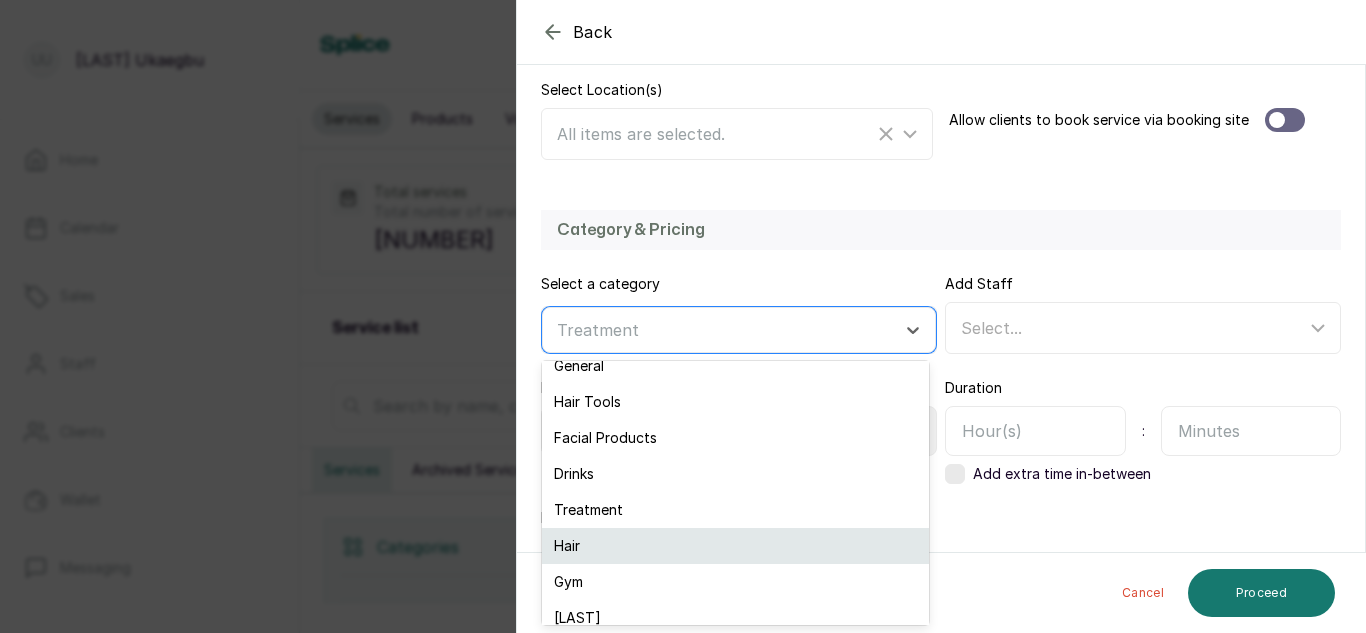 click on "Hair" at bounding box center [735, 546] 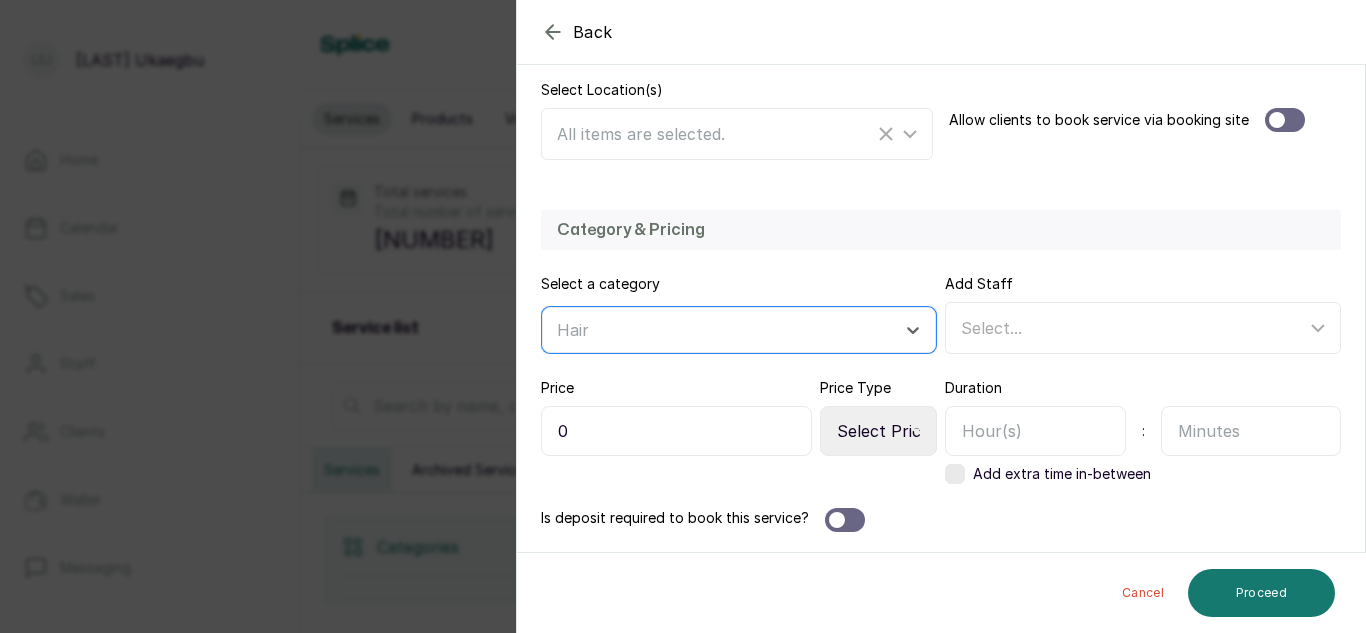 click on "0" at bounding box center [676, 431] 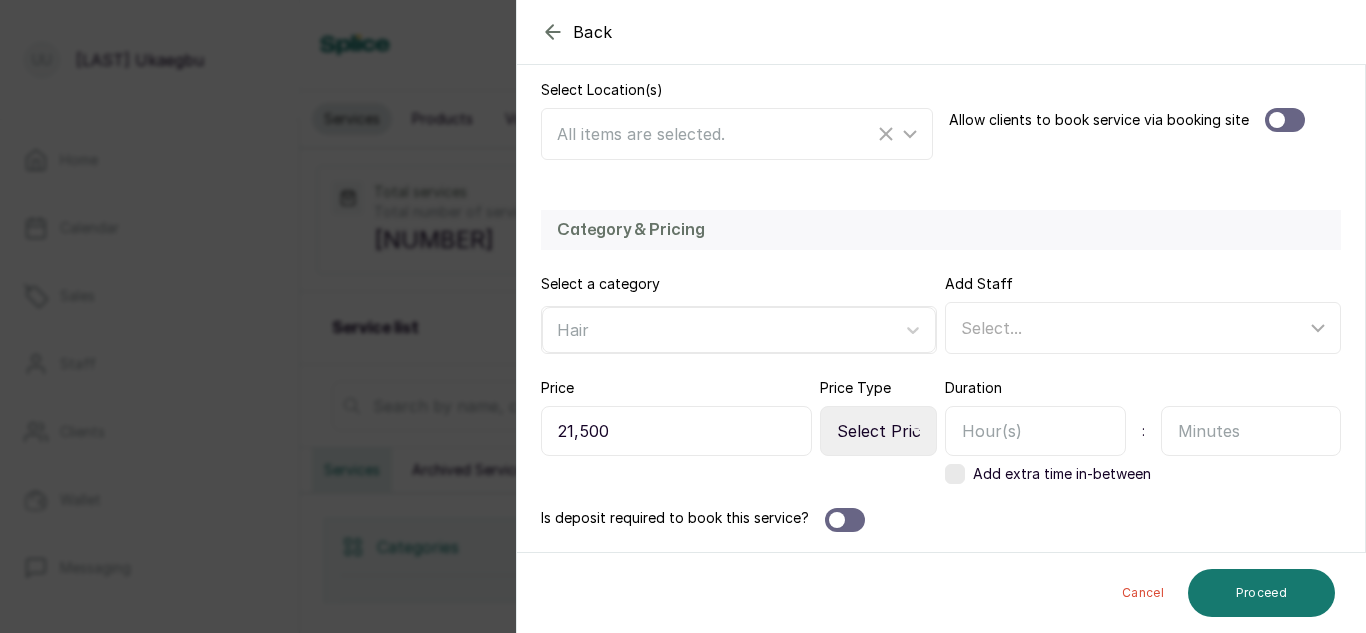 type on "21,500" 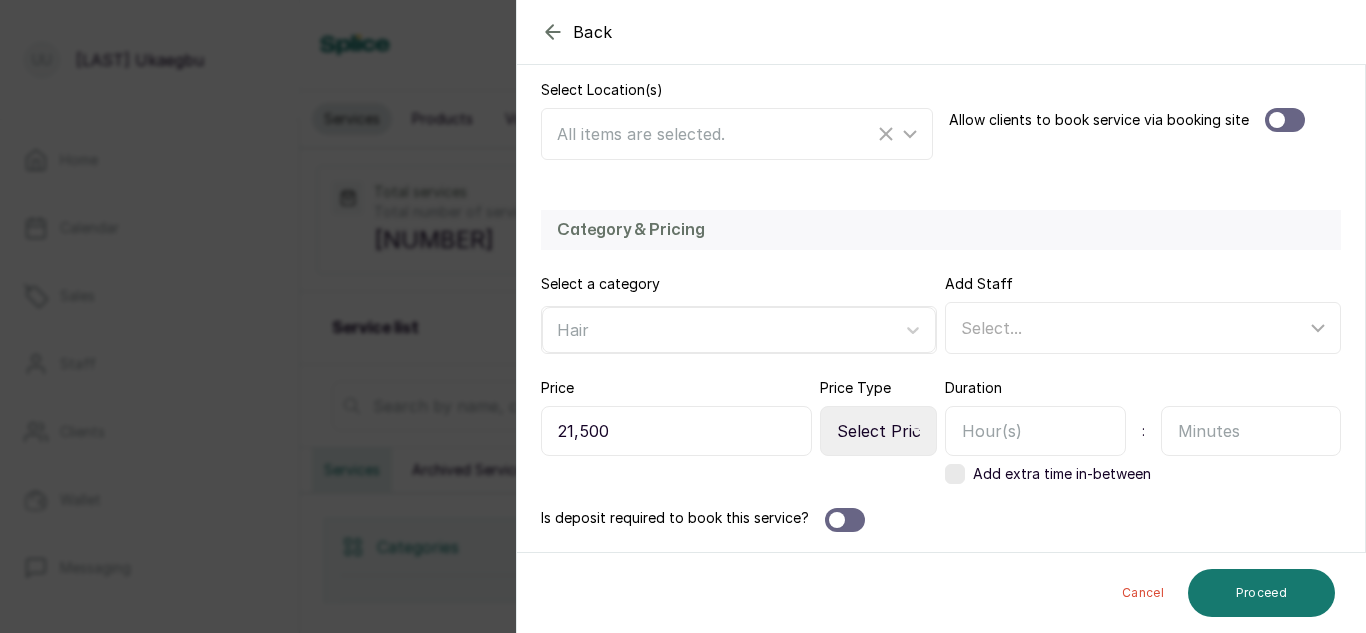 click on "Select Price Type Fixed From" at bounding box center [878, 431] 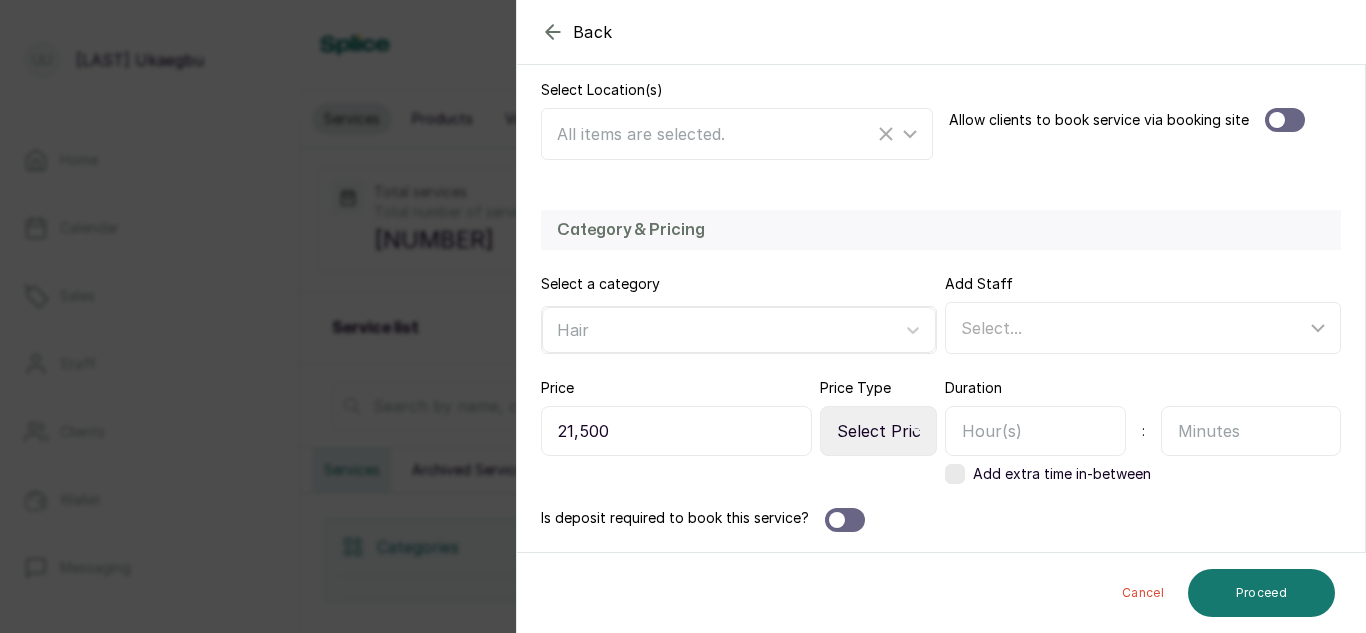 click on "Select Price Type Fixed From" at bounding box center (878, 431) 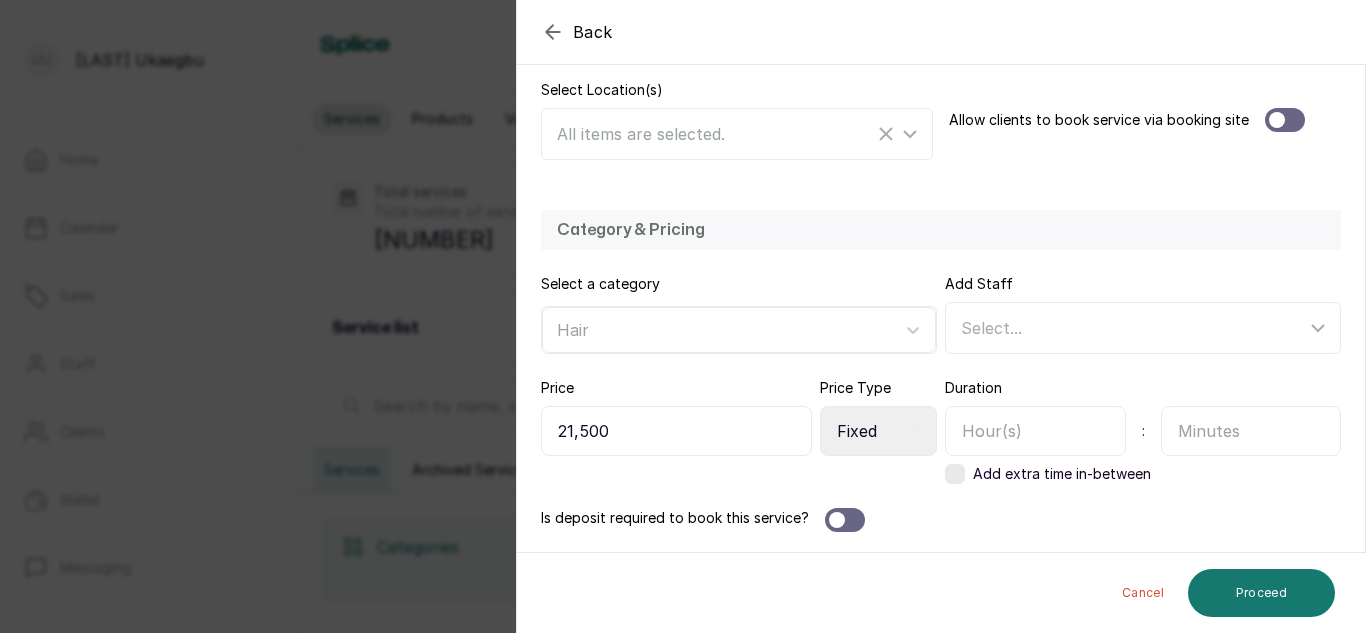 click on "Select Price Type Fixed From" at bounding box center [878, 431] 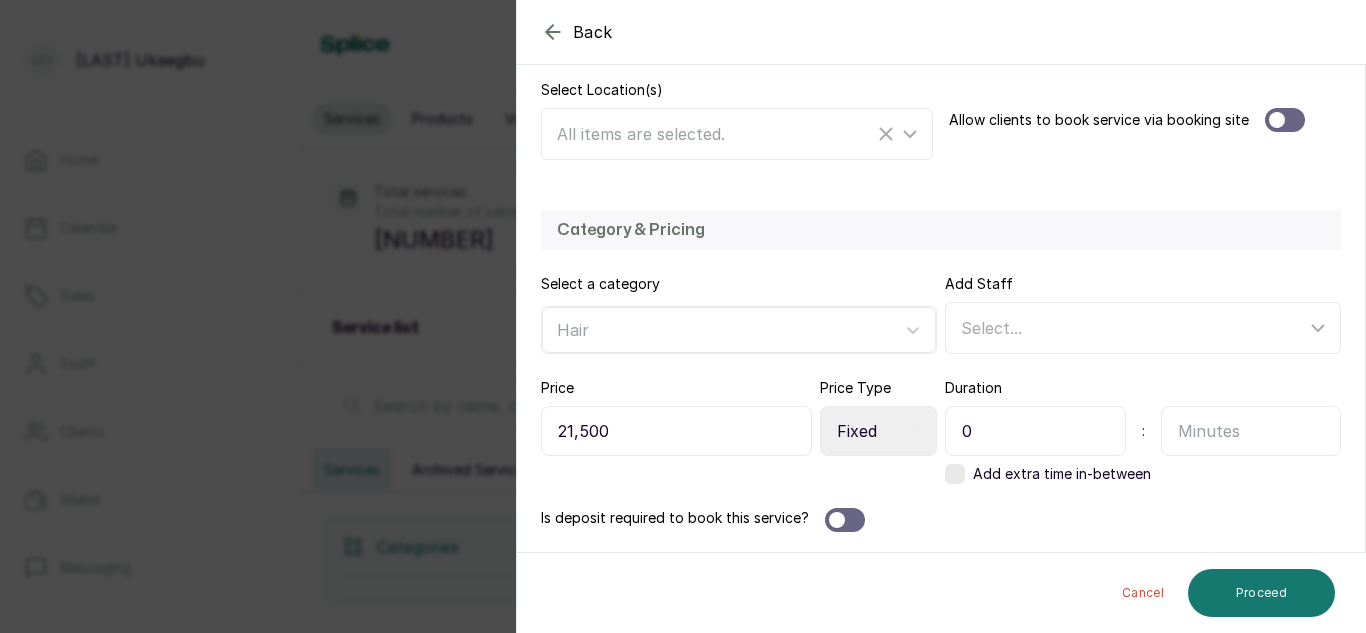 type on "0" 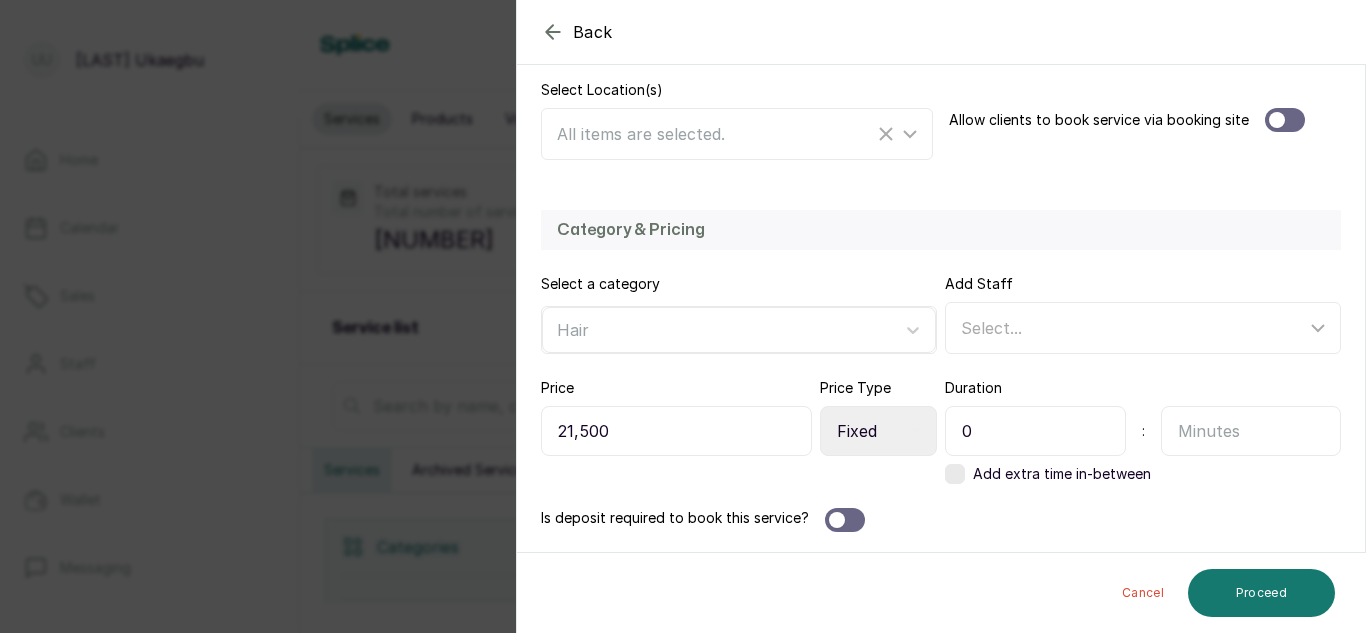 click at bounding box center (1251, 431) 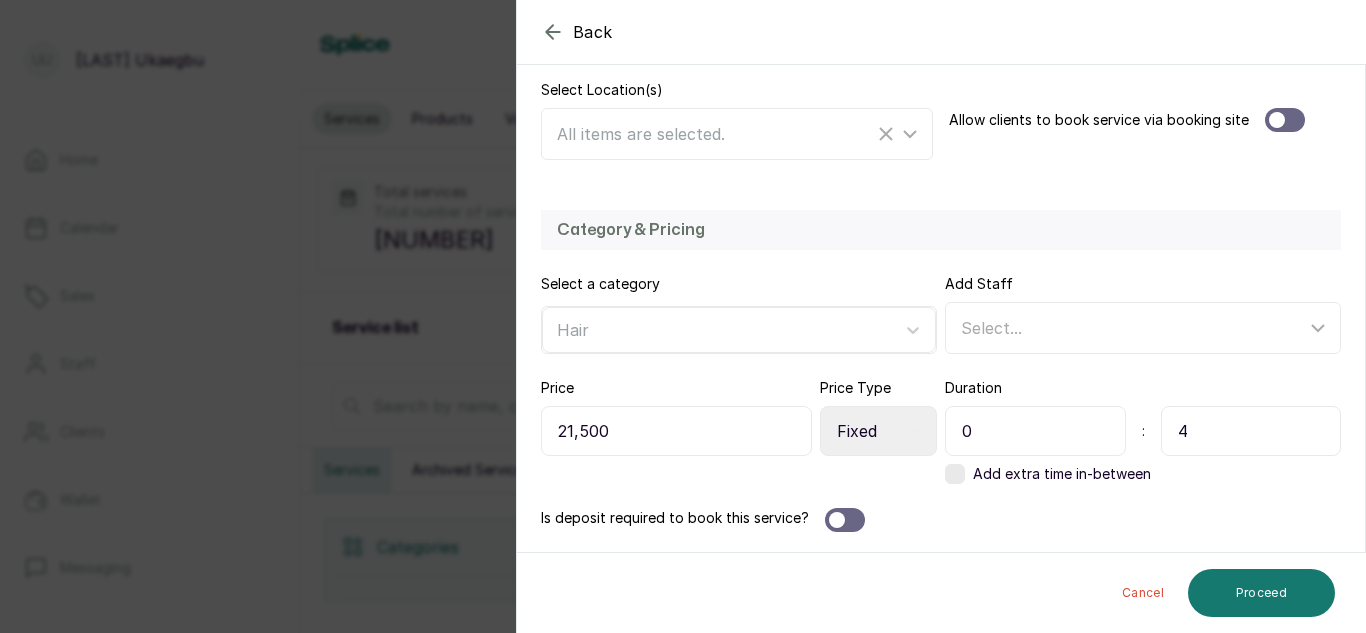 type on "45" 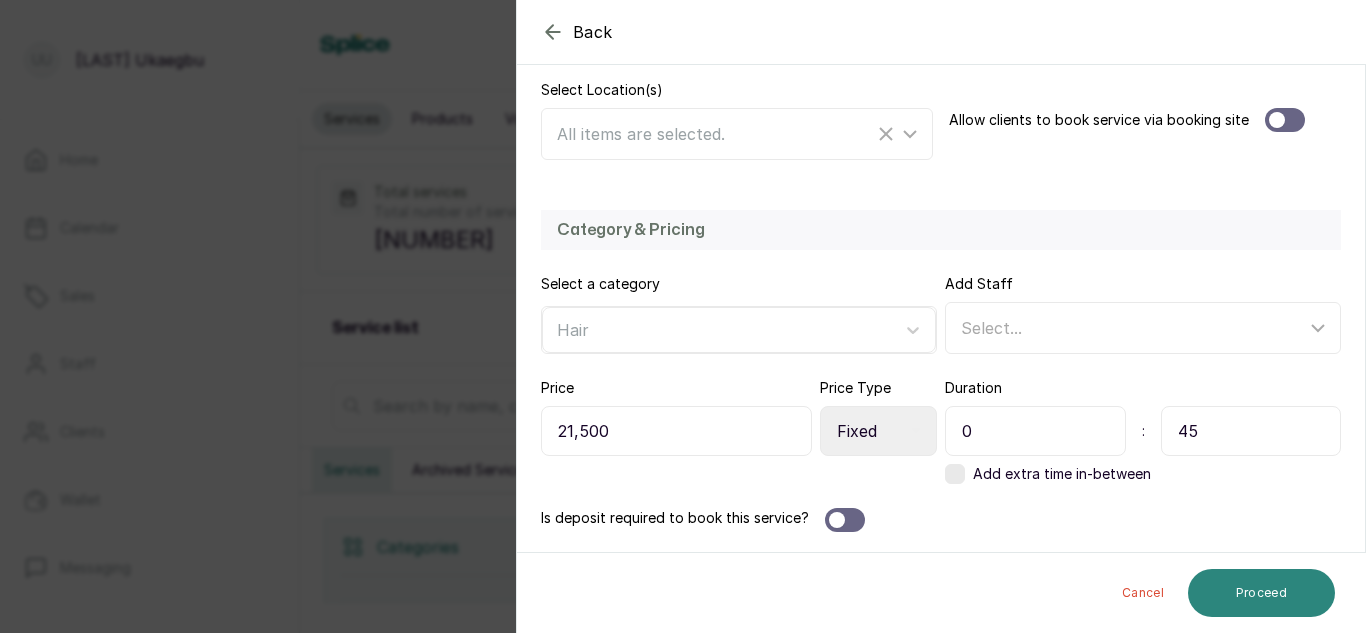 click on "Proceed" at bounding box center [1261, 593] 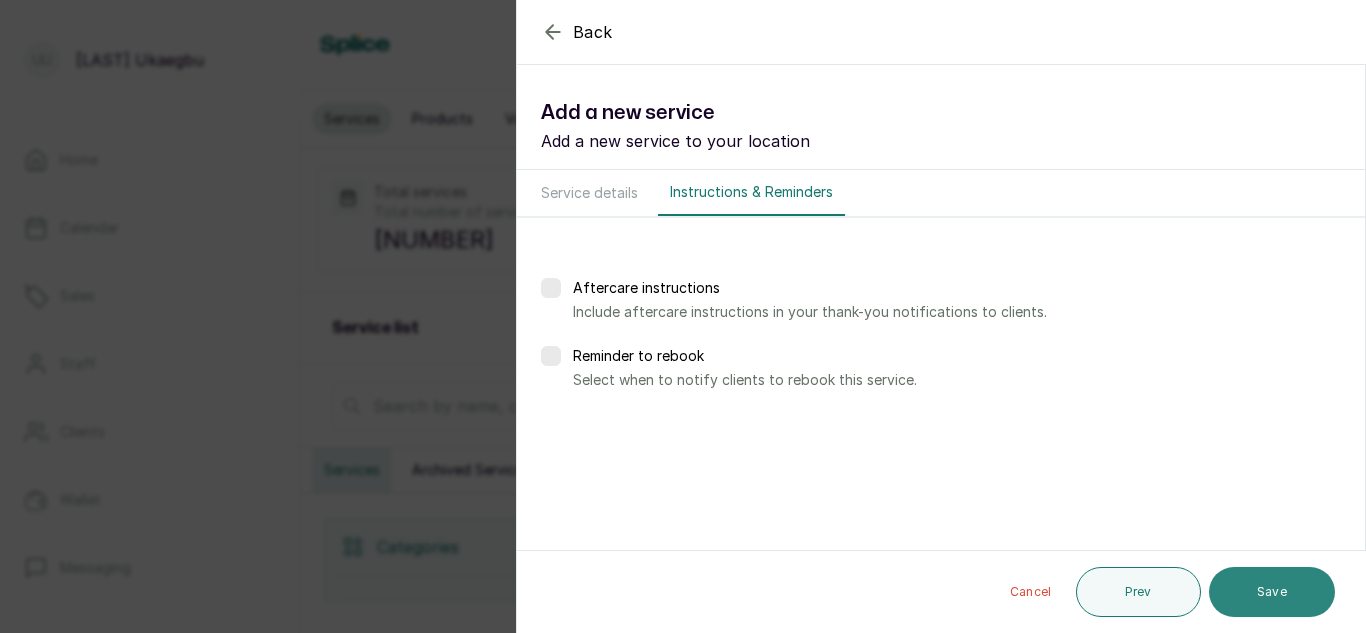 click on "Save" at bounding box center (1272, 592) 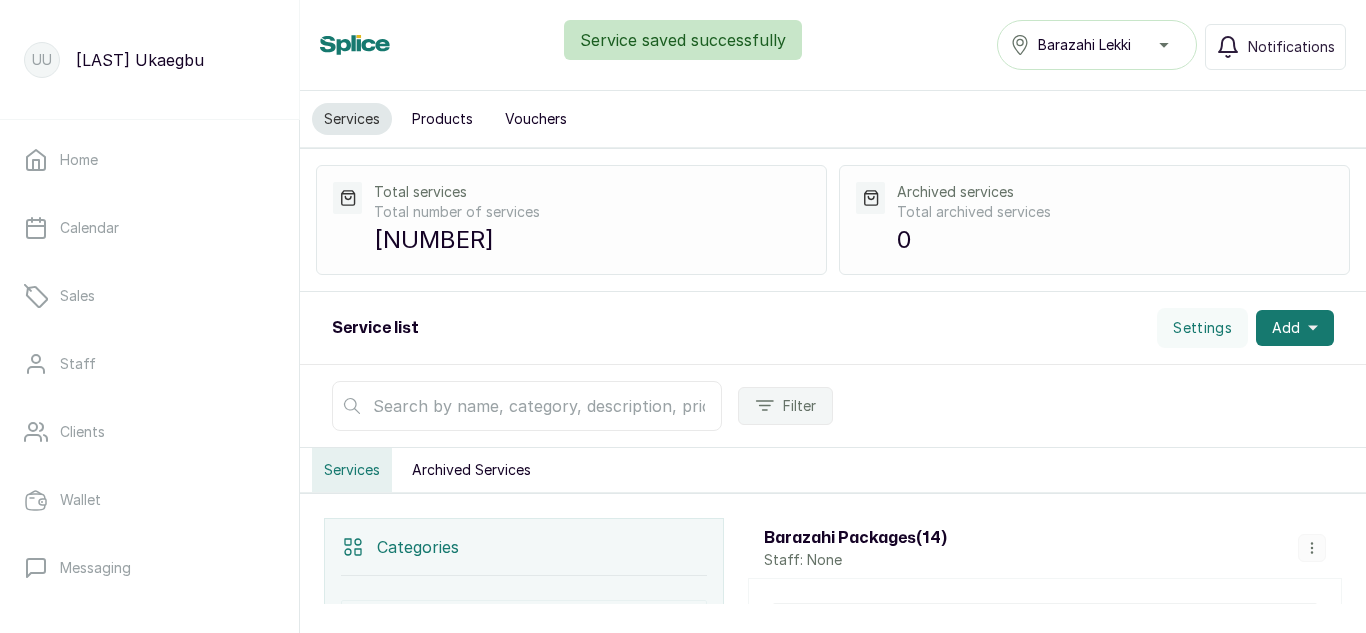click on "Products" at bounding box center (442, 119) 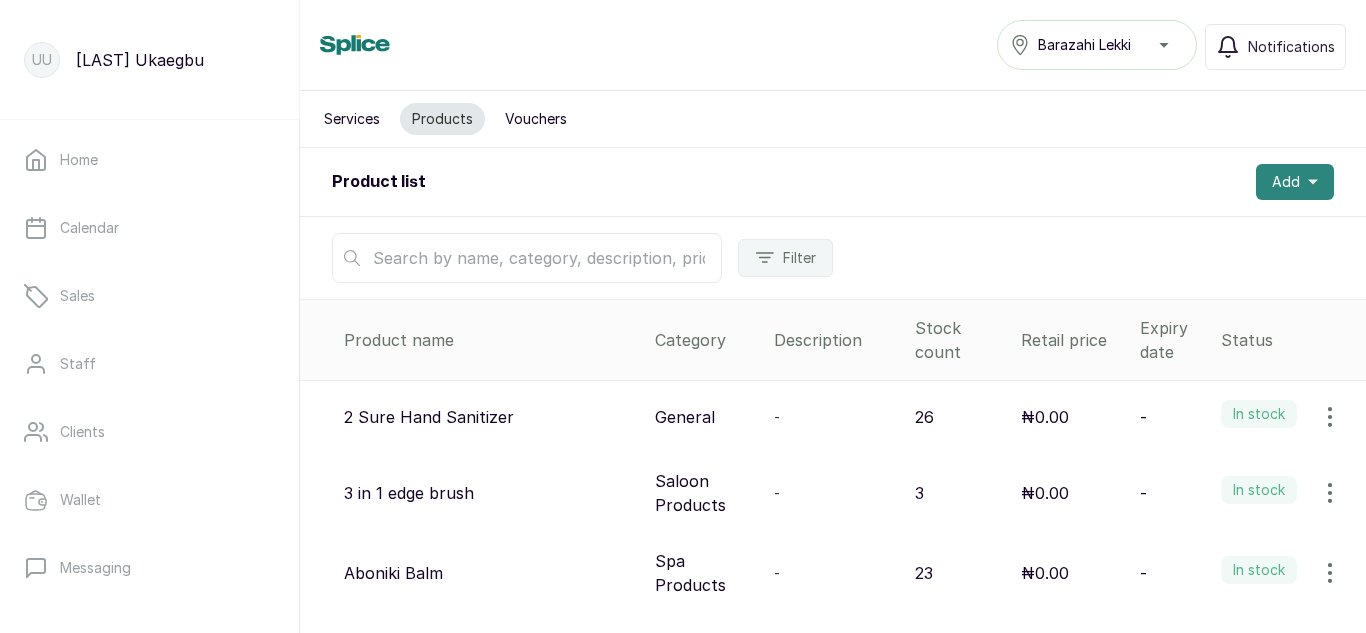 click on "Add" at bounding box center (1295, 182) 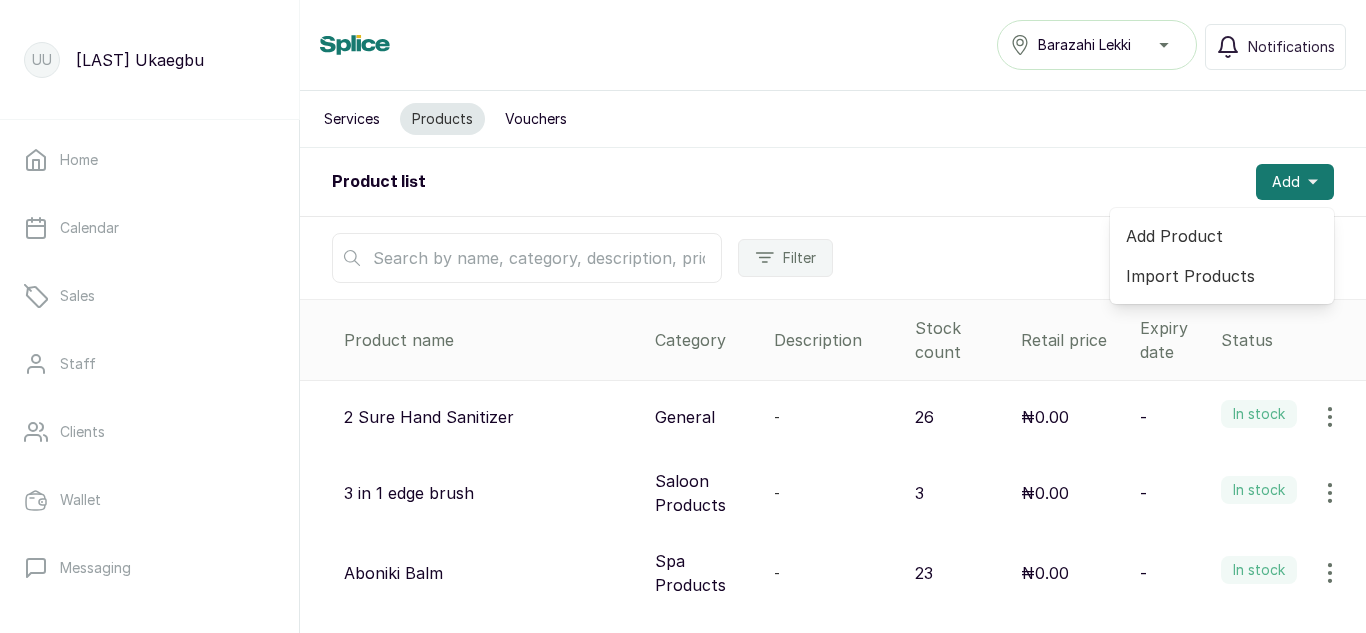 click on "Add Product" at bounding box center (1222, 236) 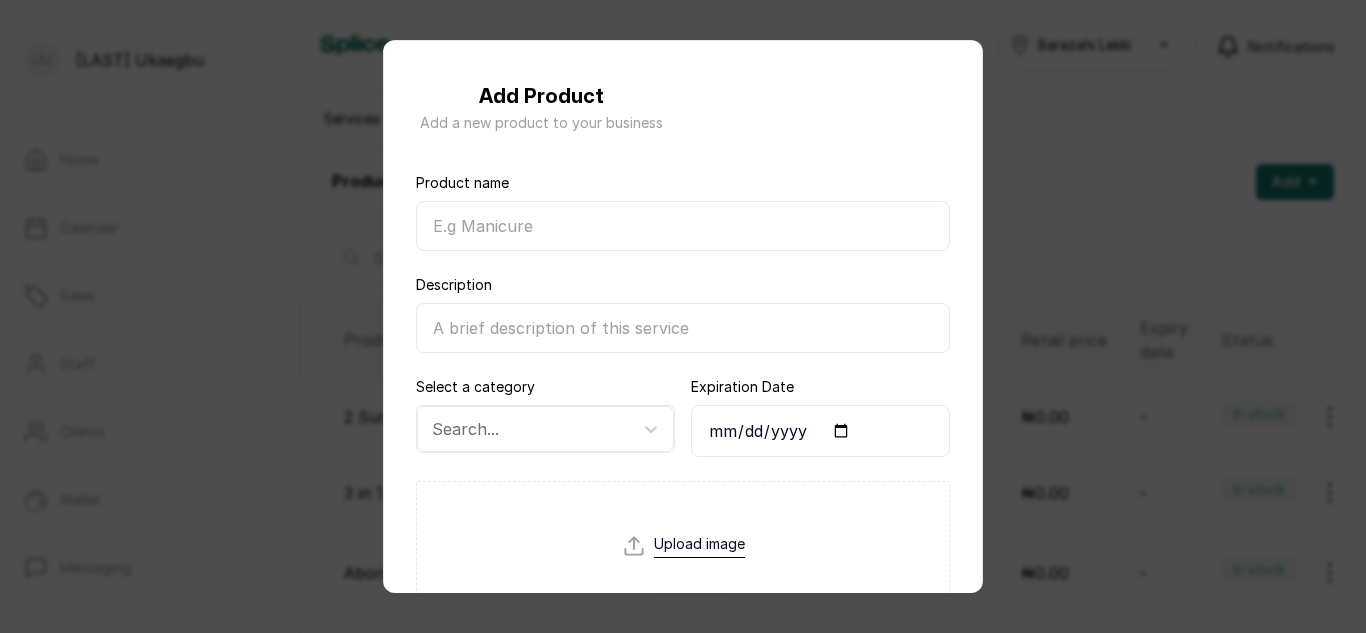 click on "Product name" at bounding box center [683, 226] 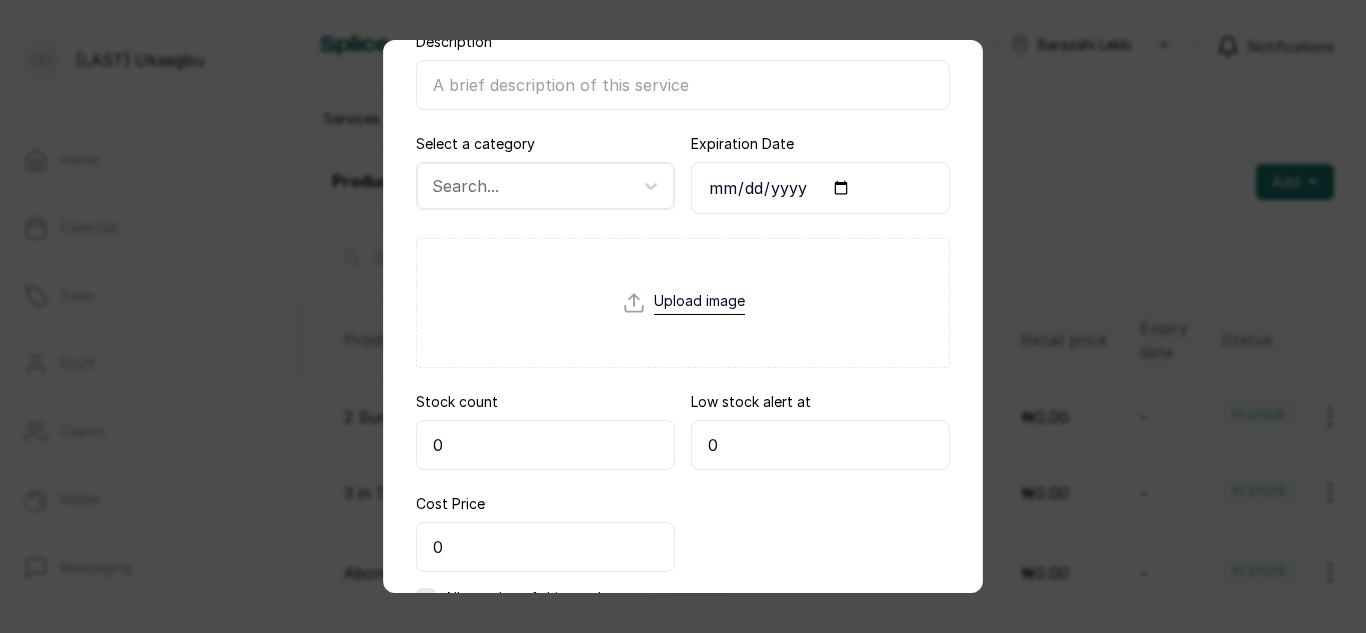 scroll, scrollTop: 395, scrollLeft: 0, axis: vertical 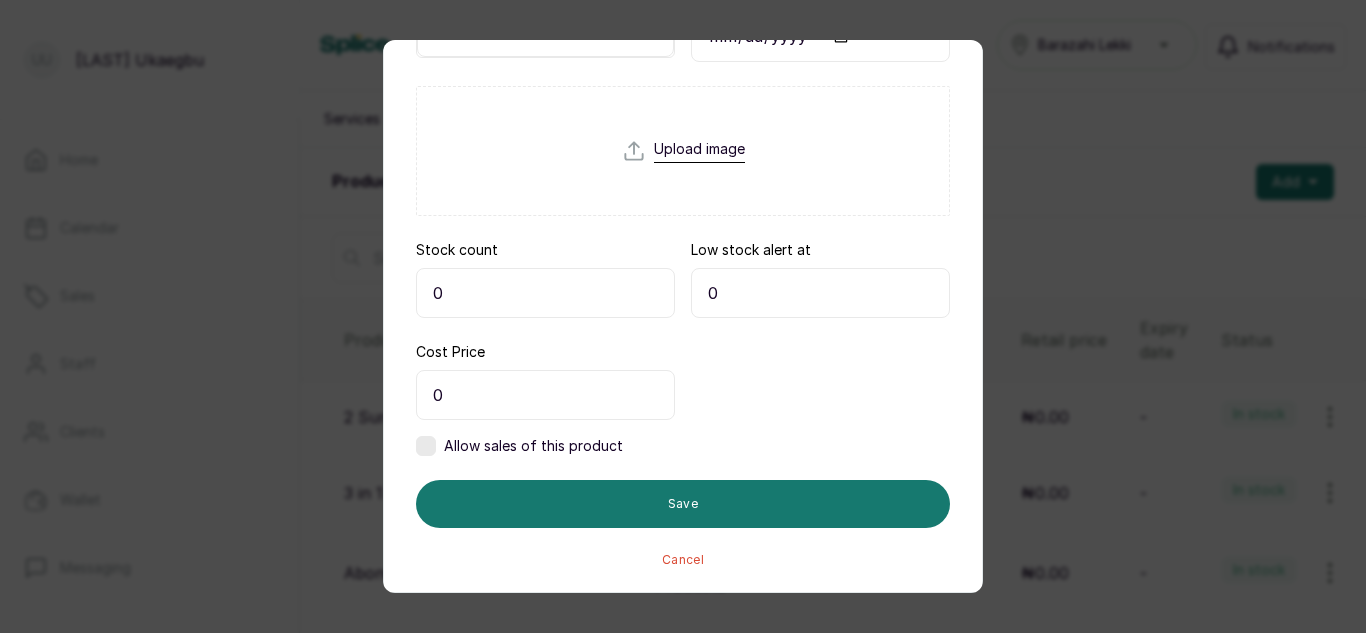 type on "Shea Butter" 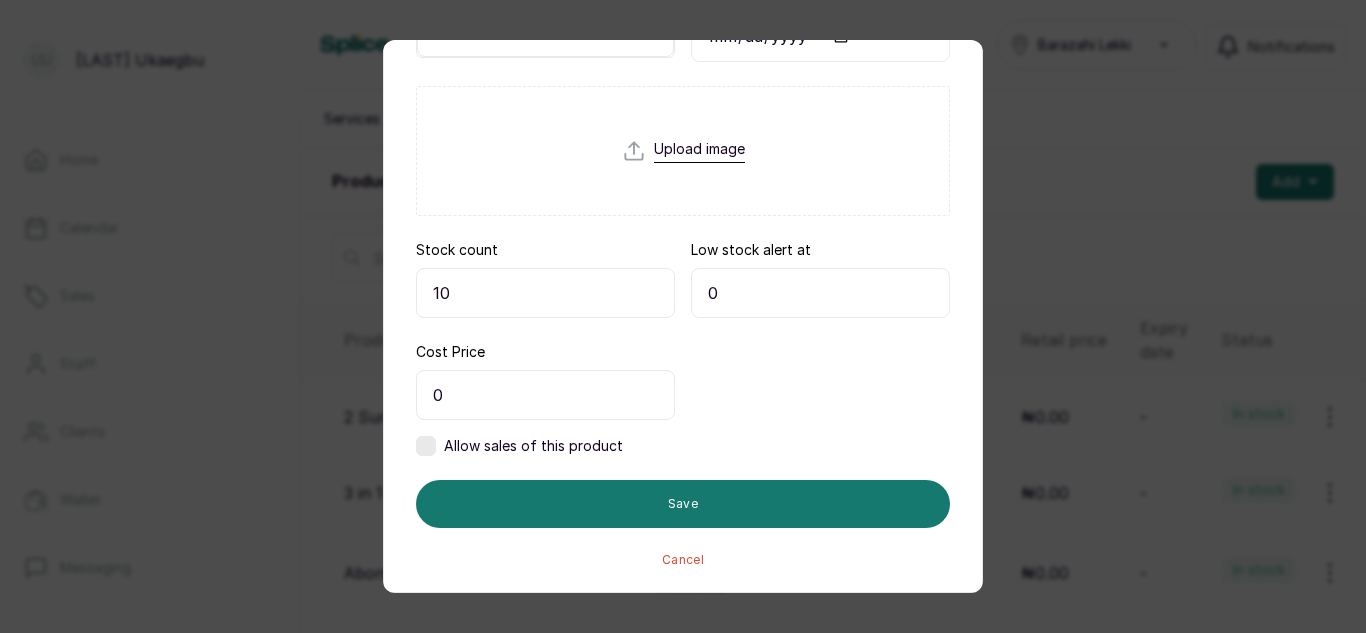 type on "10" 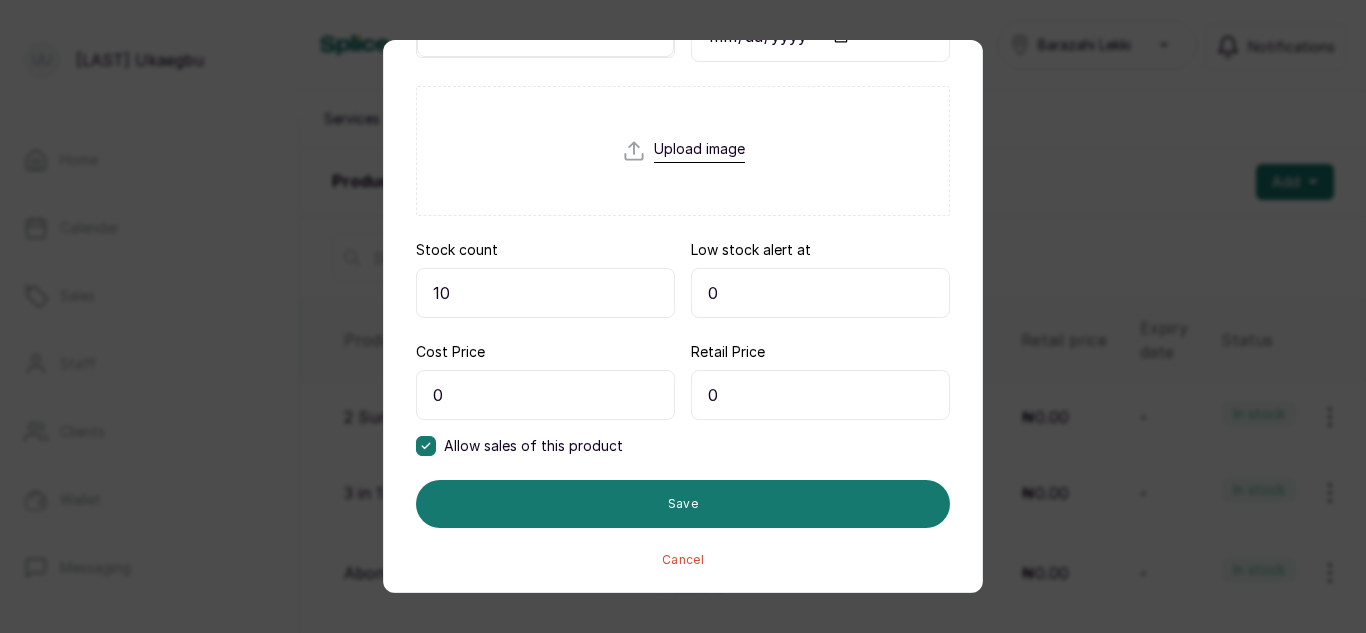 click on "0" at bounding box center (820, 395) 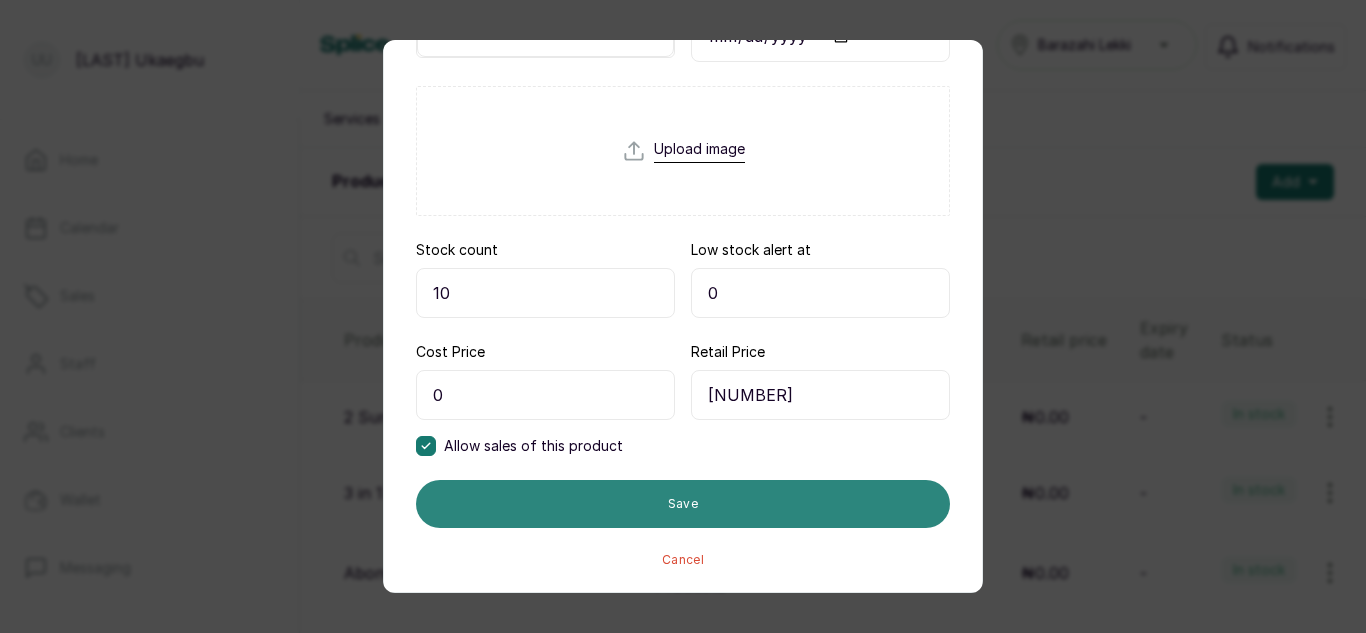 click on "Save" at bounding box center (683, 504) 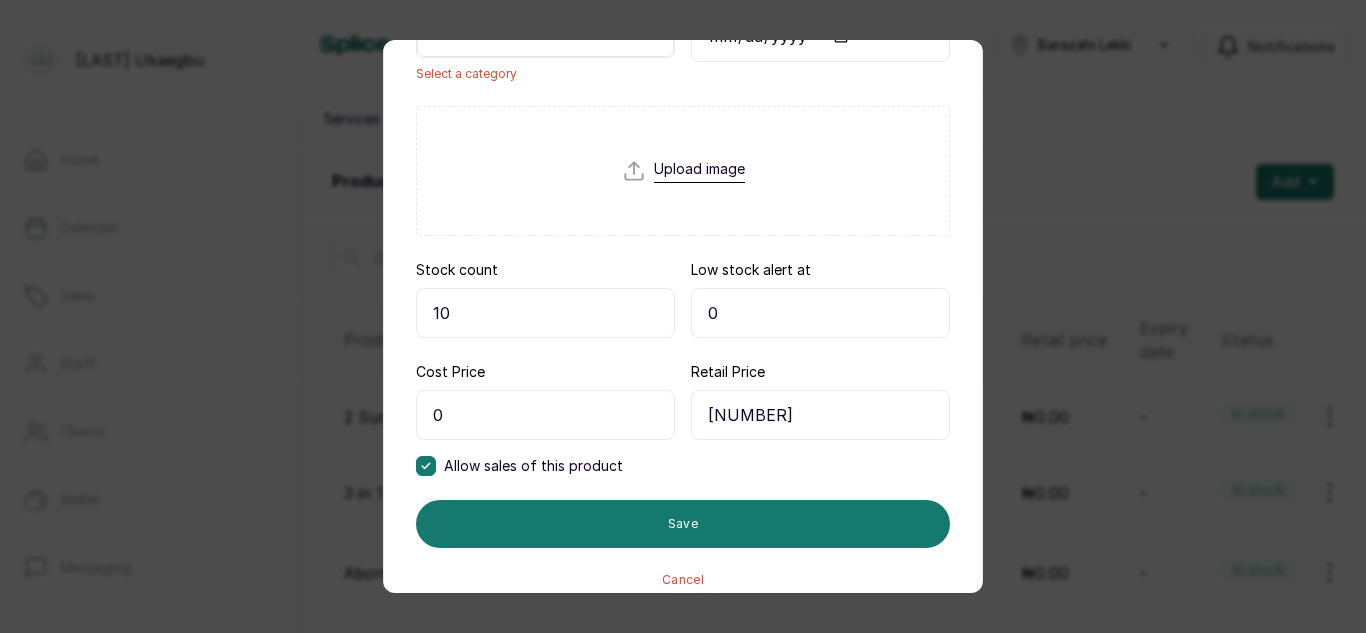 click on "[NUMBER]" at bounding box center (820, 415) 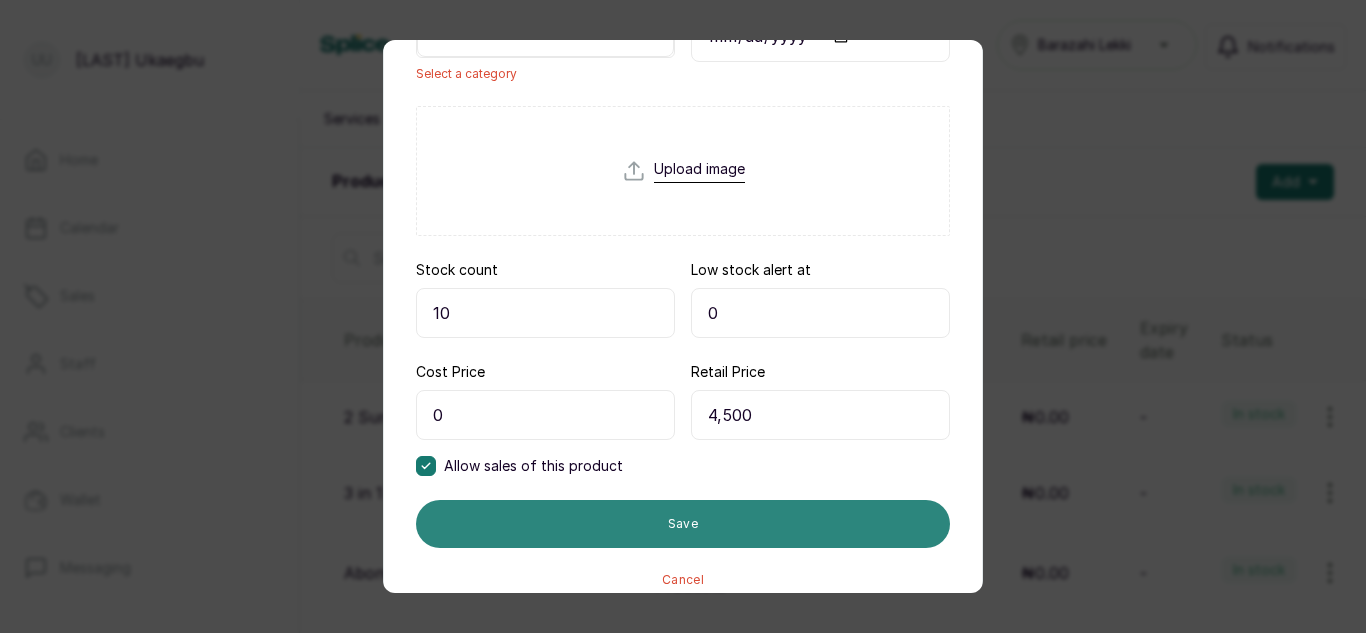 type on "4,500" 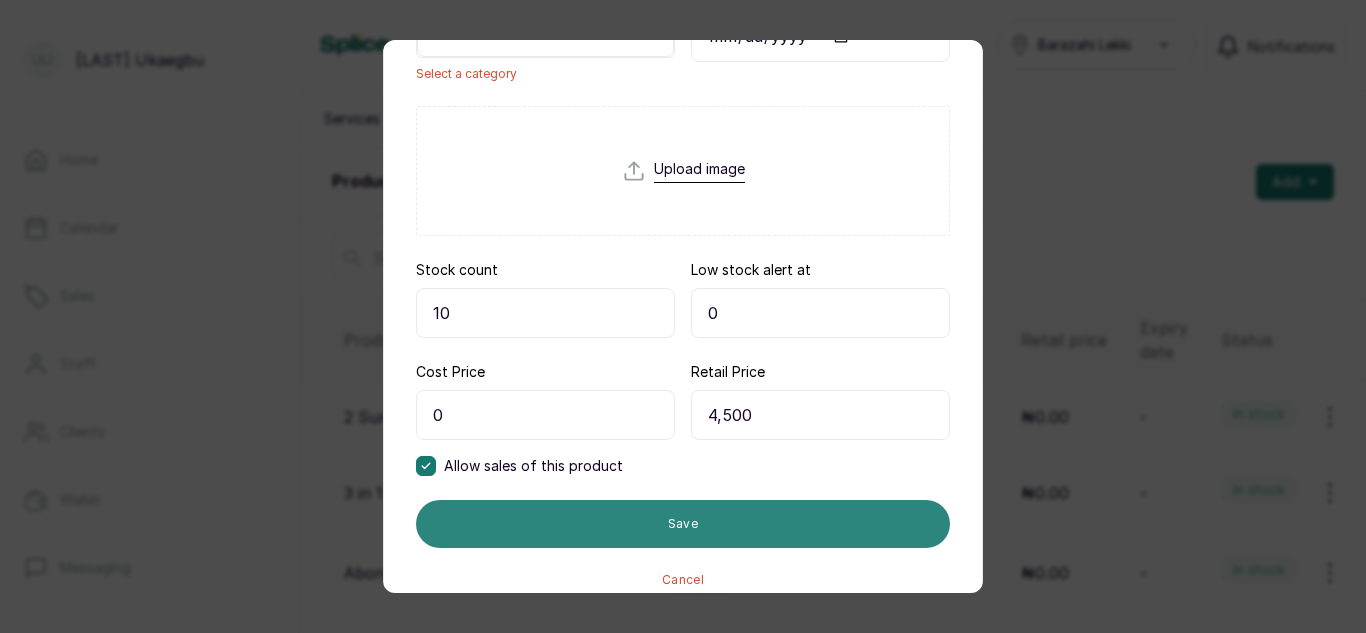 click on "Save" at bounding box center [683, 524] 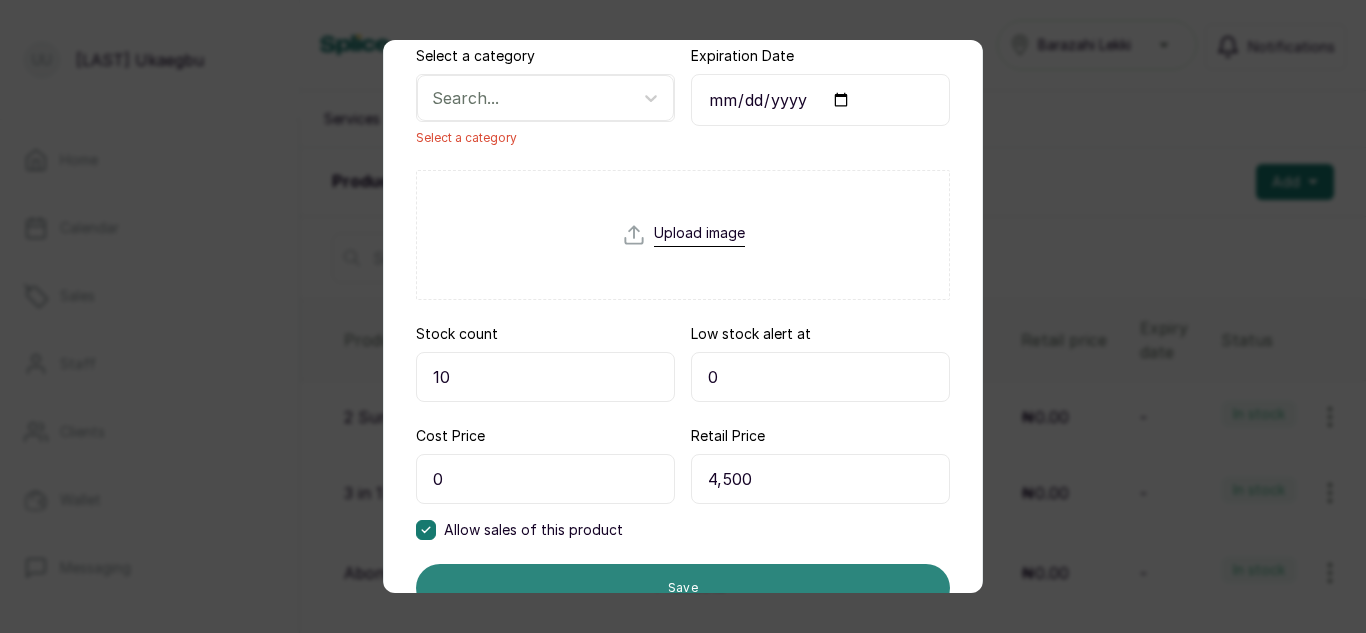 scroll, scrollTop: 278, scrollLeft: 0, axis: vertical 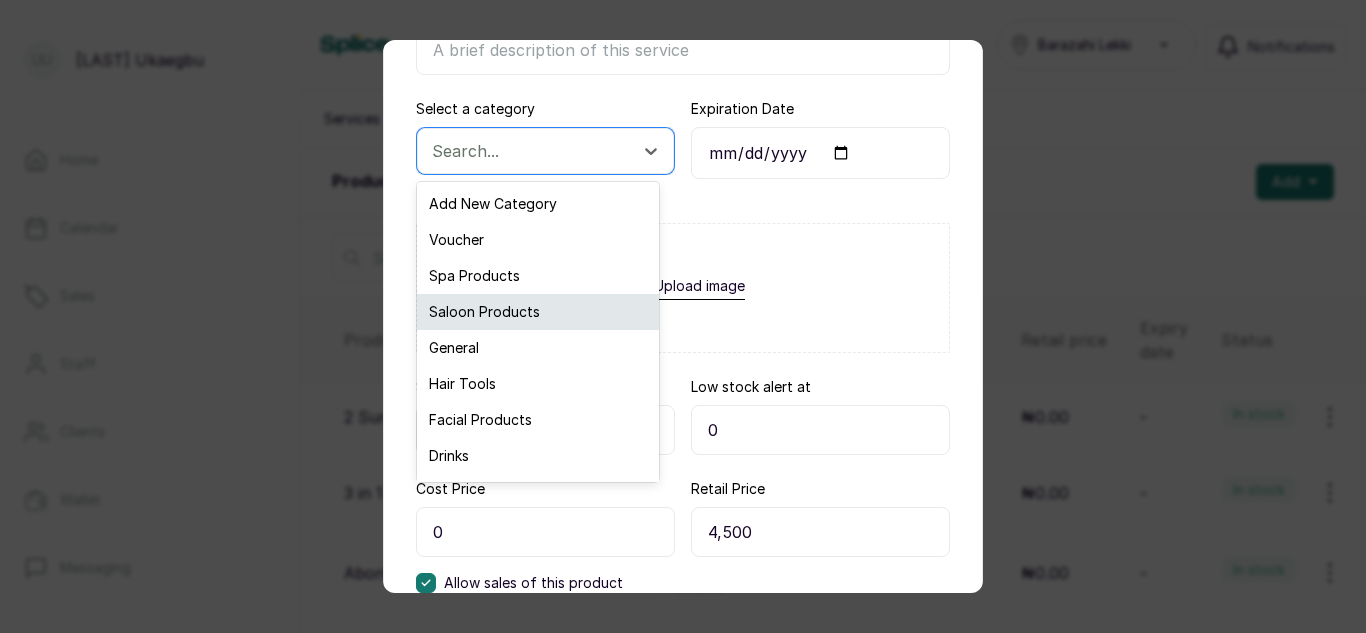 click on "Saloon Products" at bounding box center (538, 312) 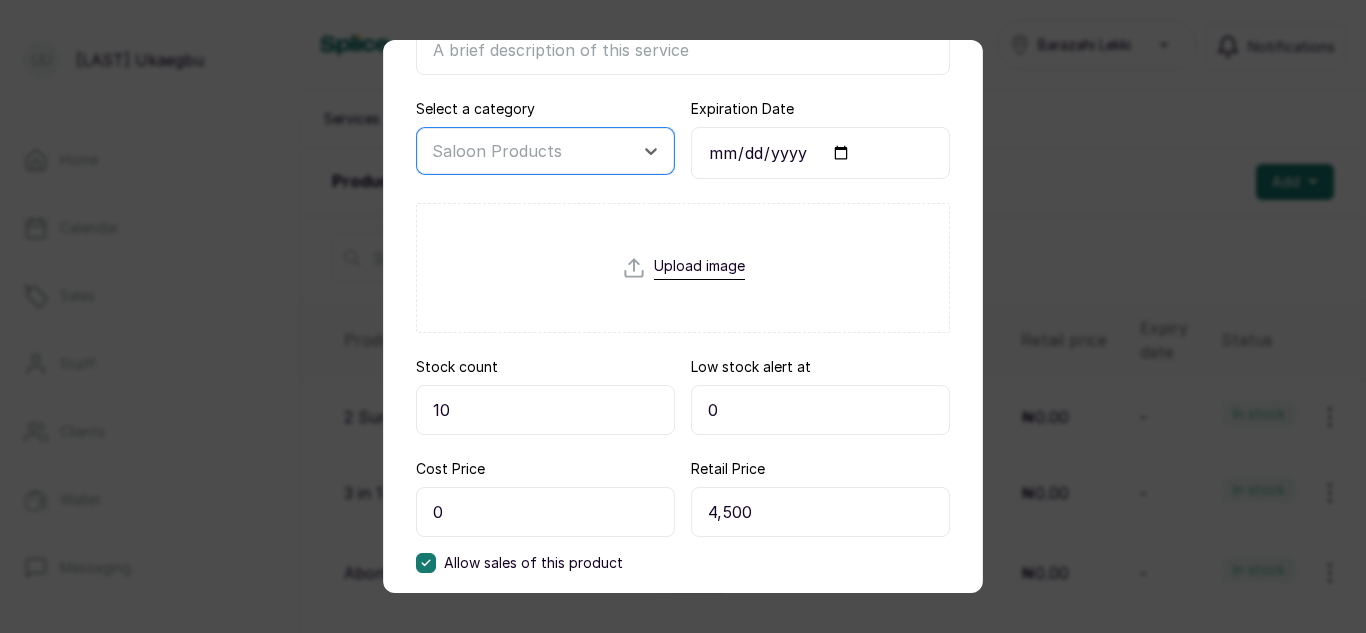 scroll, scrollTop: 395, scrollLeft: 0, axis: vertical 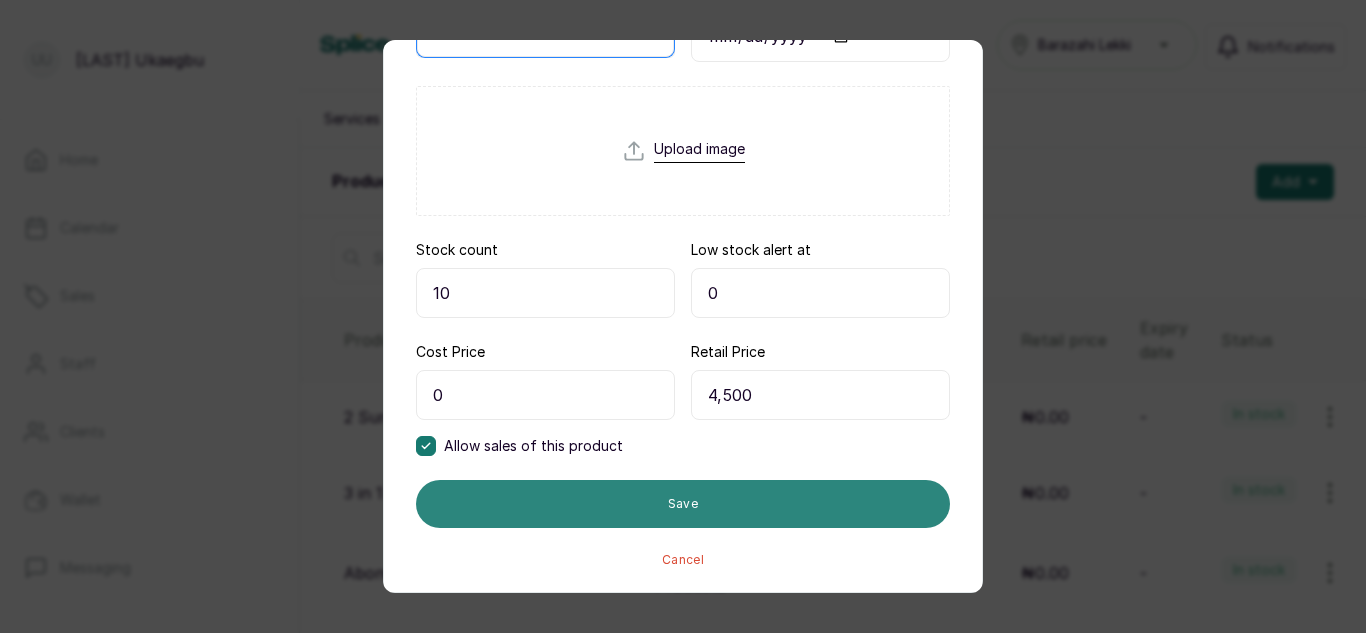 click on "Save" at bounding box center (683, 504) 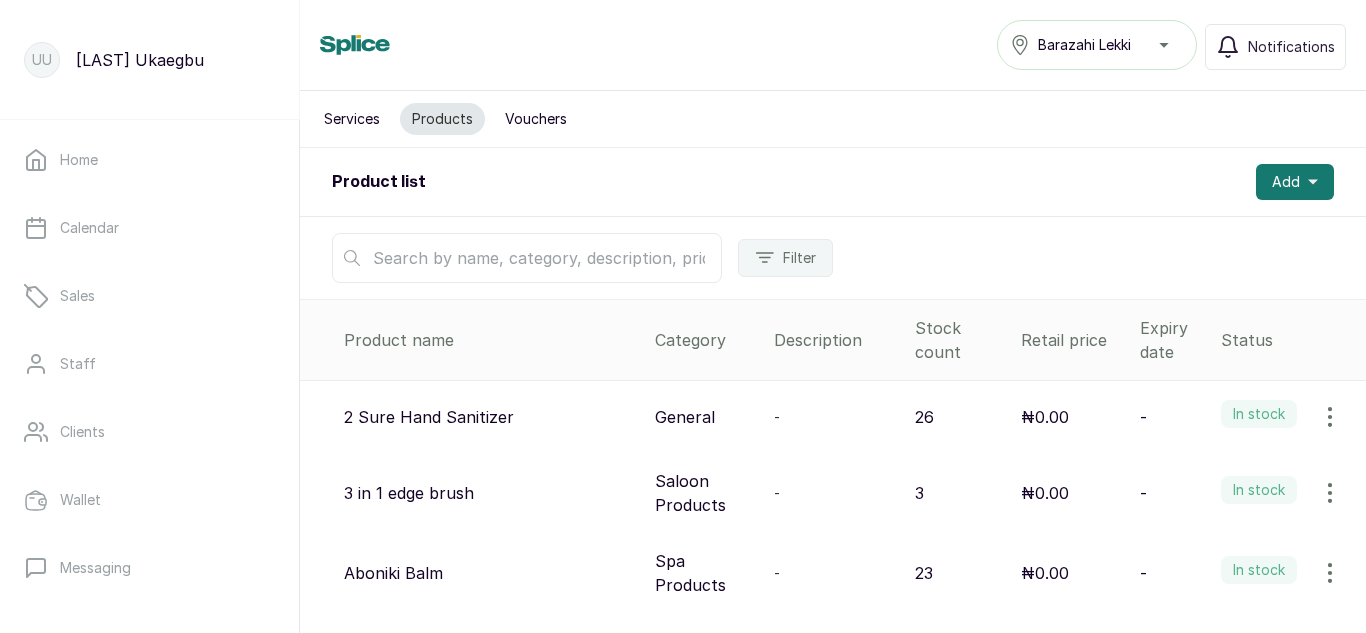 click at bounding box center [527, 258] 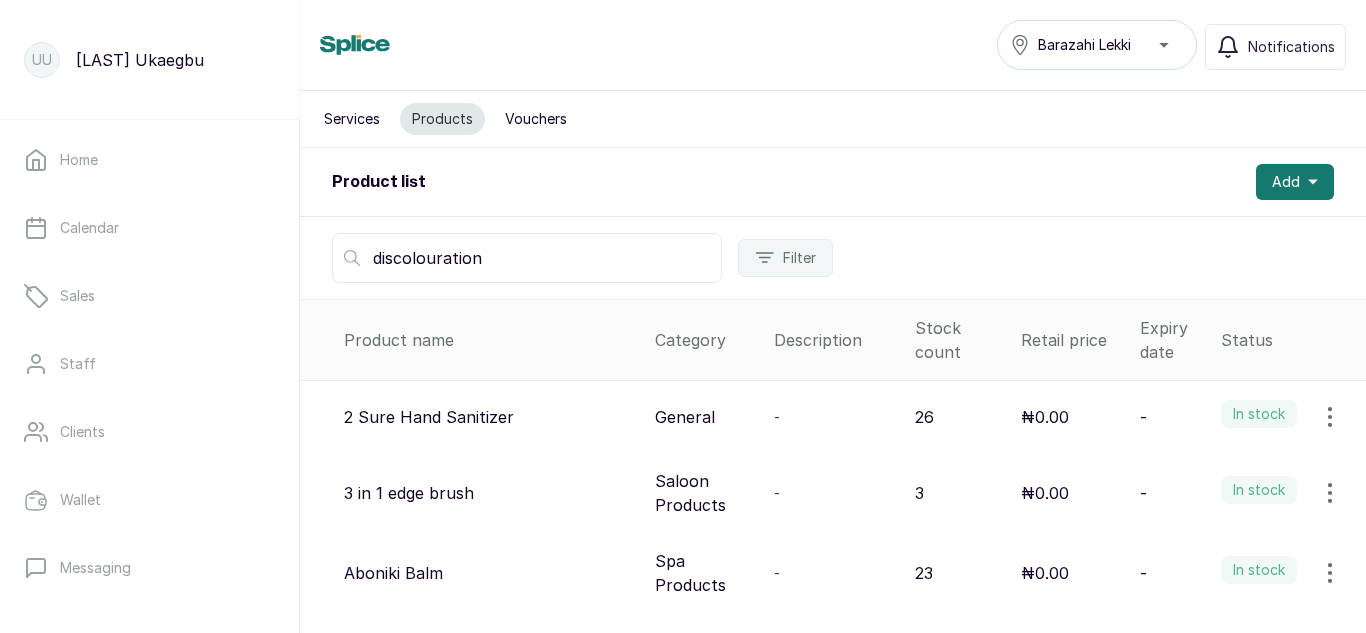 type on "discolouration" 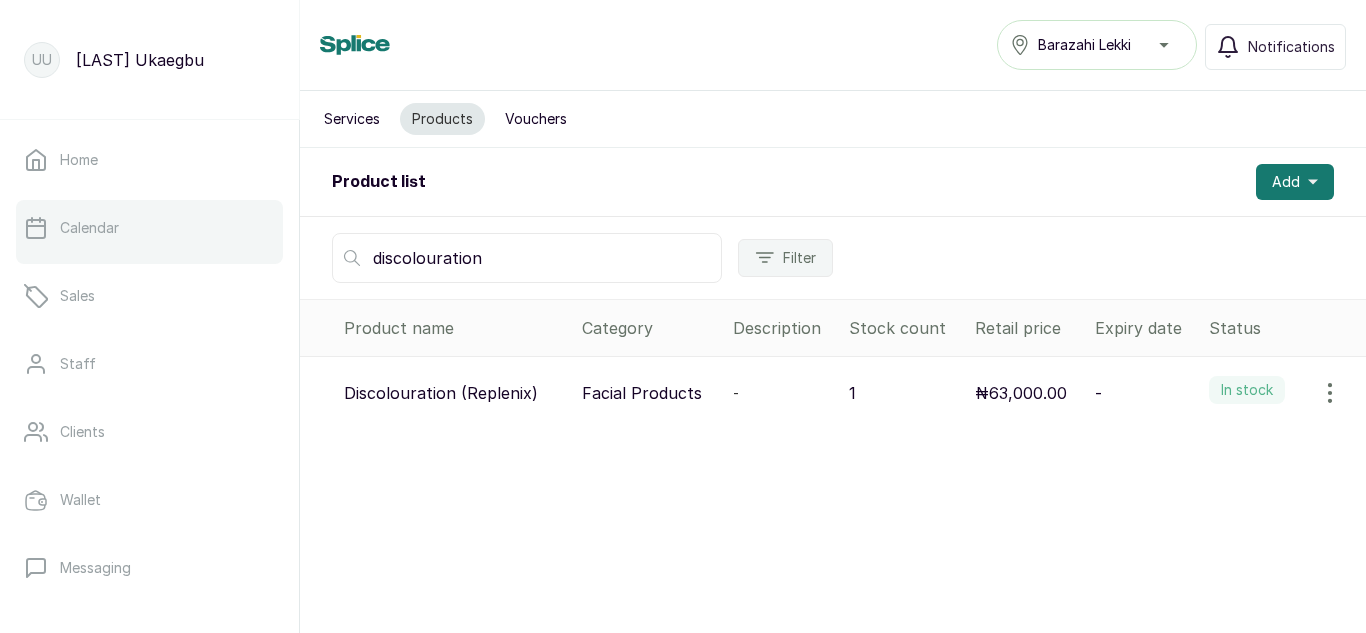 click on "Calendar" at bounding box center (149, 228) 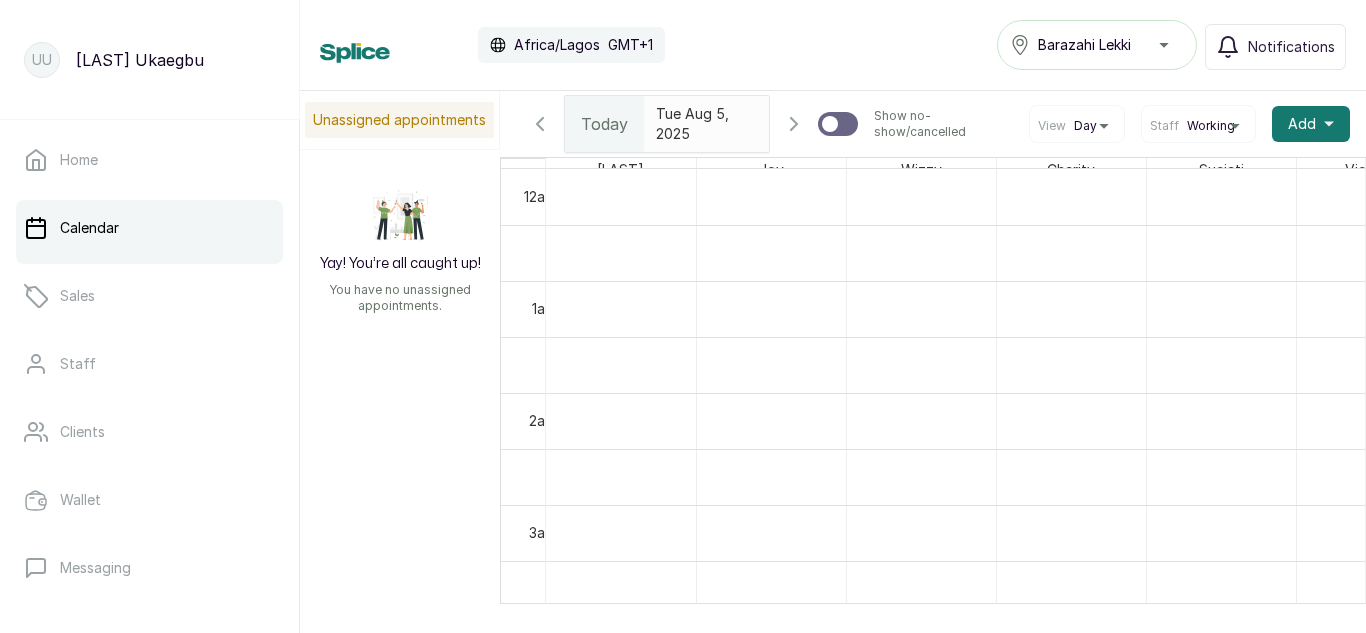 scroll, scrollTop: 673, scrollLeft: 0, axis: vertical 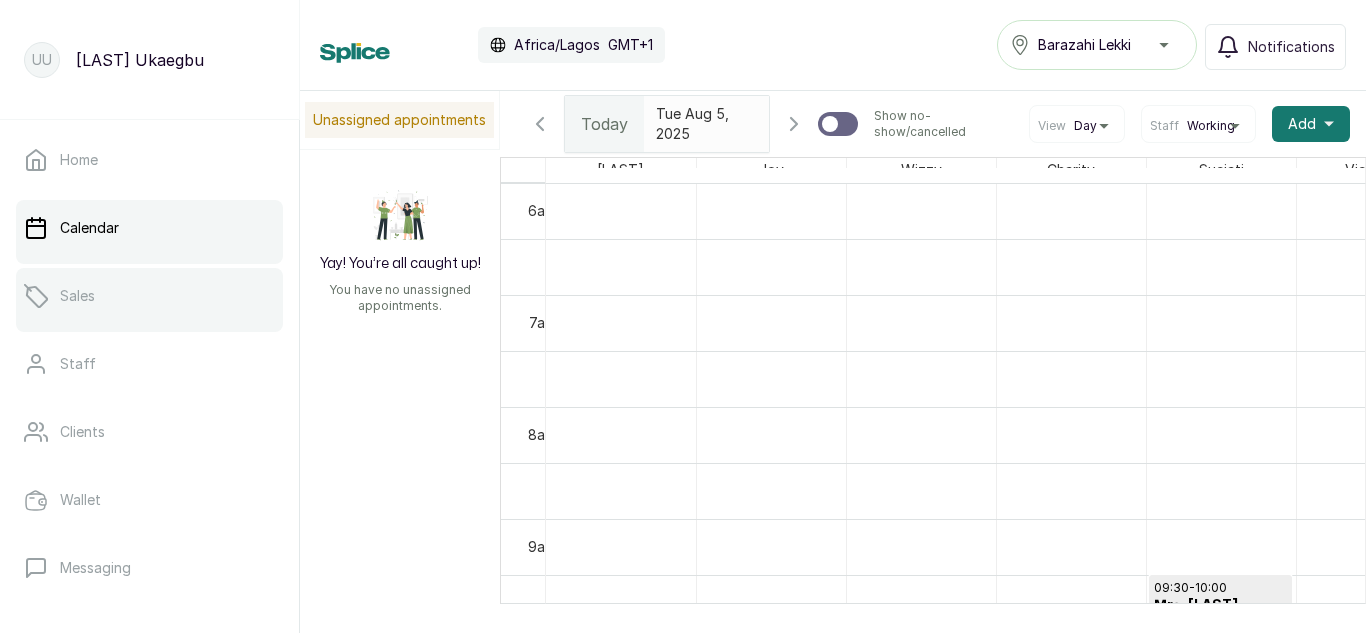 click on "Sales" at bounding box center [77, 296] 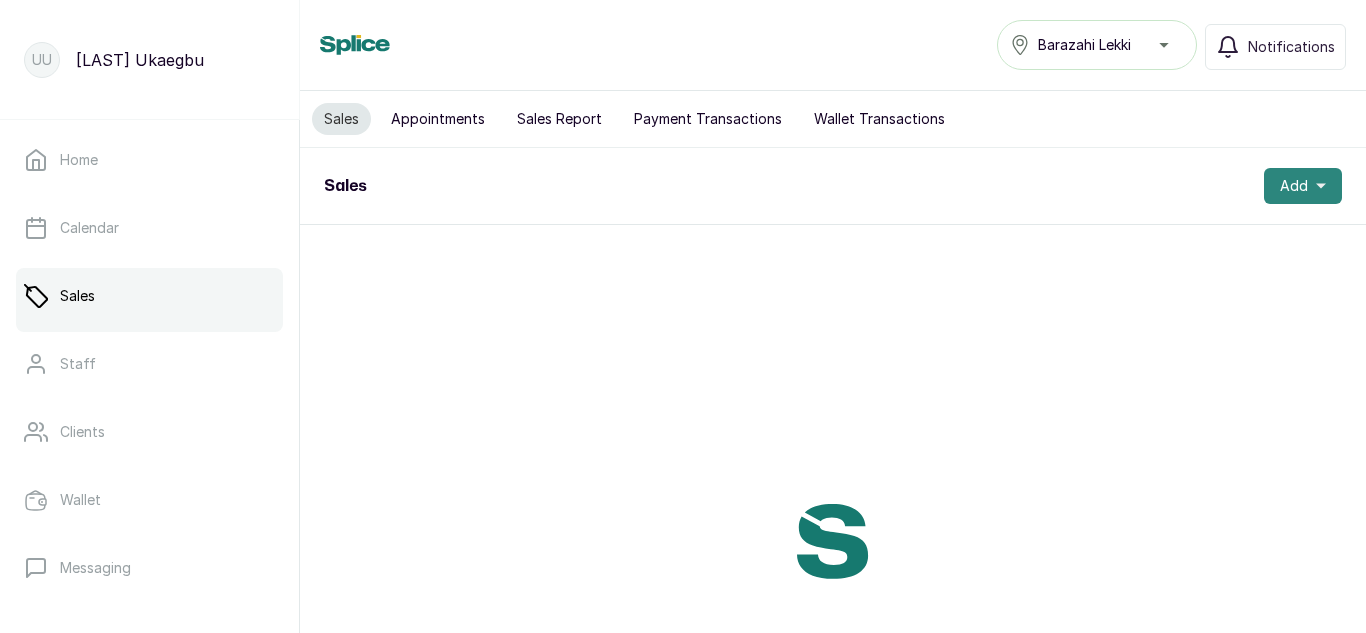 click on "Add" at bounding box center (1303, 186) 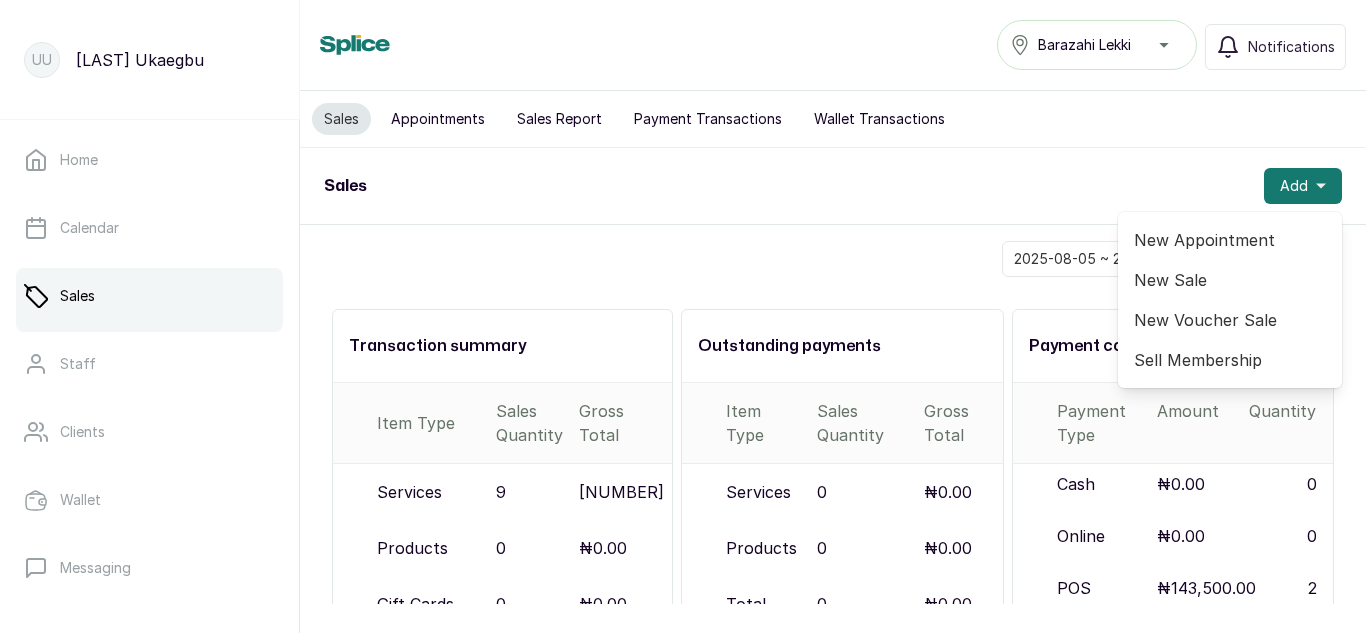 click on "New Sale" at bounding box center (1230, 280) 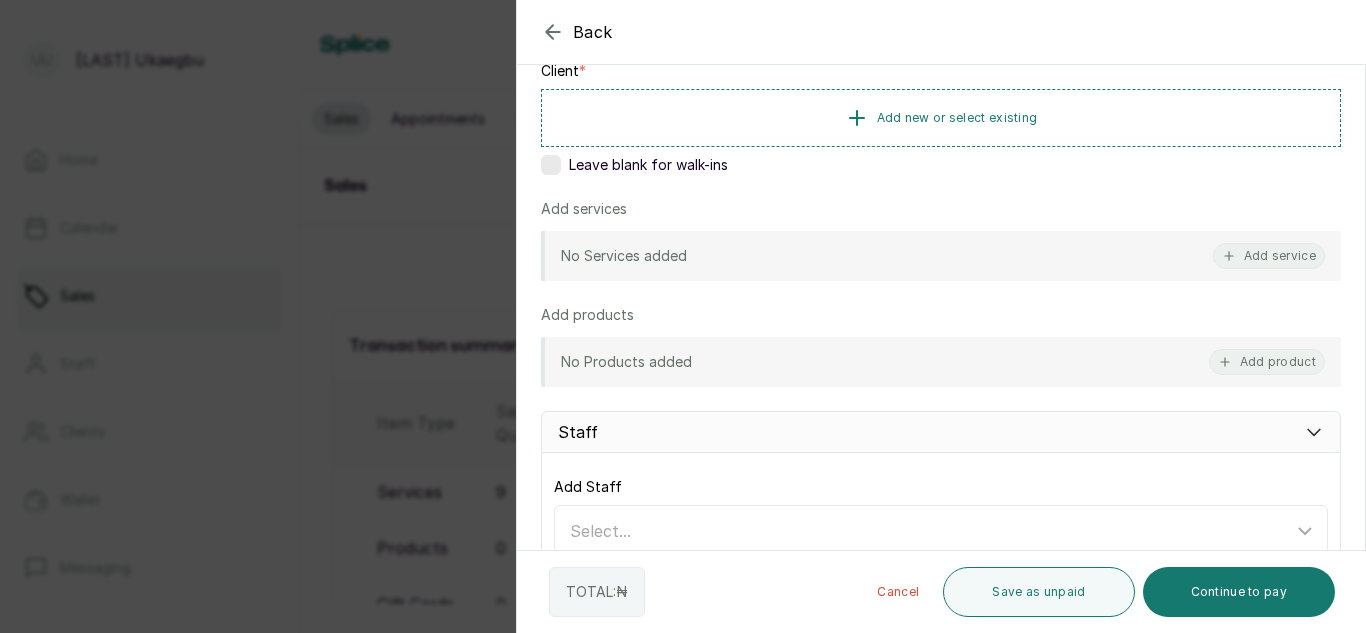 scroll, scrollTop: 184, scrollLeft: 0, axis: vertical 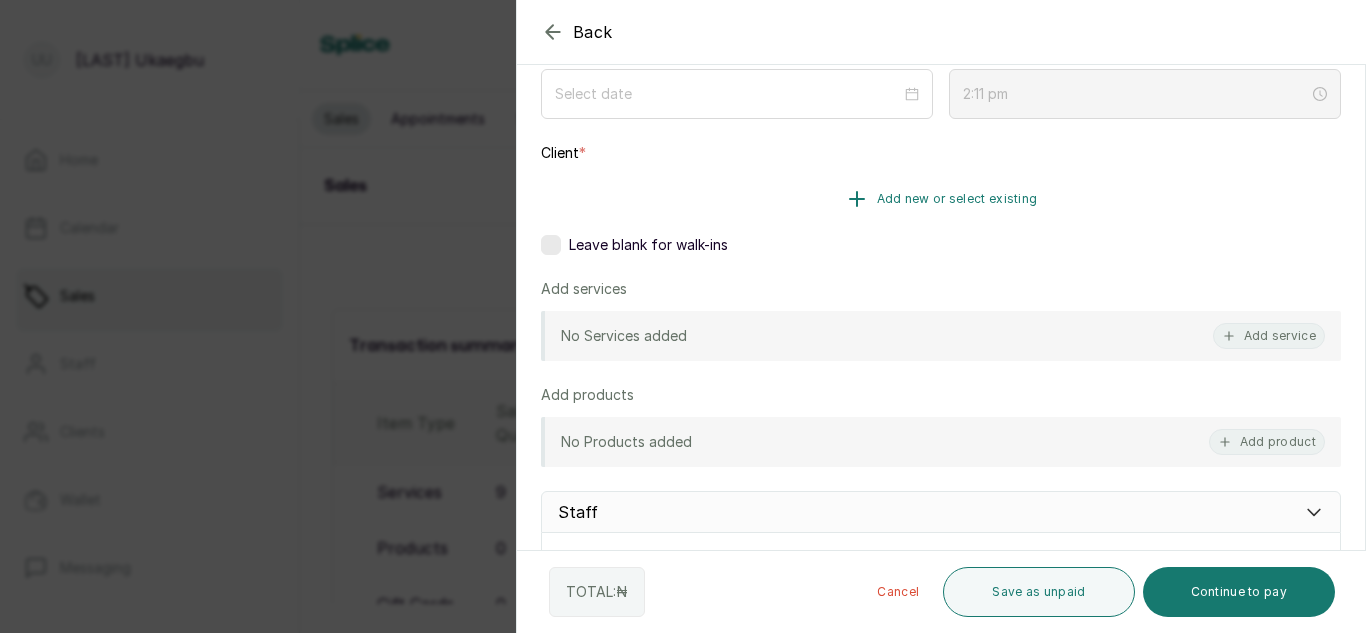 click 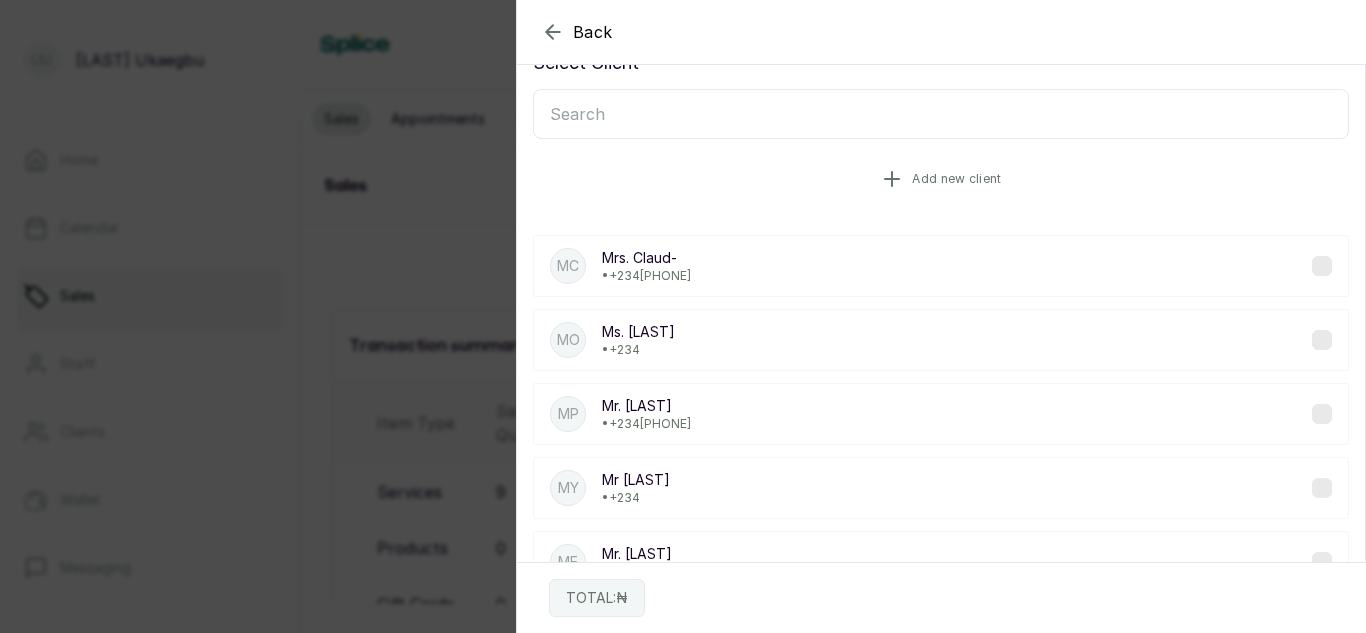 click on "Add new client" at bounding box center (941, 179) 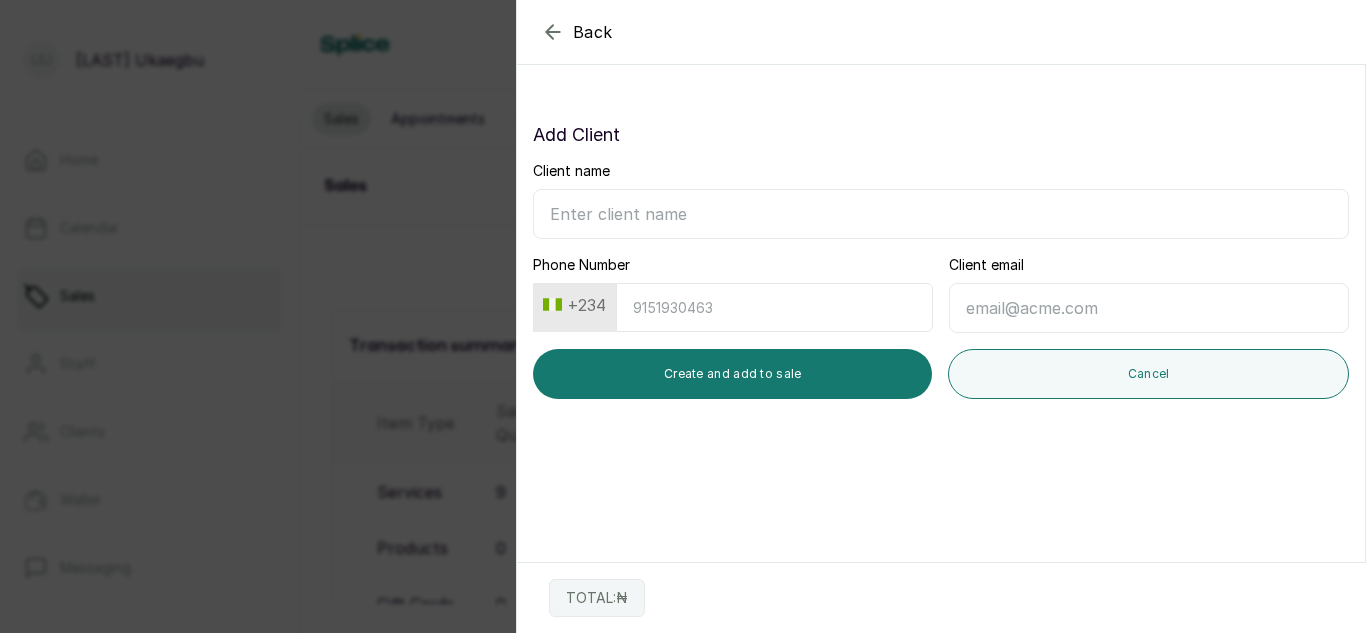 click on "Client name" at bounding box center [941, 214] 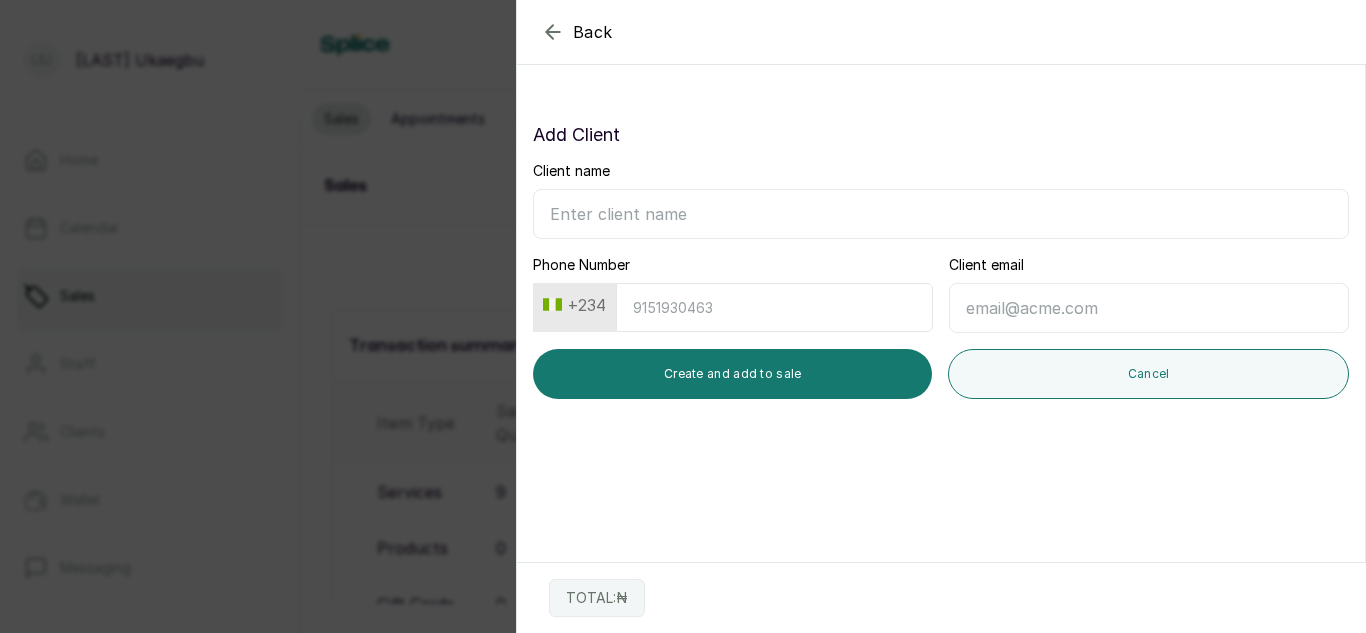 click on "Back" at bounding box center (1200, 32) 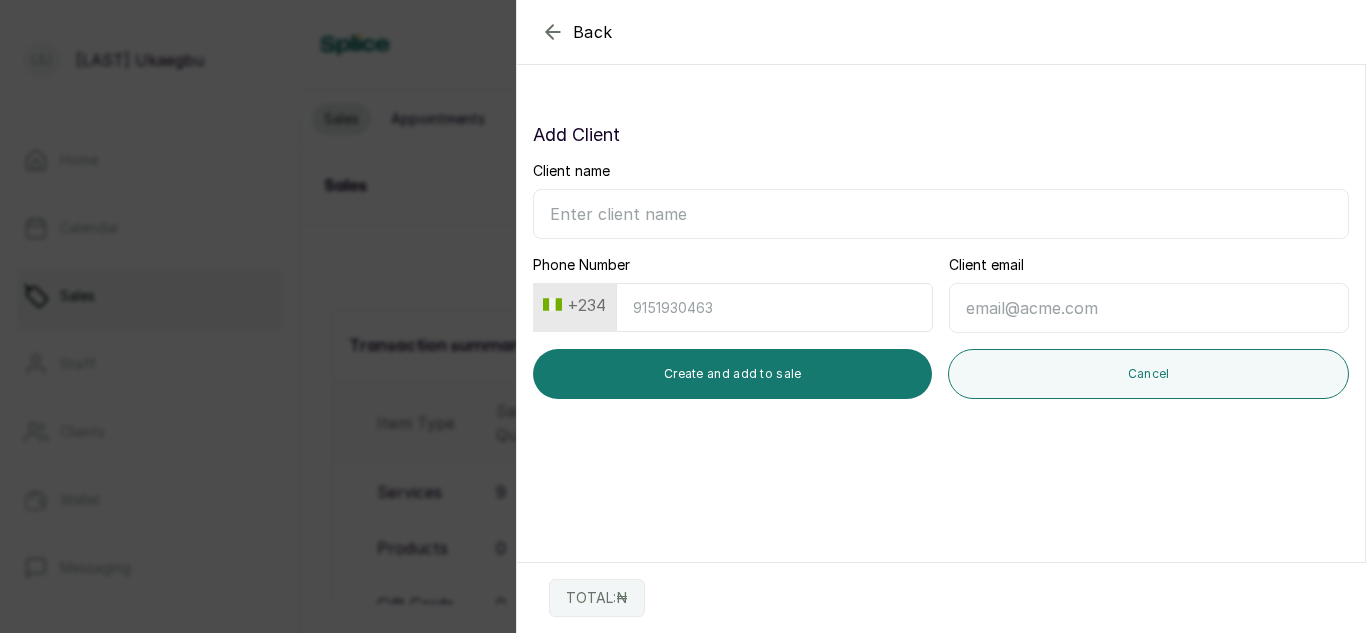 click 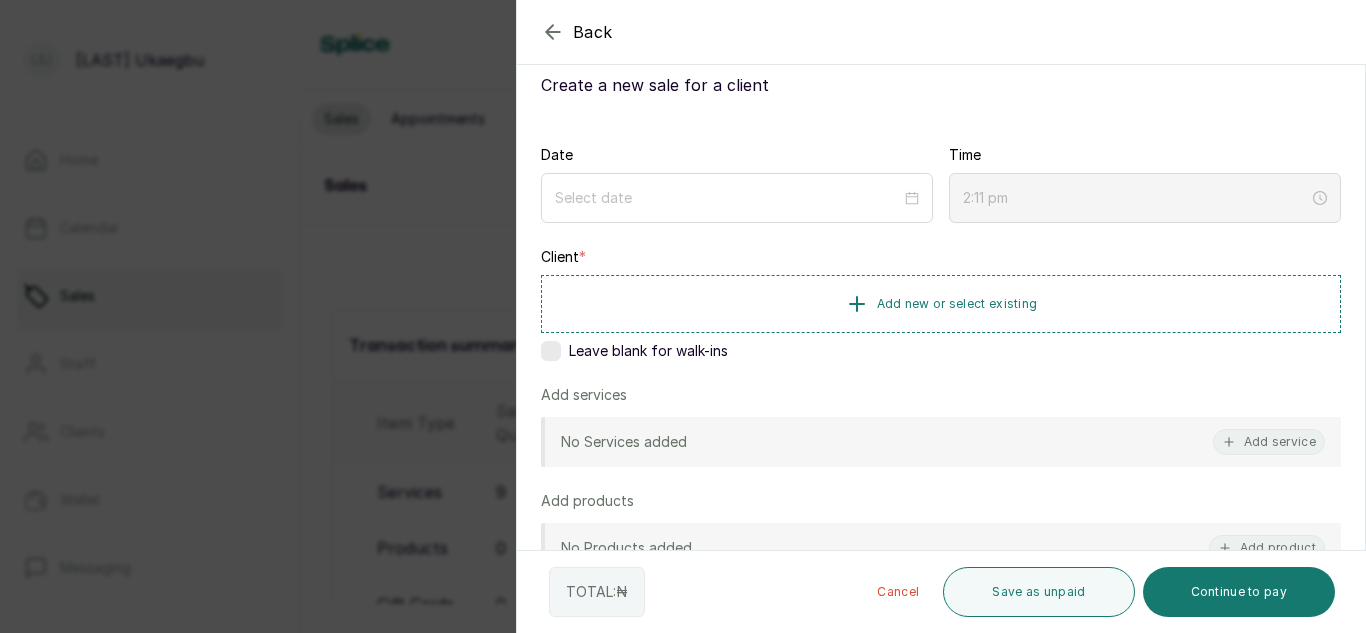 scroll, scrollTop: 71, scrollLeft: 0, axis: vertical 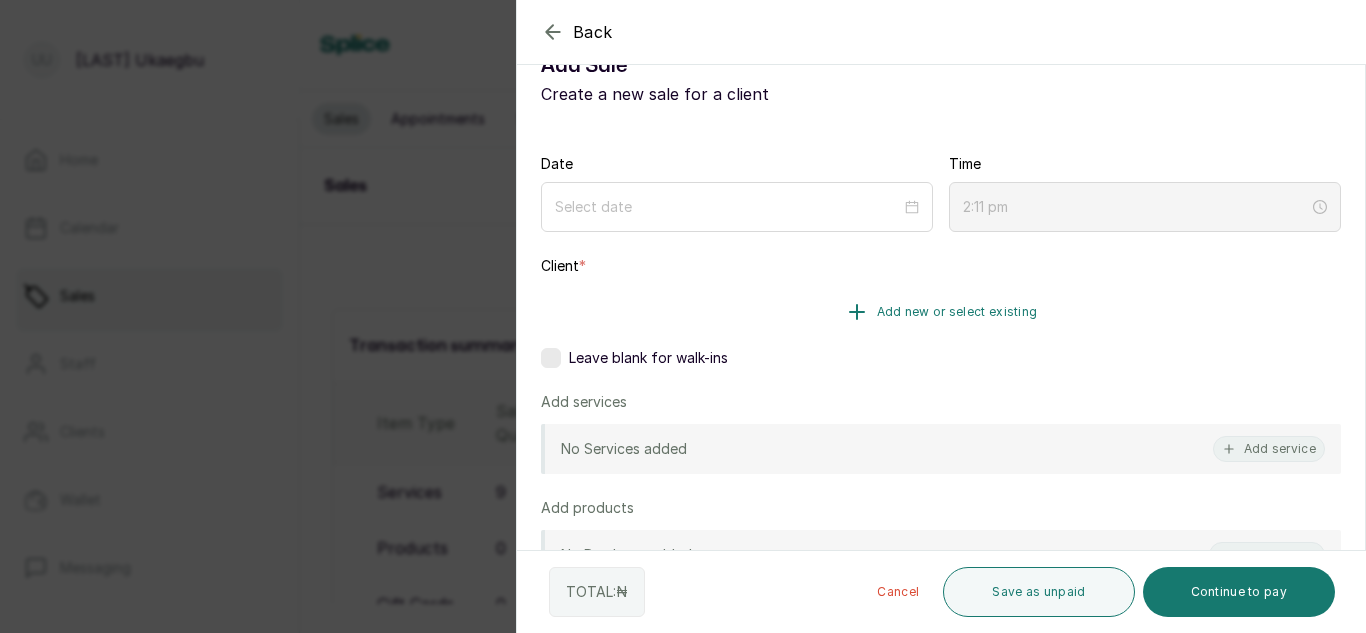 click 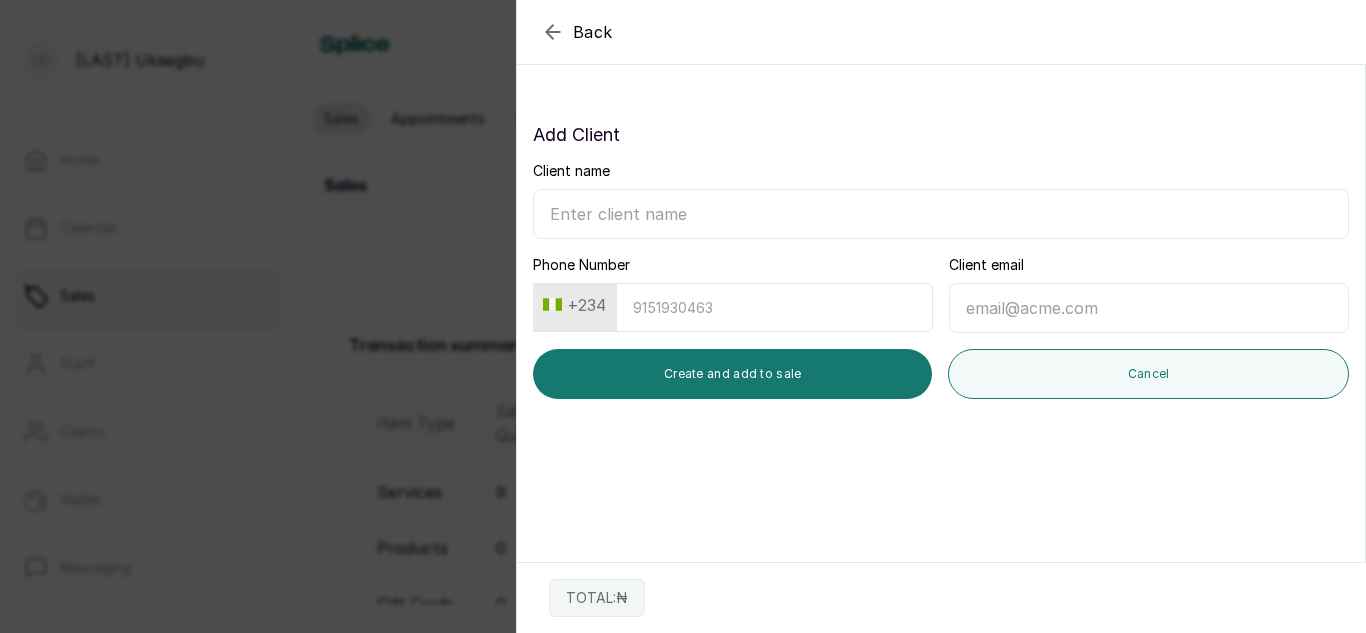 click on "Client name" at bounding box center [941, 214] 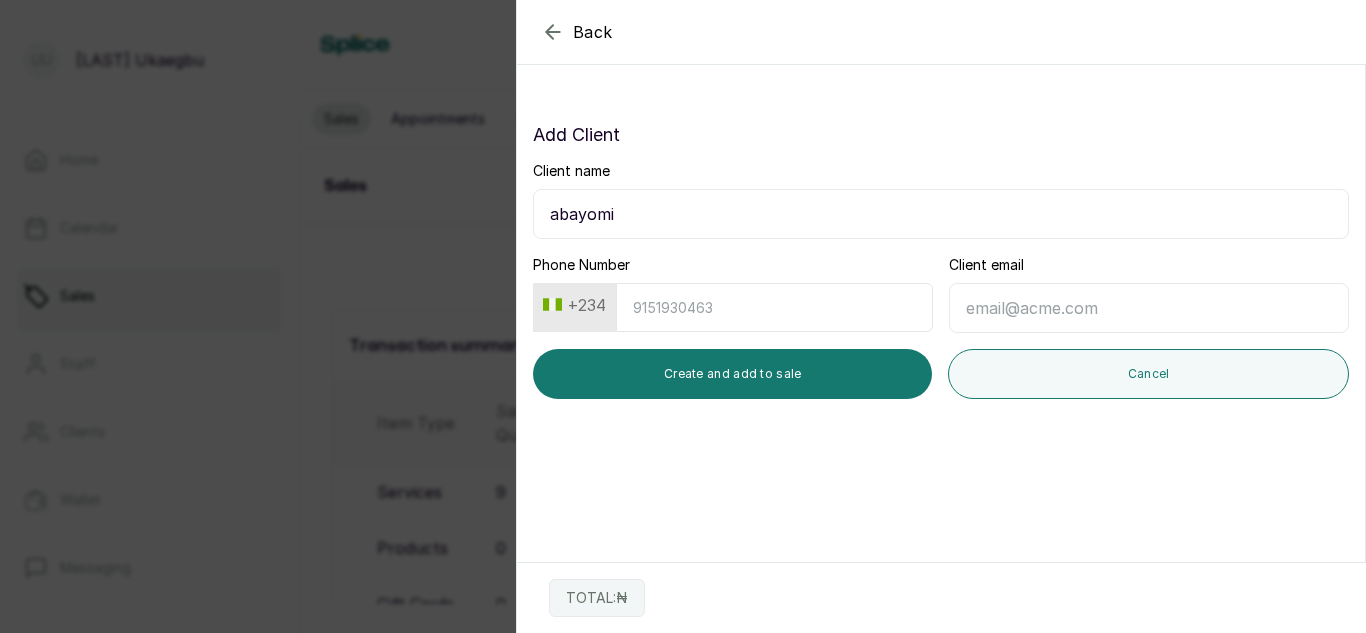 type on "abayomi" 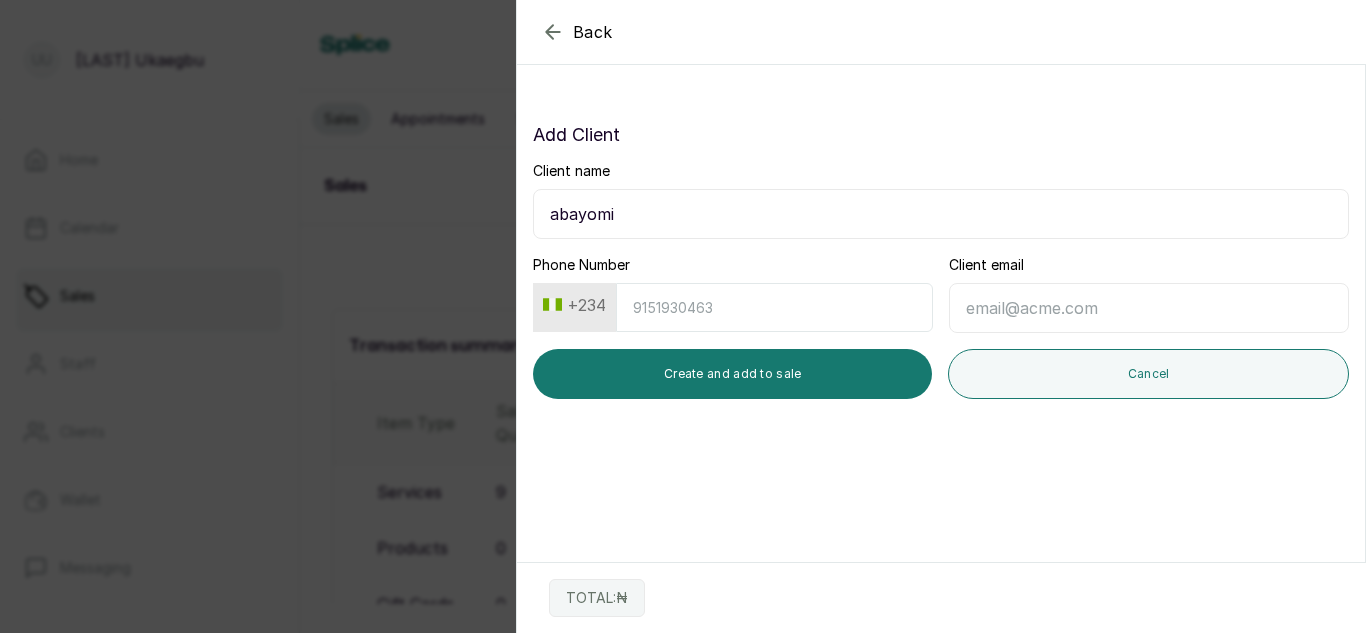 click 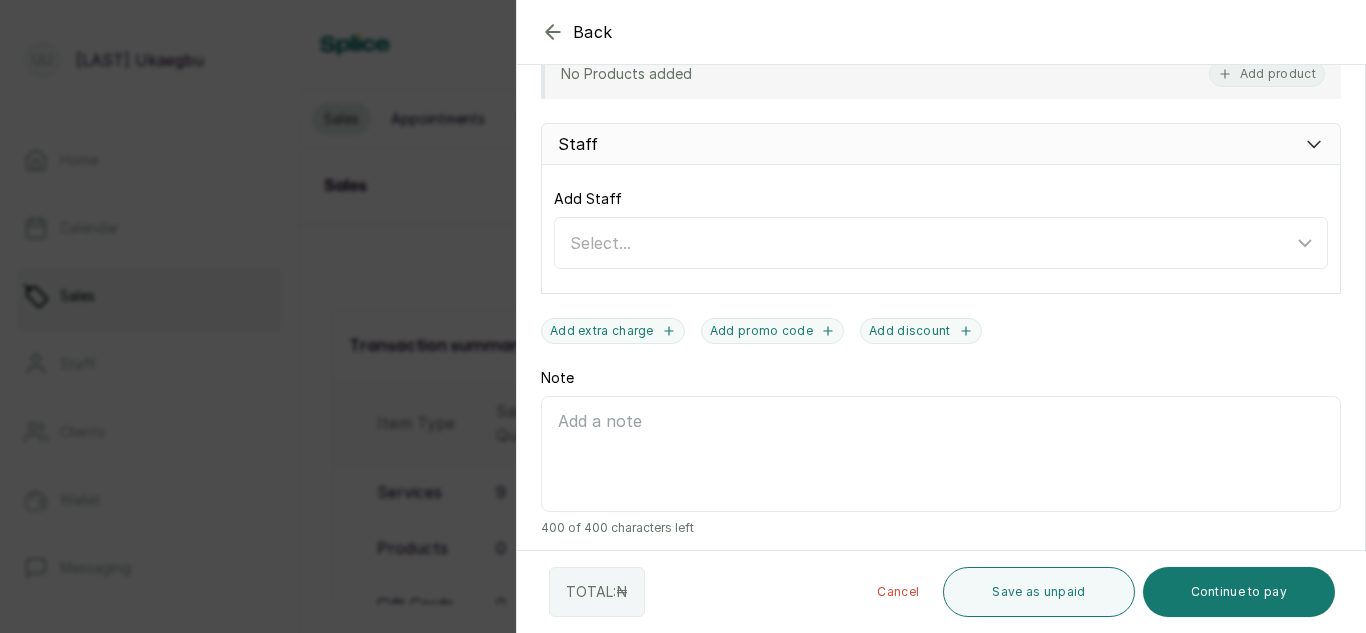 scroll, scrollTop: 554, scrollLeft: 0, axis: vertical 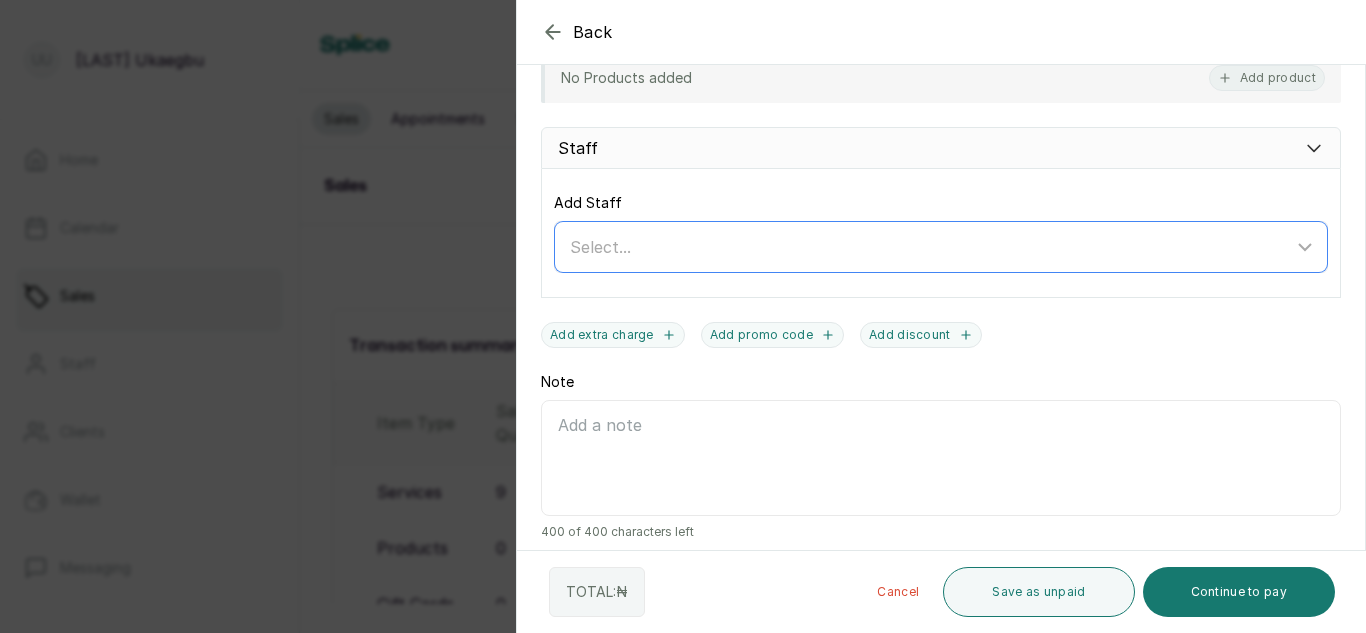 click on "Select..." at bounding box center (931, 247) 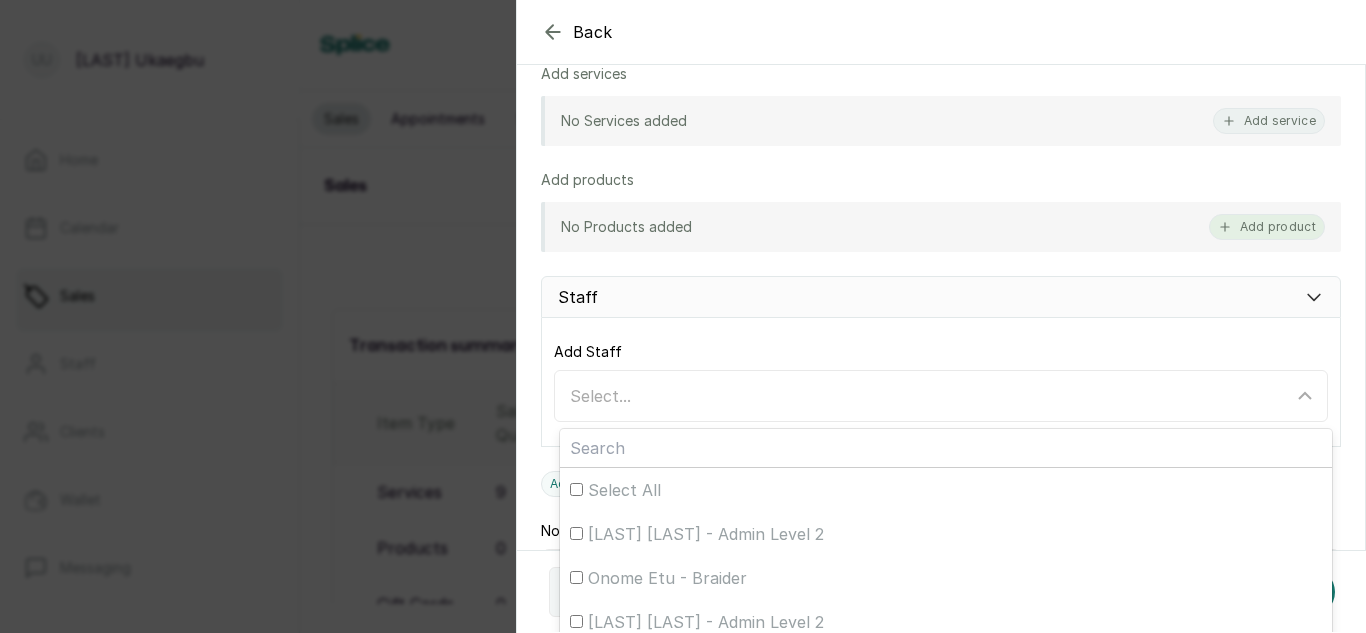 click on "Add product" at bounding box center (1267, 227) 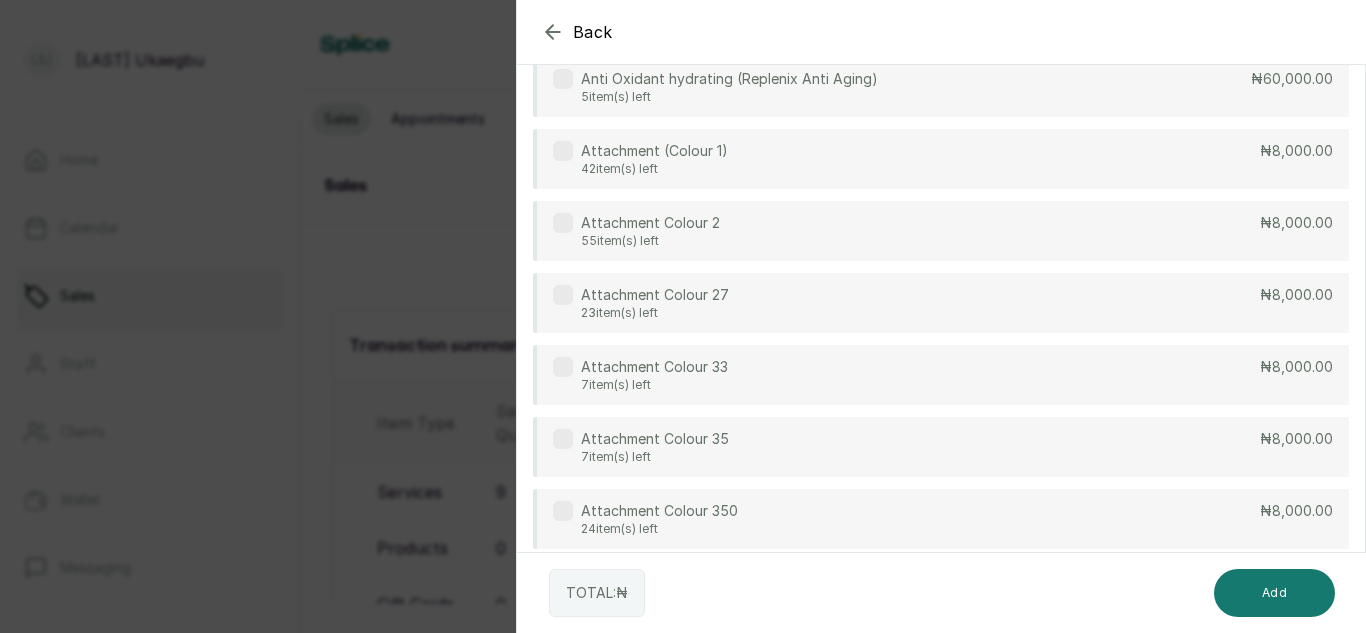 scroll, scrollTop: 0, scrollLeft: 0, axis: both 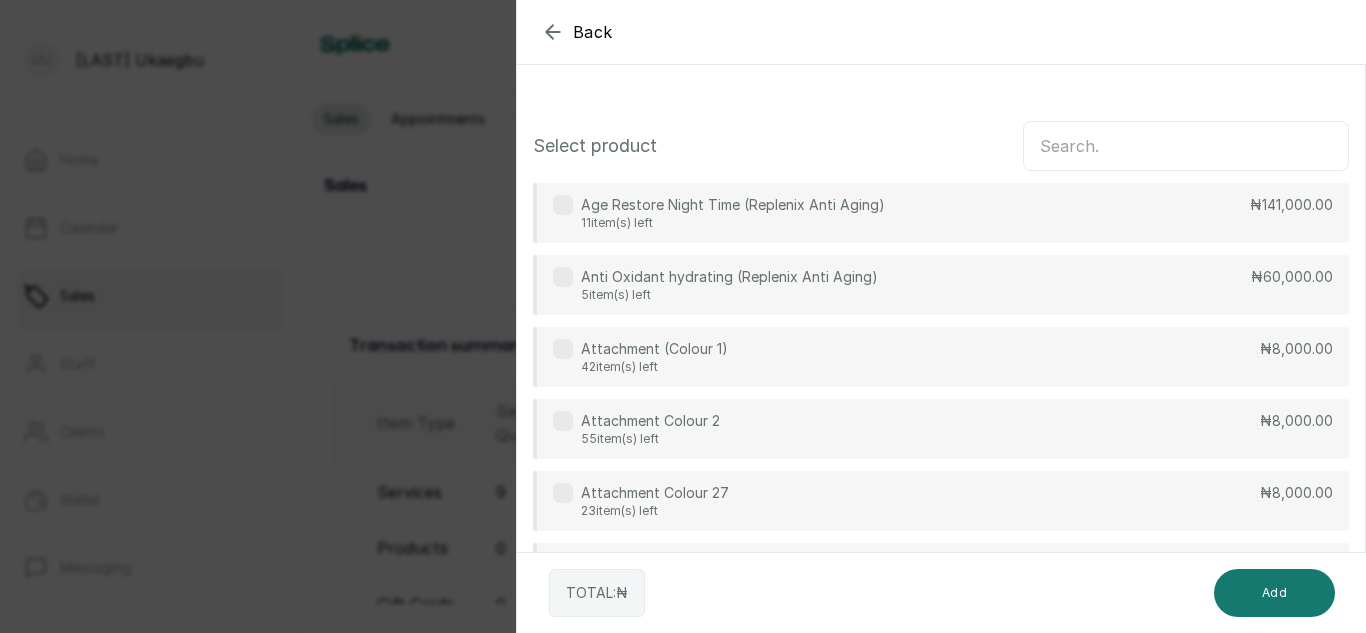 click at bounding box center [1186, 146] 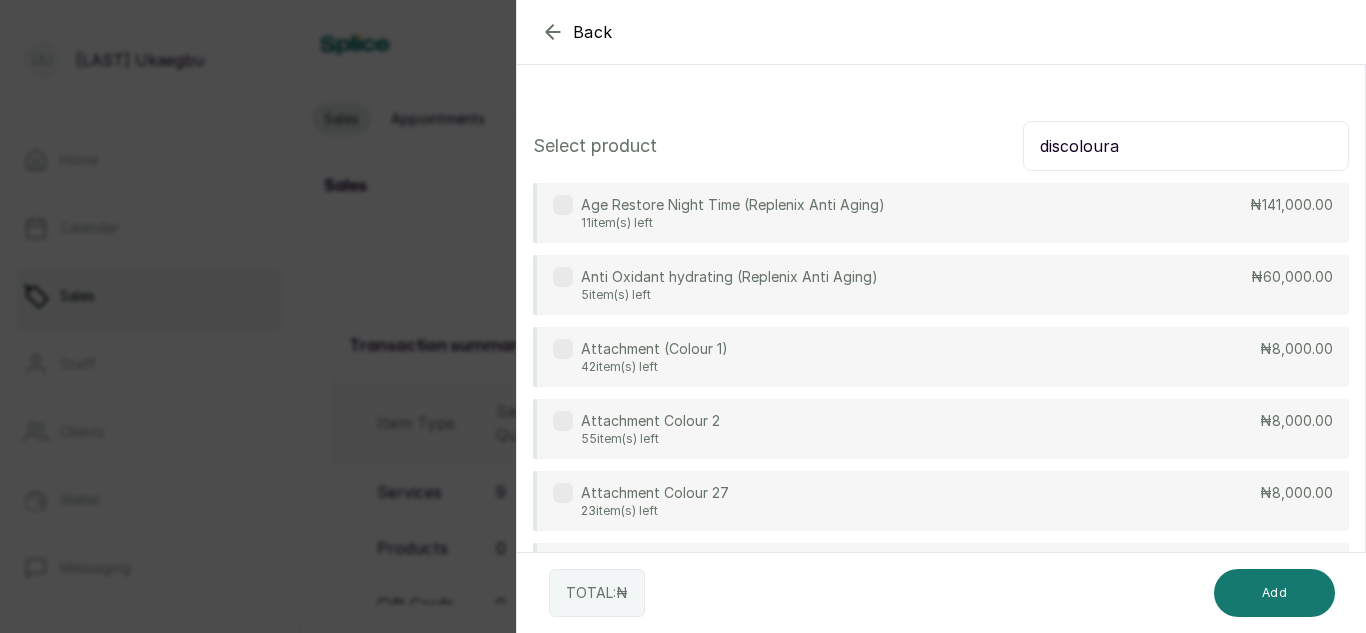 type on "discoloura" 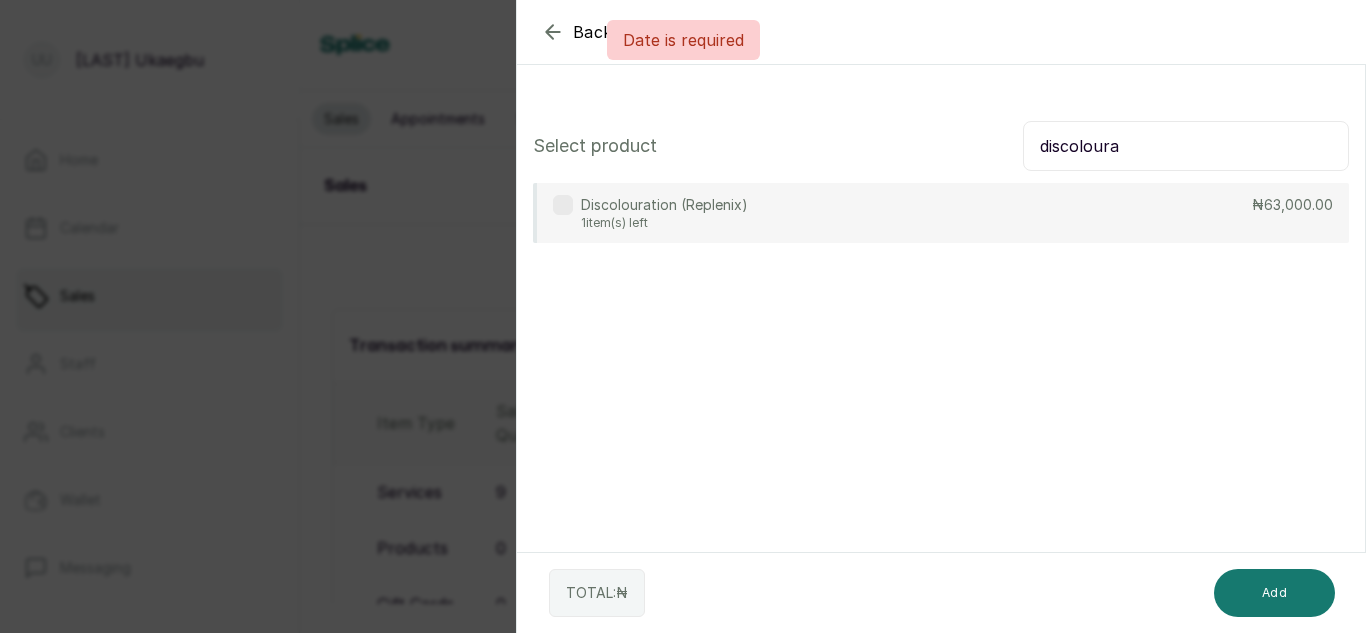 click on "Select product discoloura Discolouration (Replenix) 1 item(s) left ₦63,000.00" at bounding box center (941, 182) 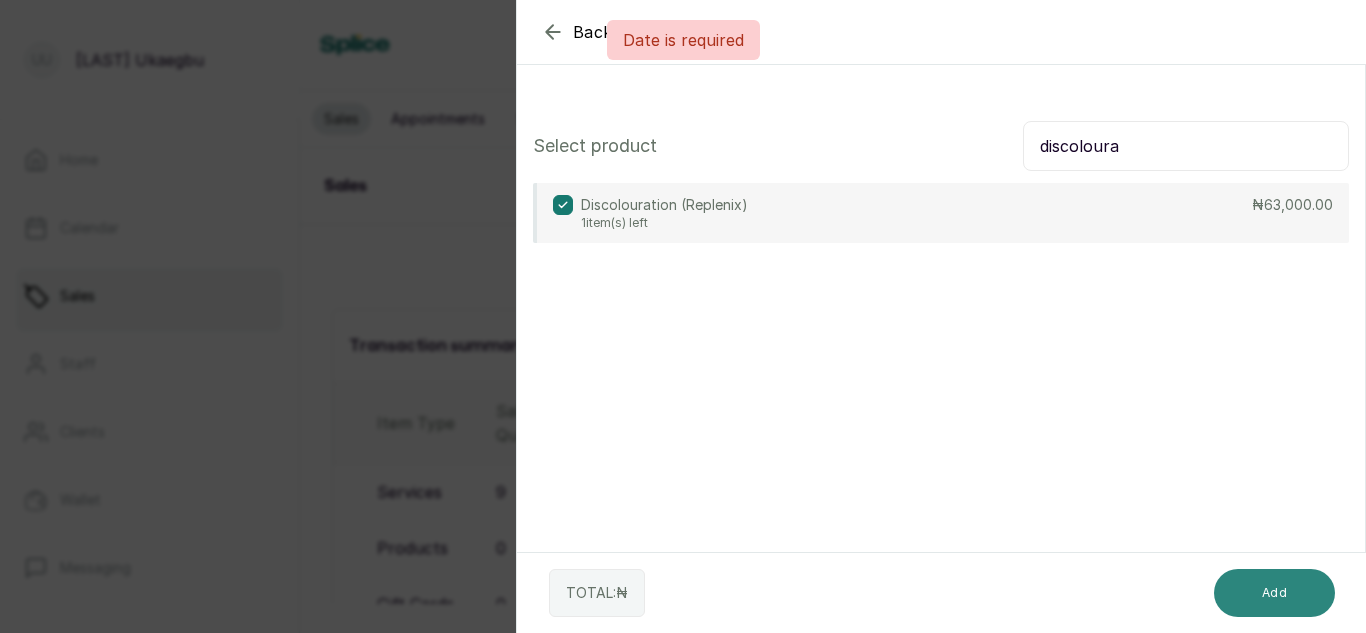 click on "Add" at bounding box center [1274, 593] 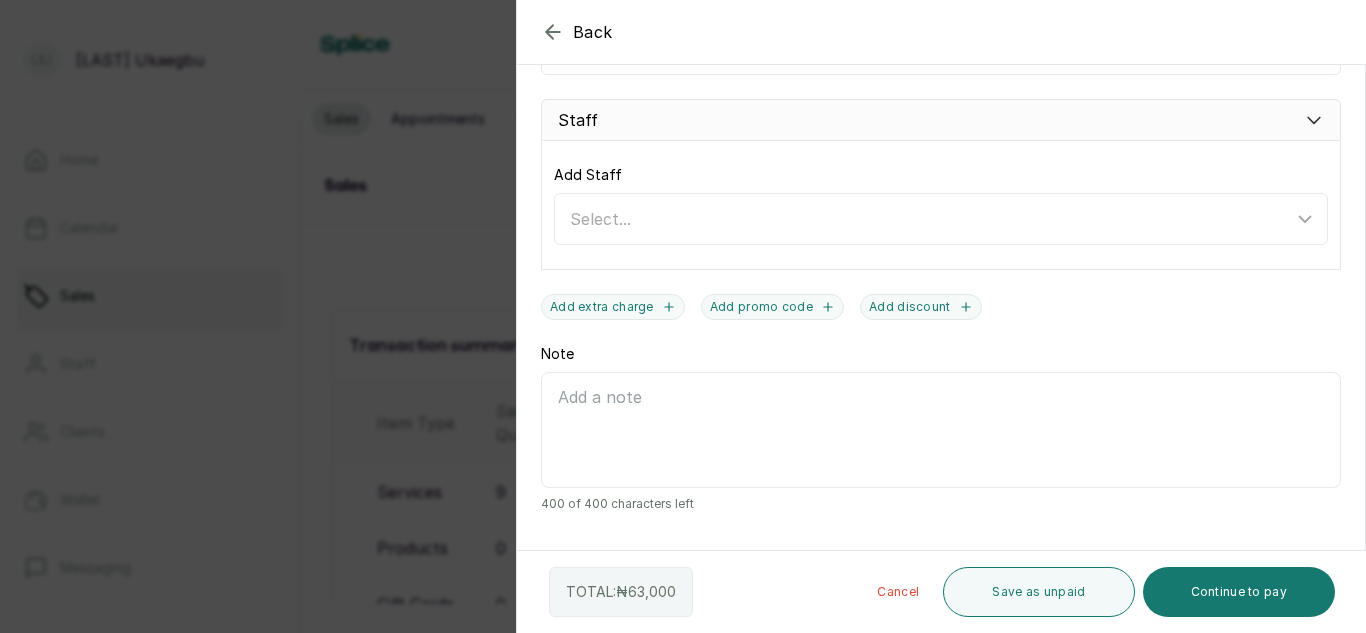 scroll, scrollTop: 725, scrollLeft: 0, axis: vertical 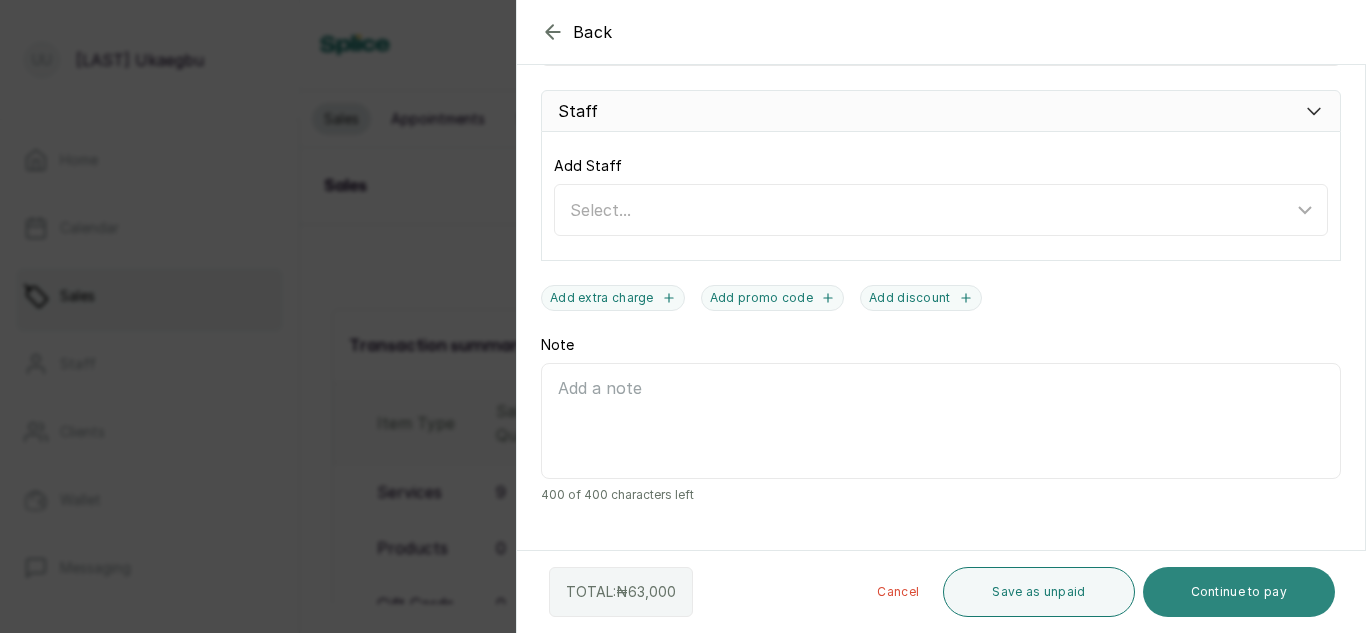 click on "Continue to pay" at bounding box center [1239, 592] 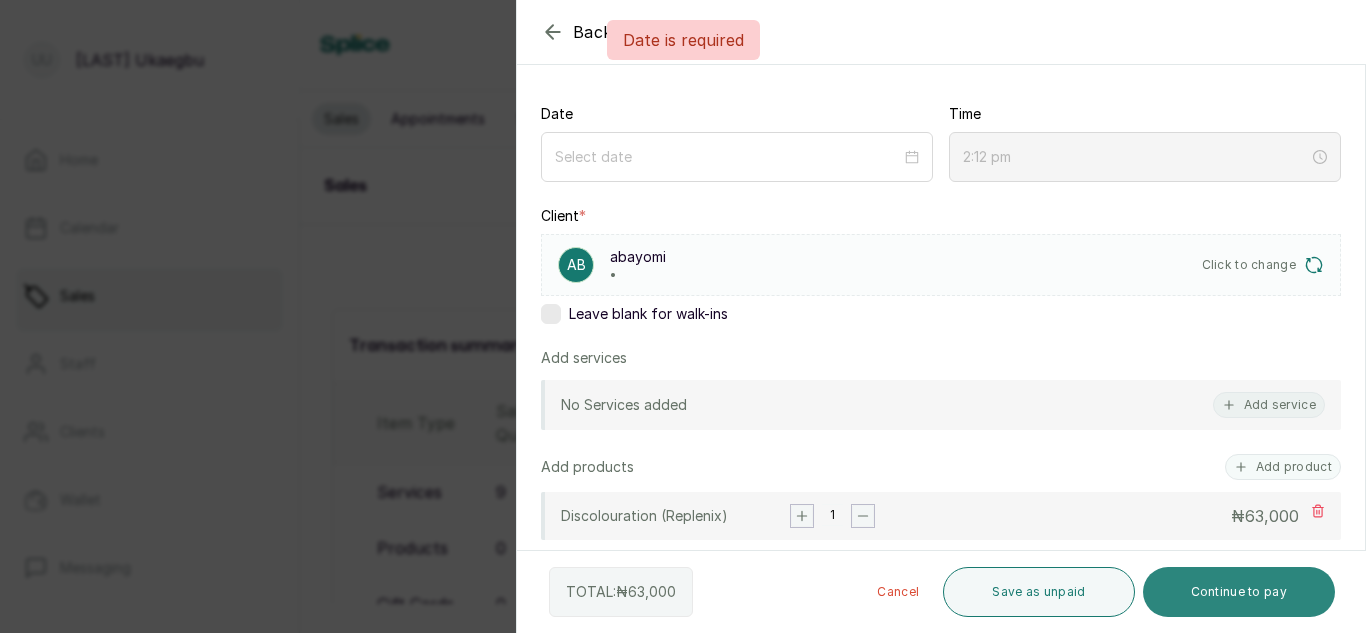 scroll, scrollTop: 107, scrollLeft: 0, axis: vertical 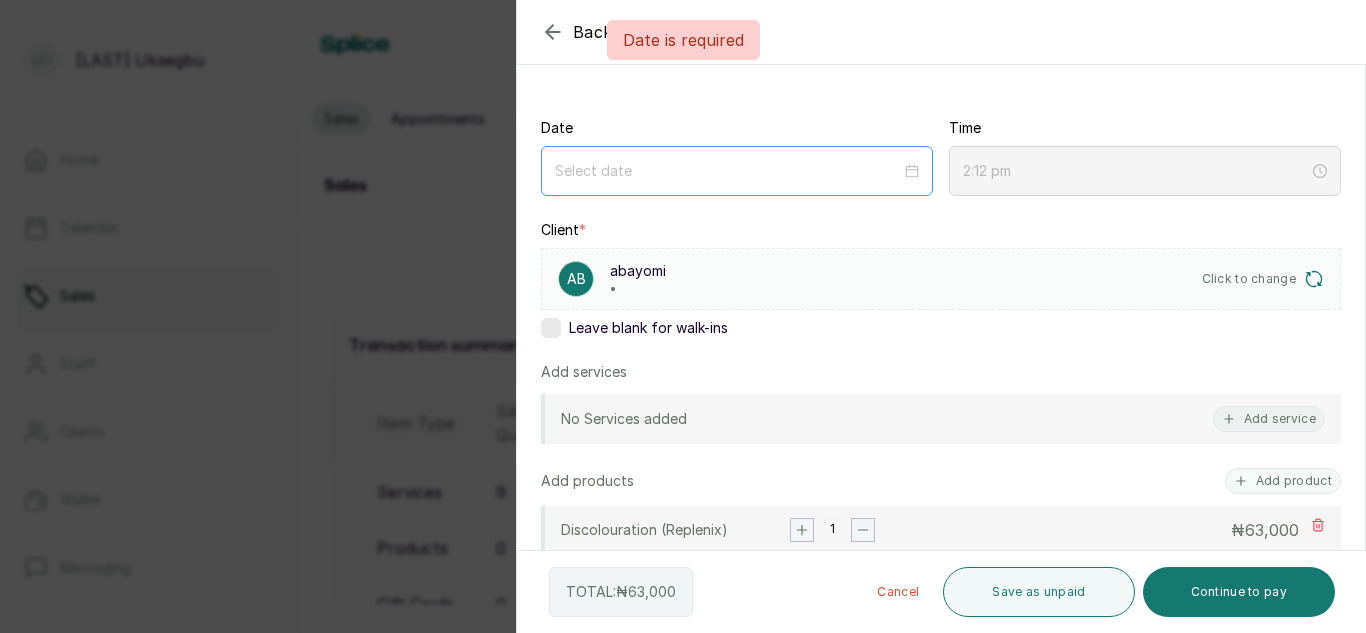click at bounding box center (737, 171) 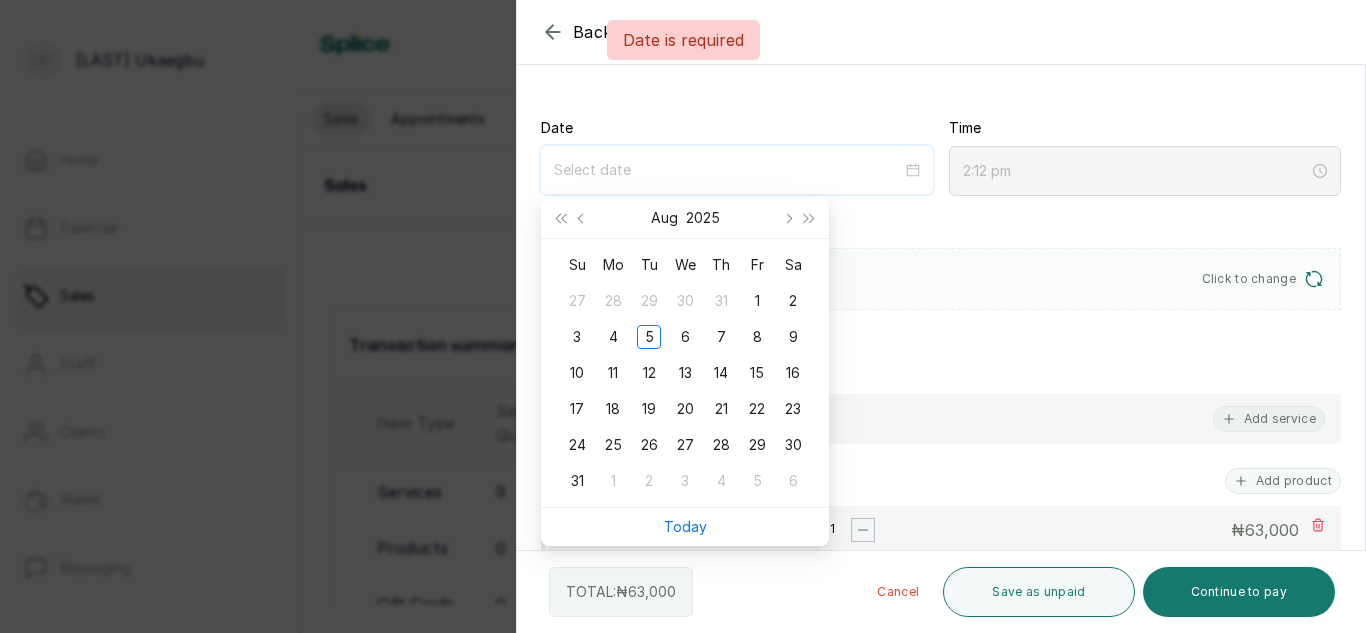 click on "2:12 pm" at bounding box center [1145, 171] 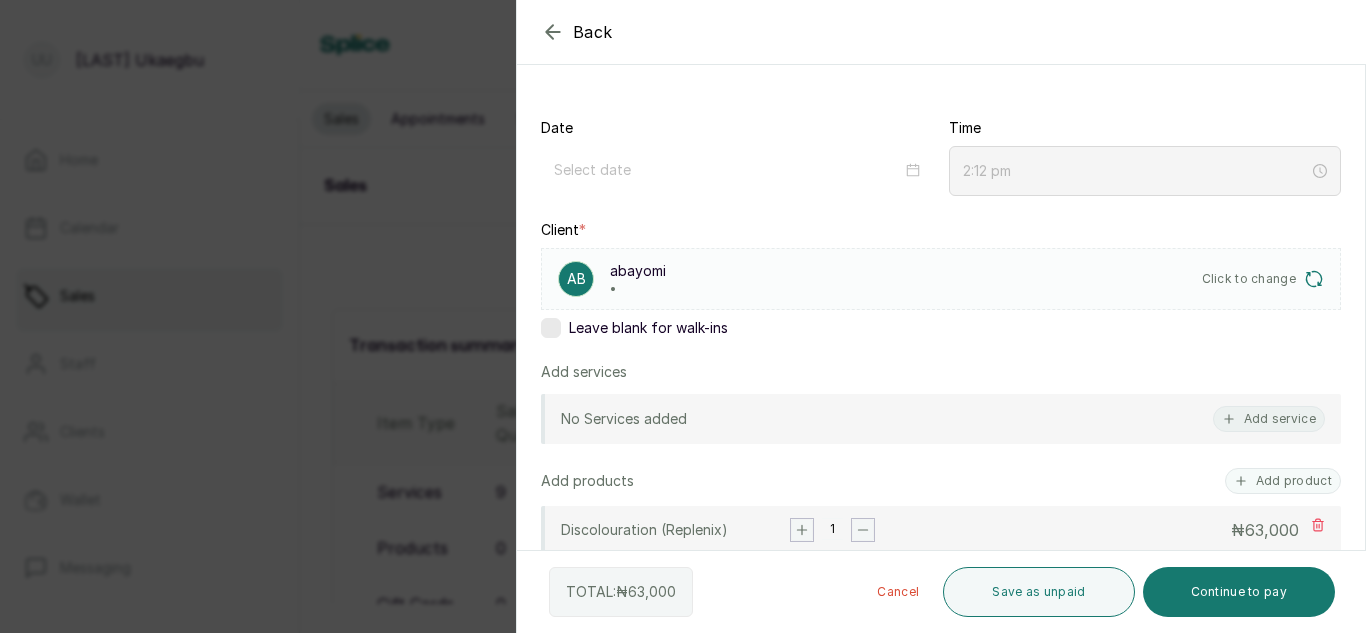 click on "Date" at bounding box center (737, 156) 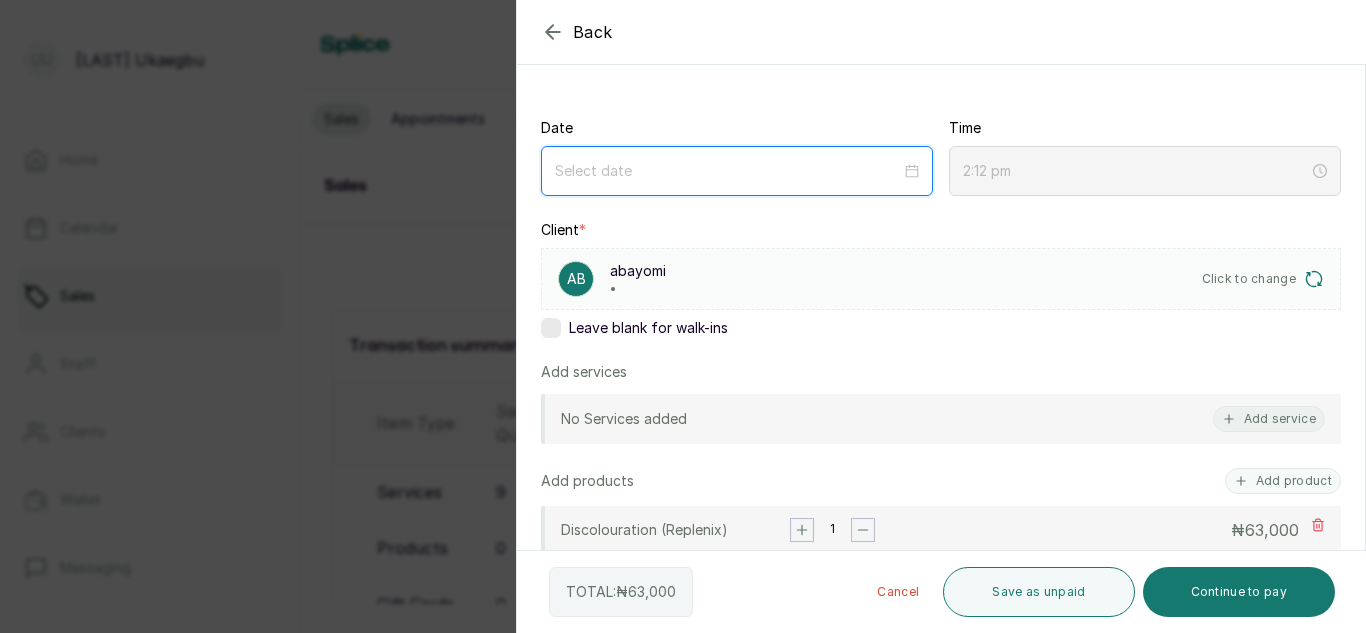 click at bounding box center (728, 171) 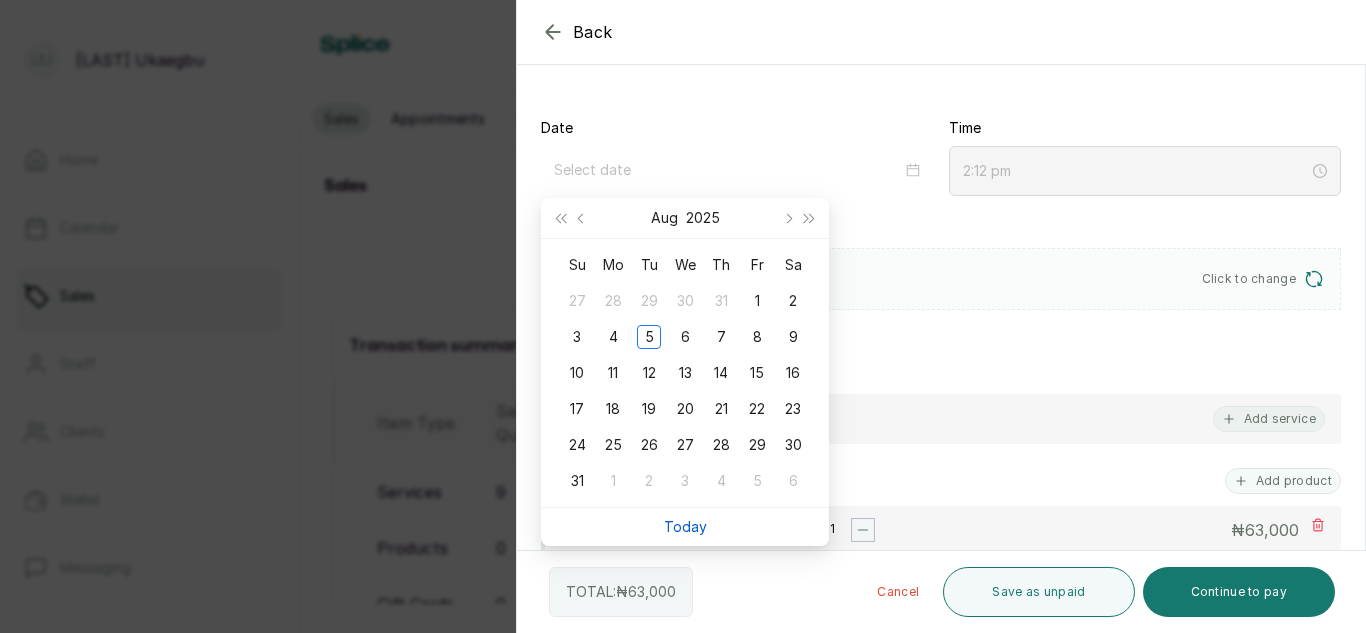 click on "Today" at bounding box center (685, 526) 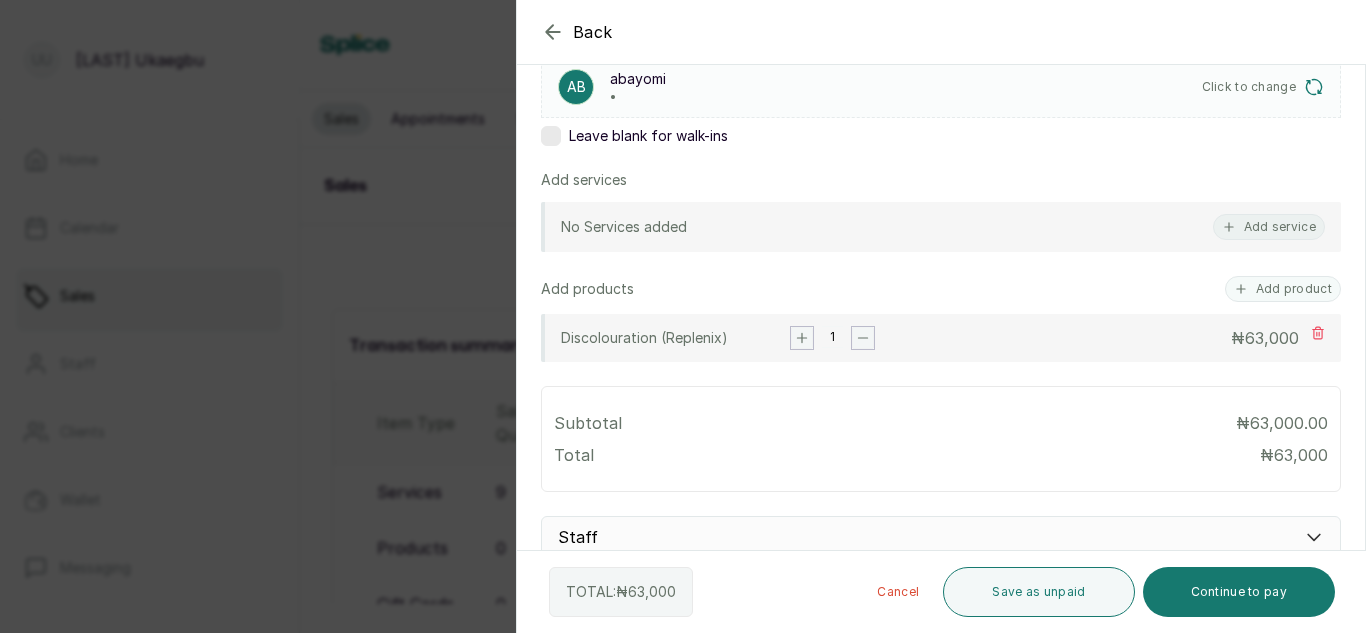 scroll, scrollTop: 756, scrollLeft: 0, axis: vertical 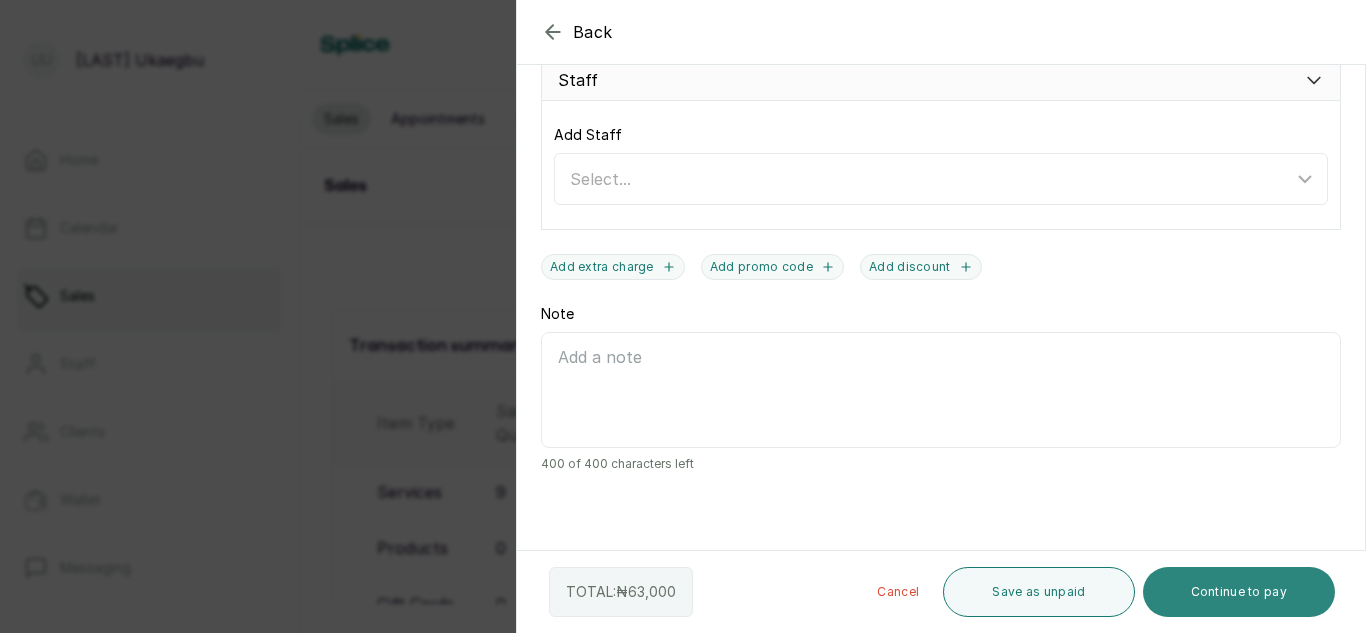 click on "Continue to pay" at bounding box center (1239, 592) 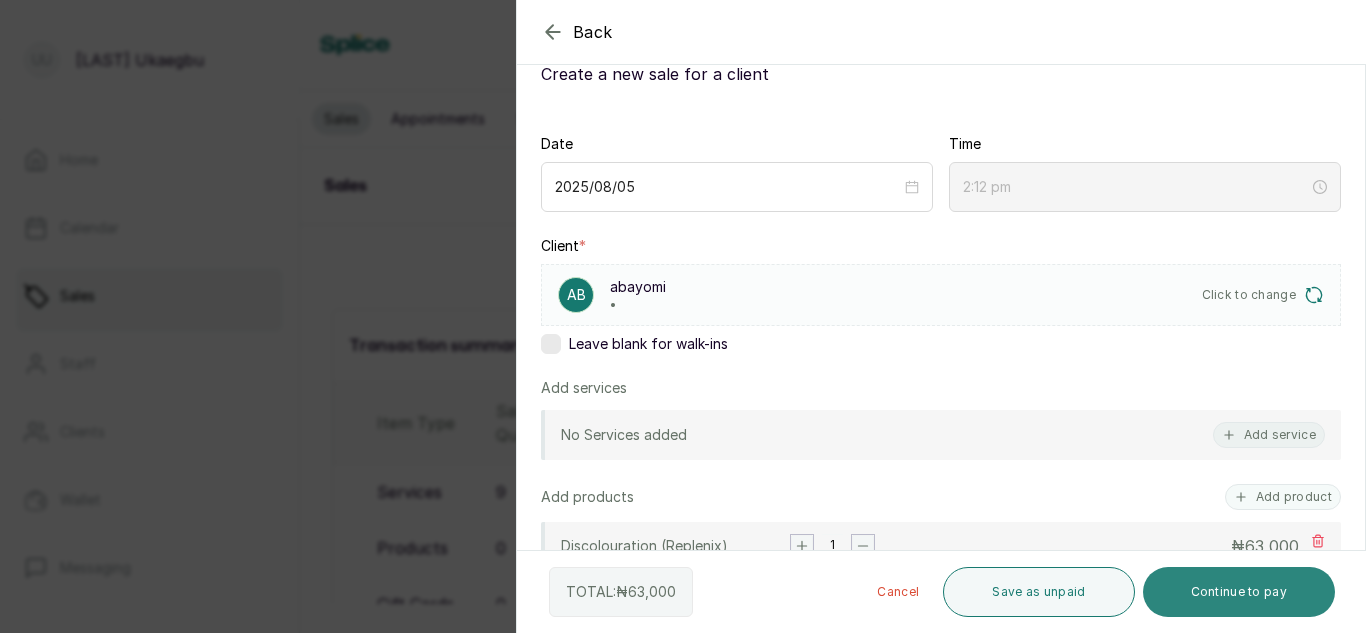 scroll, scrollTop: 0, scrollLeft: 0, axis: both 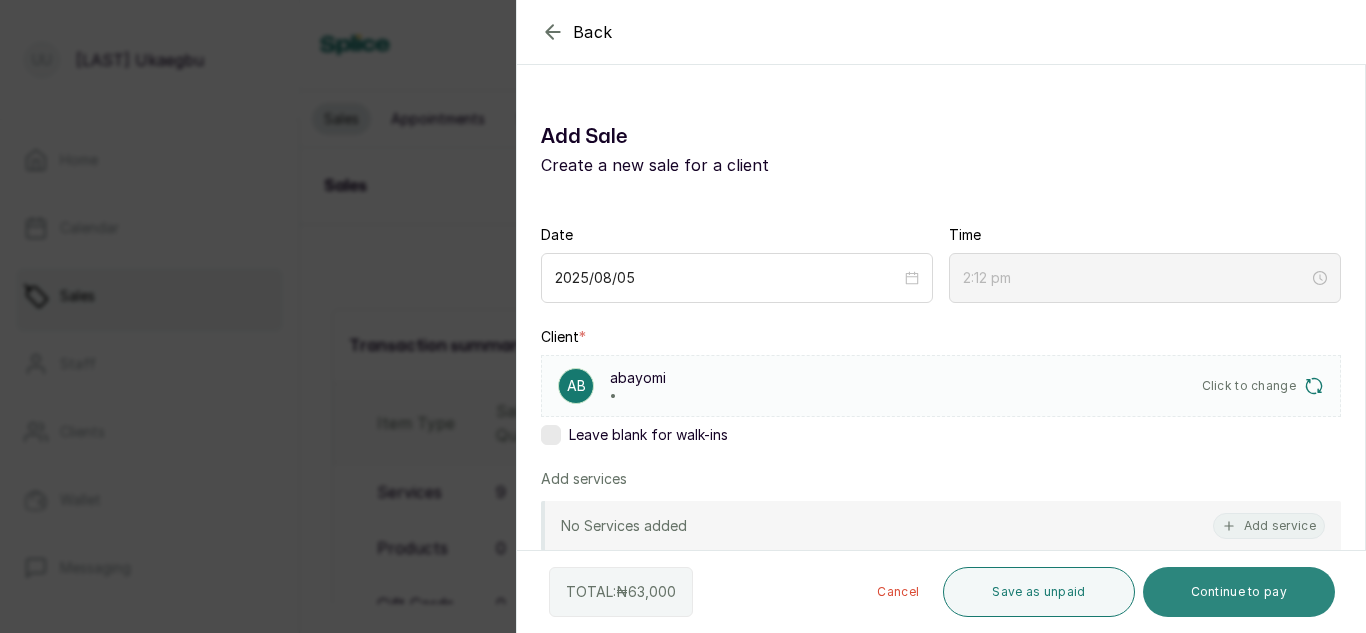 click on "Continue to pay" at bounding box center (1239, 592) 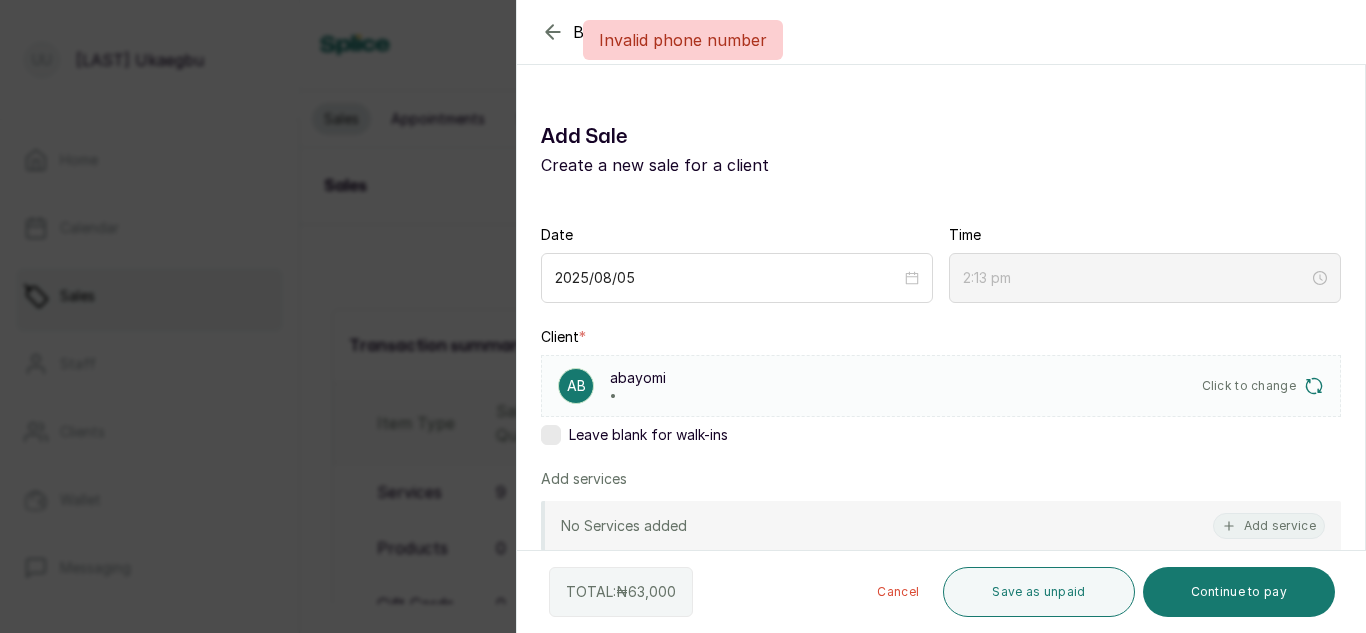 click 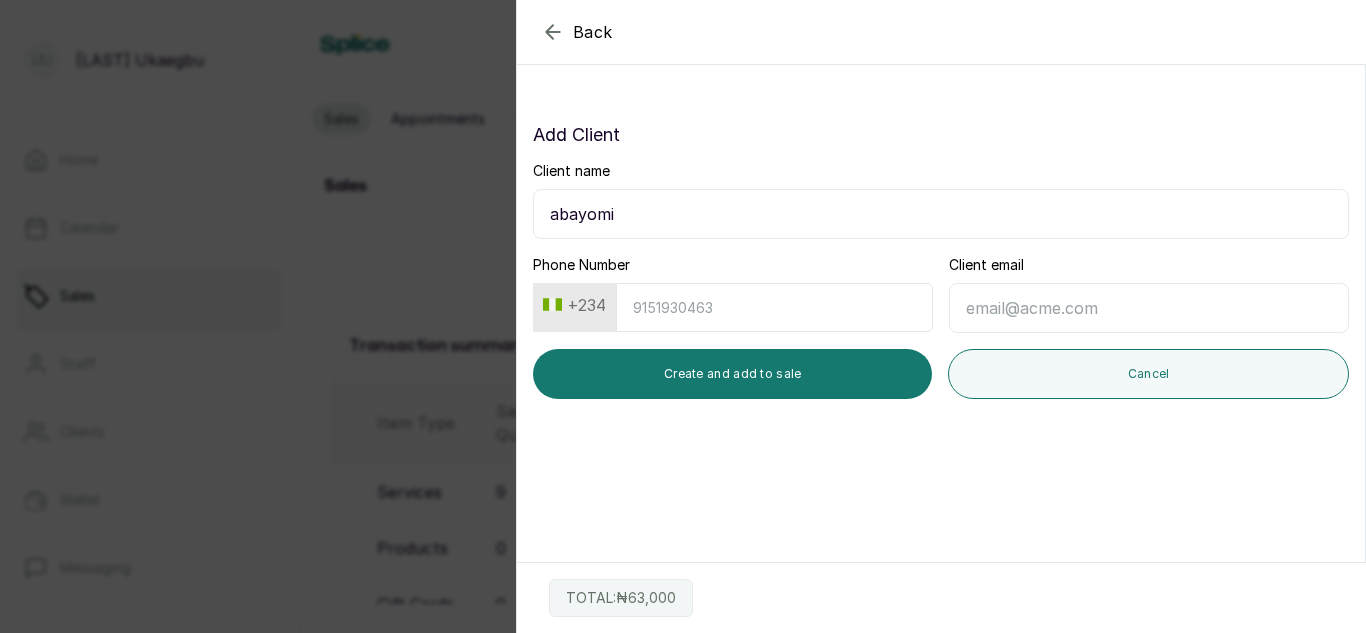 click on "abayomi" at bounding box center [941, 214] 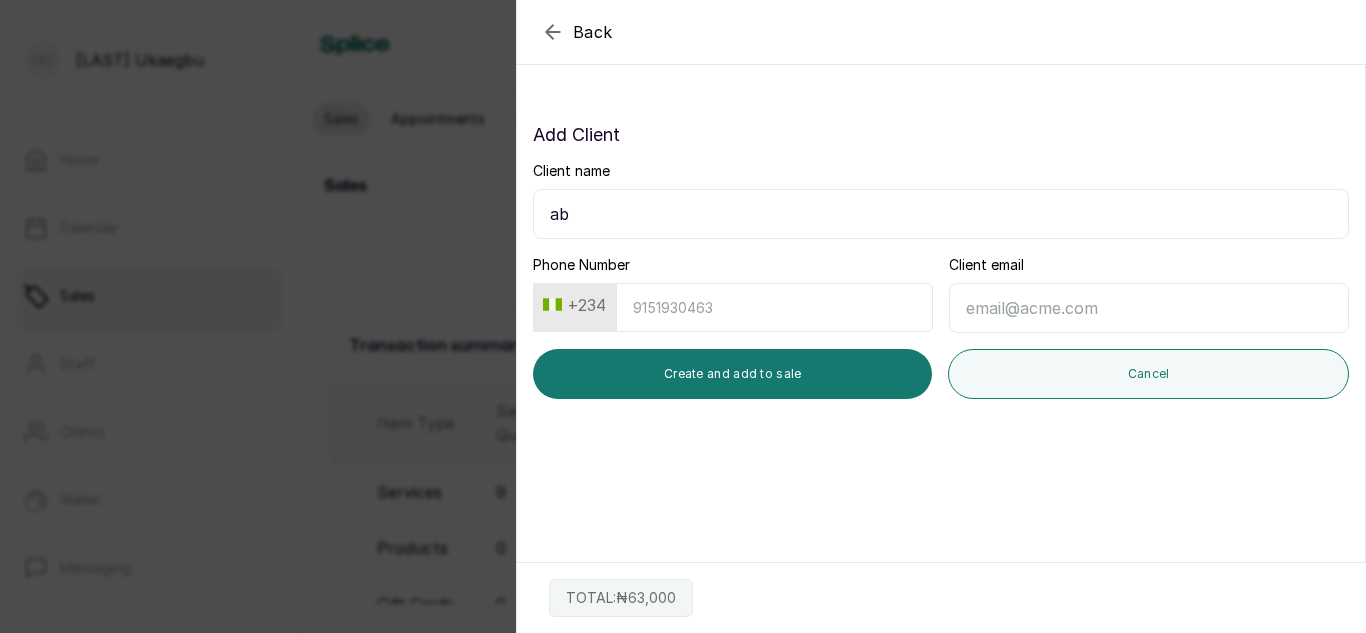 type on "a" 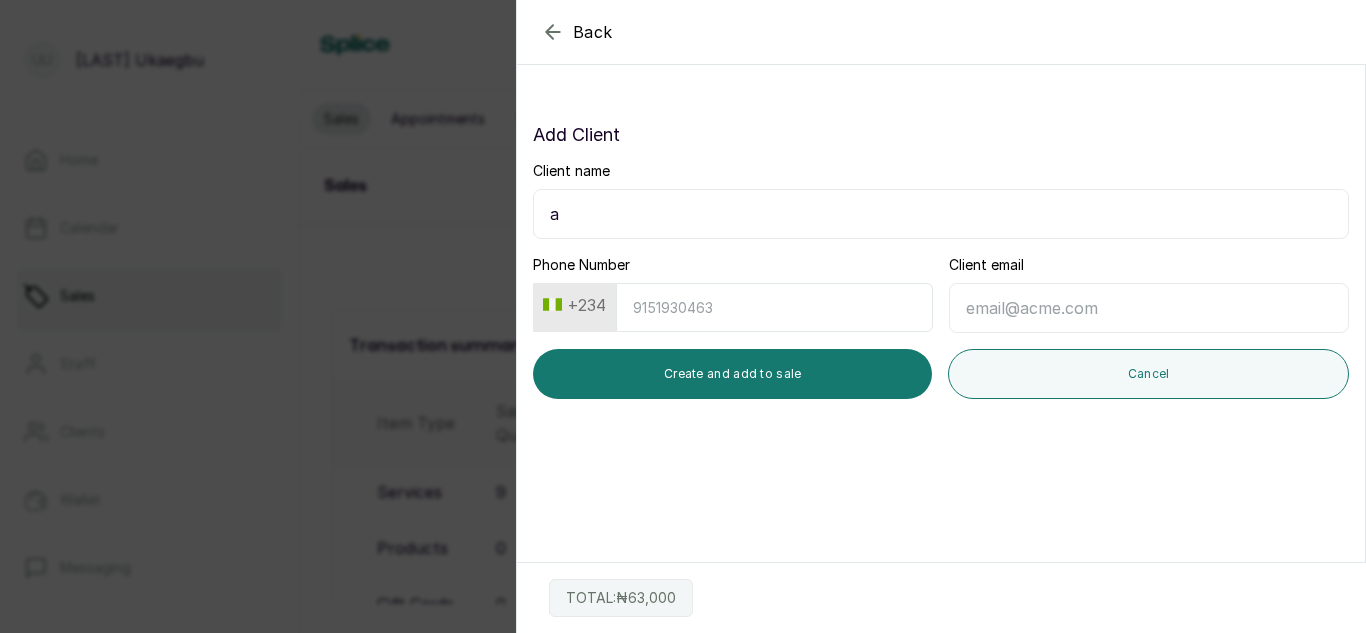 type 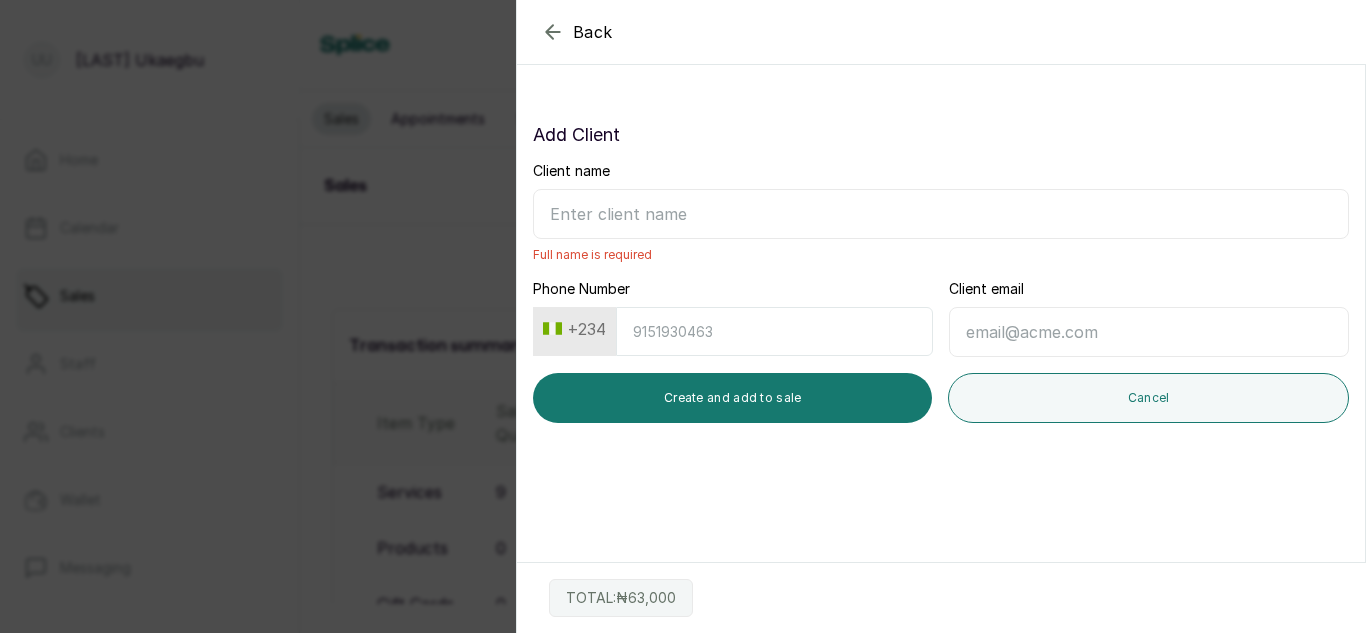 click 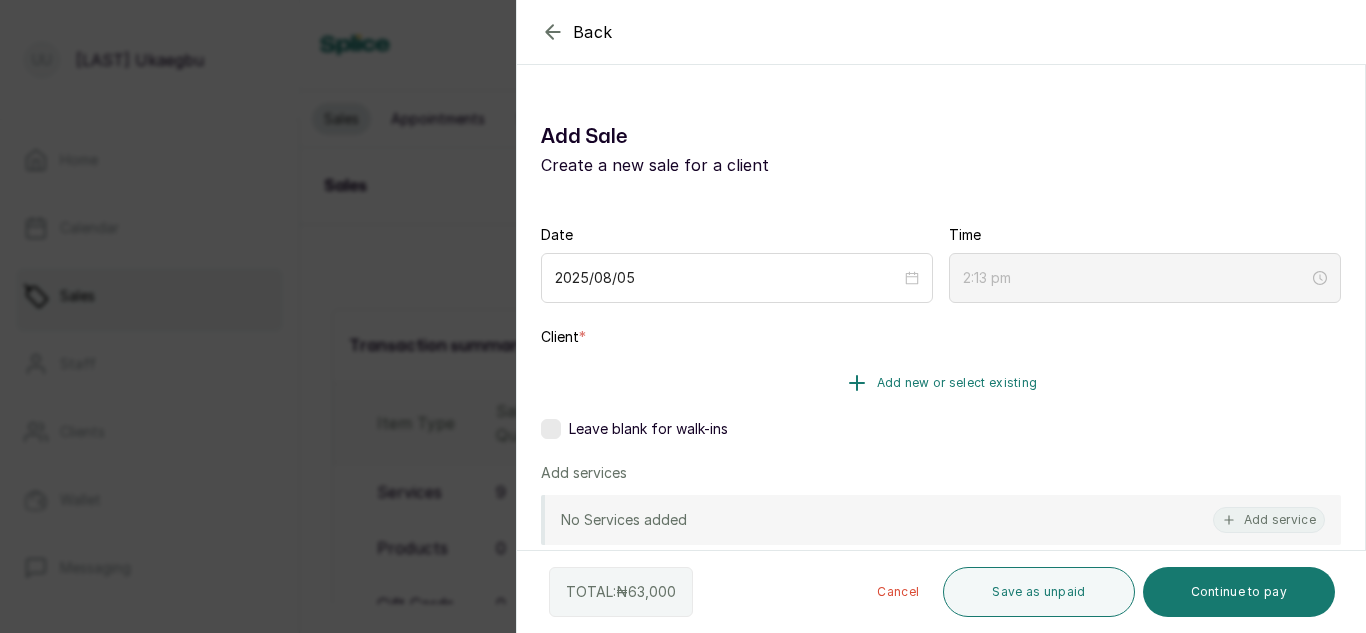 click on "Add new or select existing" at bounding box center [941, 383] 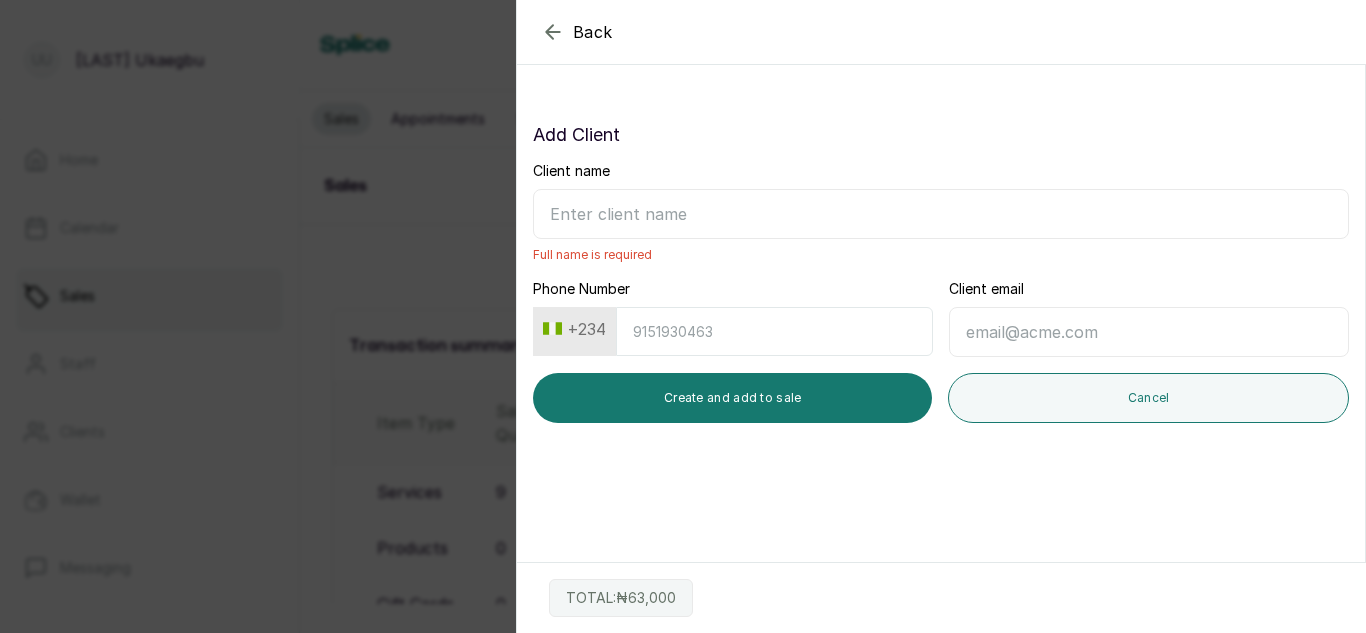 click on "Back Add Sale Add Client Client name Full name is required Phone Number +234 Client email Create and add to sale Cancel TOTAL: ₦ 63,000" at bounding box center (683, 316) 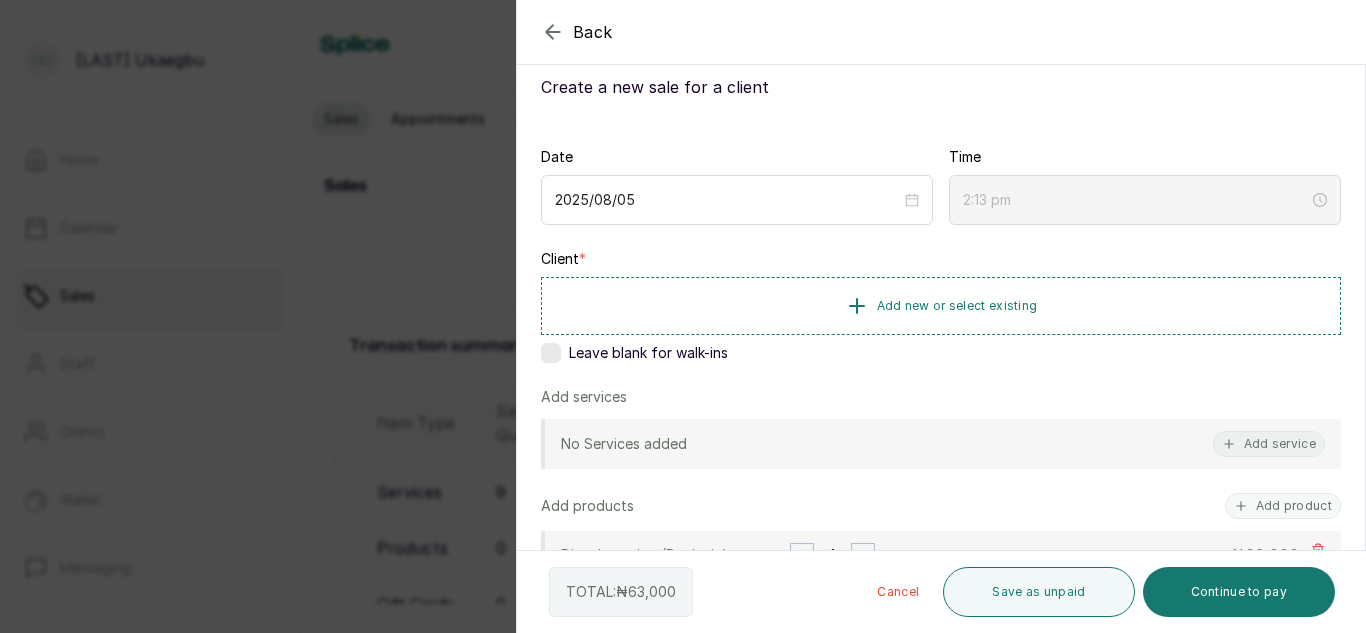 scroll, scrollTop: 82, scrollLeft: 0, axis: vertical 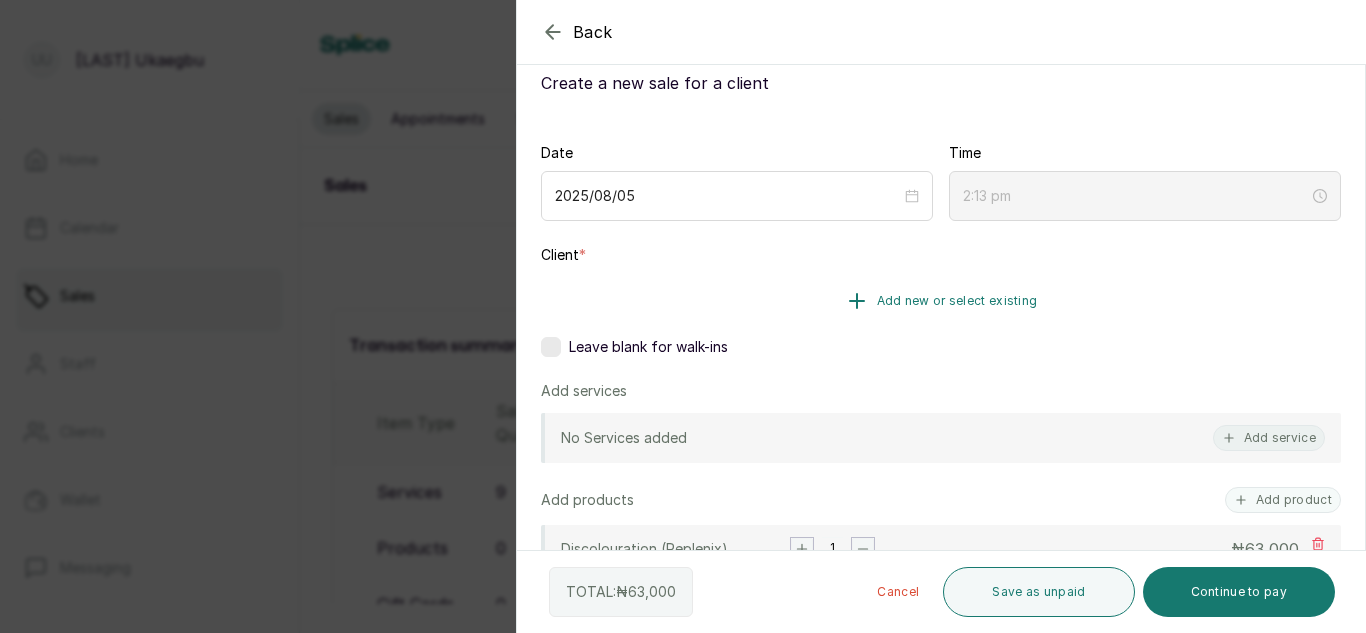 click on "Add new or select existing" at bounding box center [957, 301] 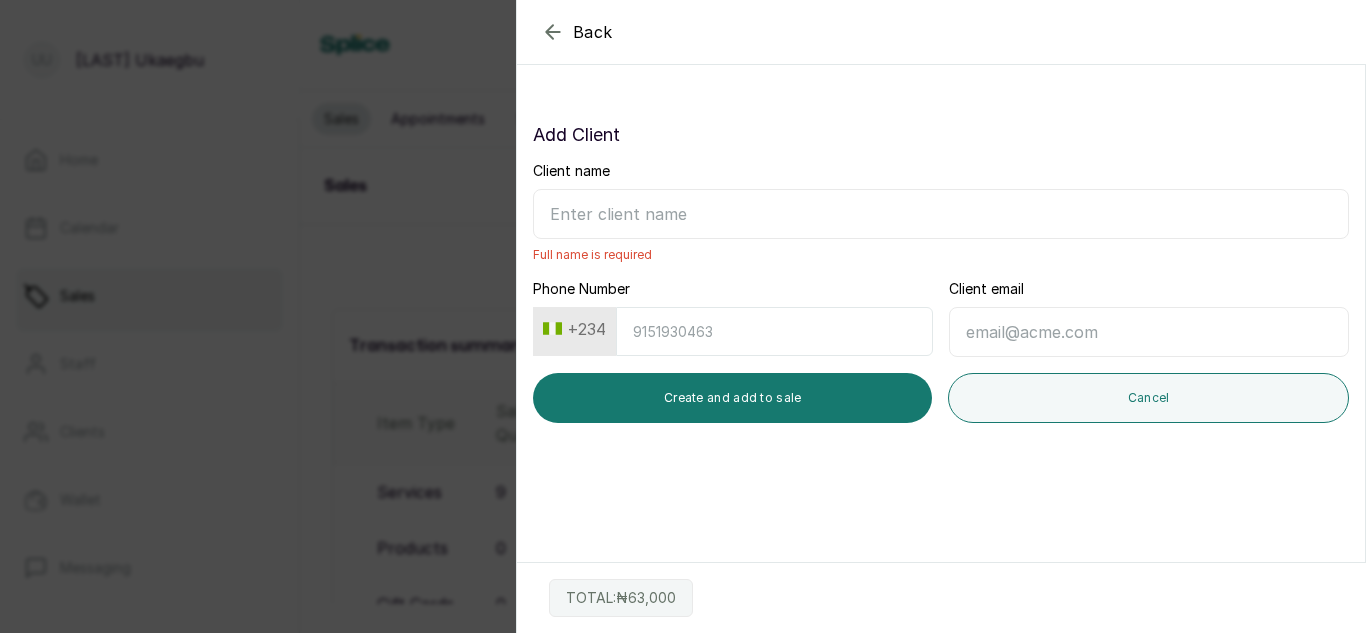 scroll, scrollTop: 0, scrollLeft: 0, axis: both 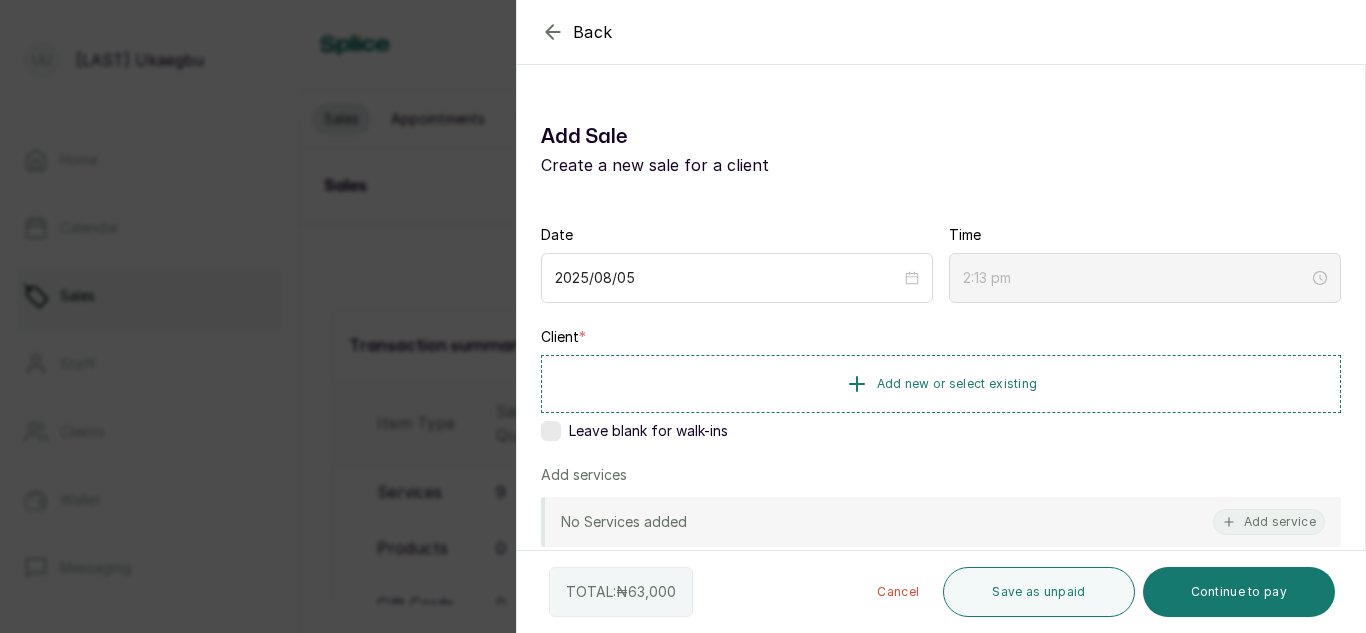 click 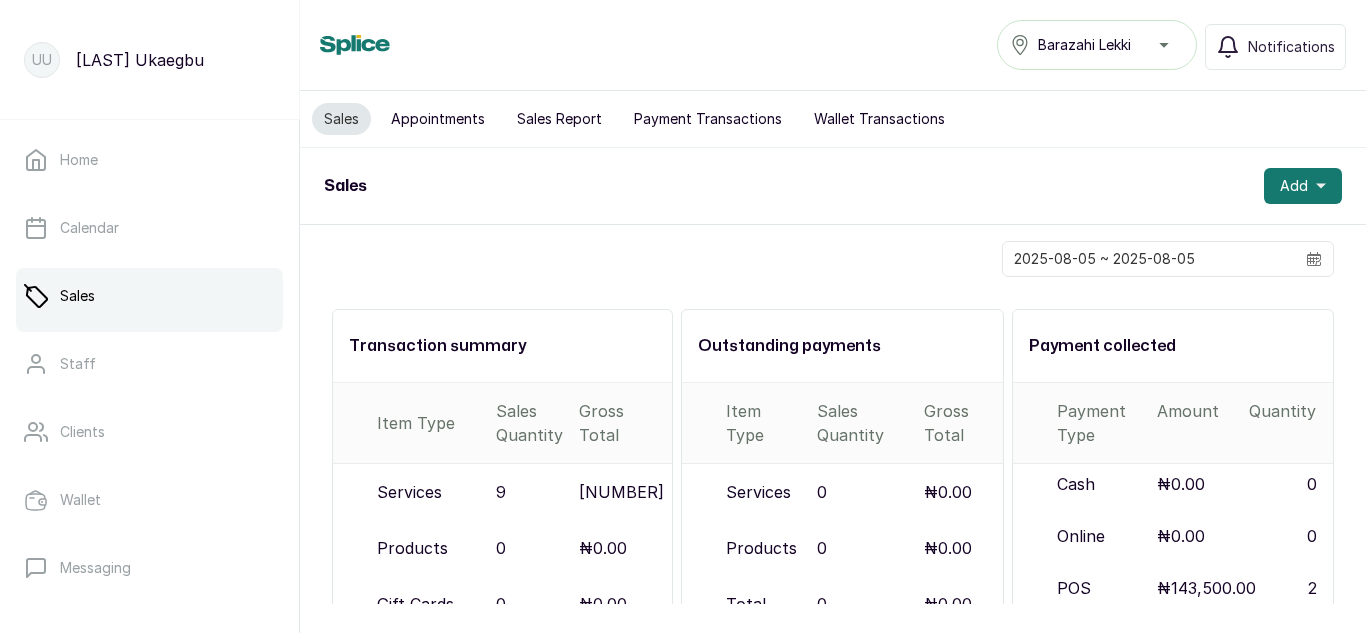 click on "Sales Add" at bounding box center (833, 186) 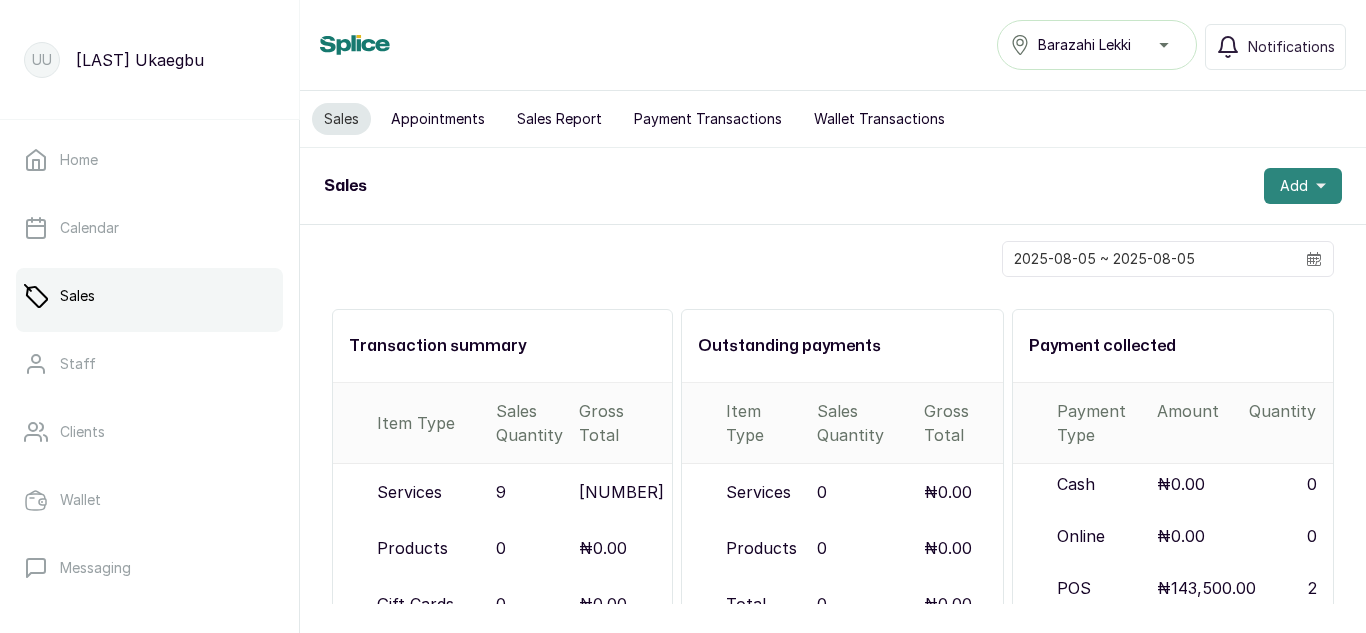 click on "Add" at bounding box center (1303, 186) 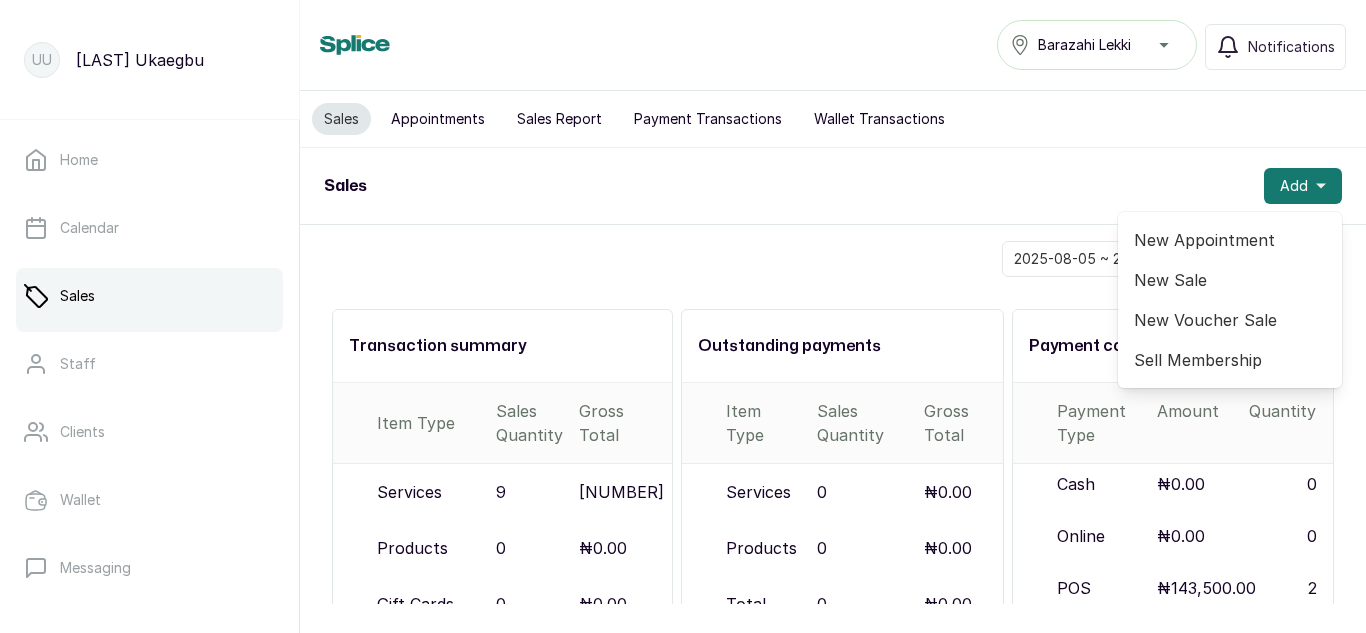 click on "New Sale" at bounding box center [1230, 280] 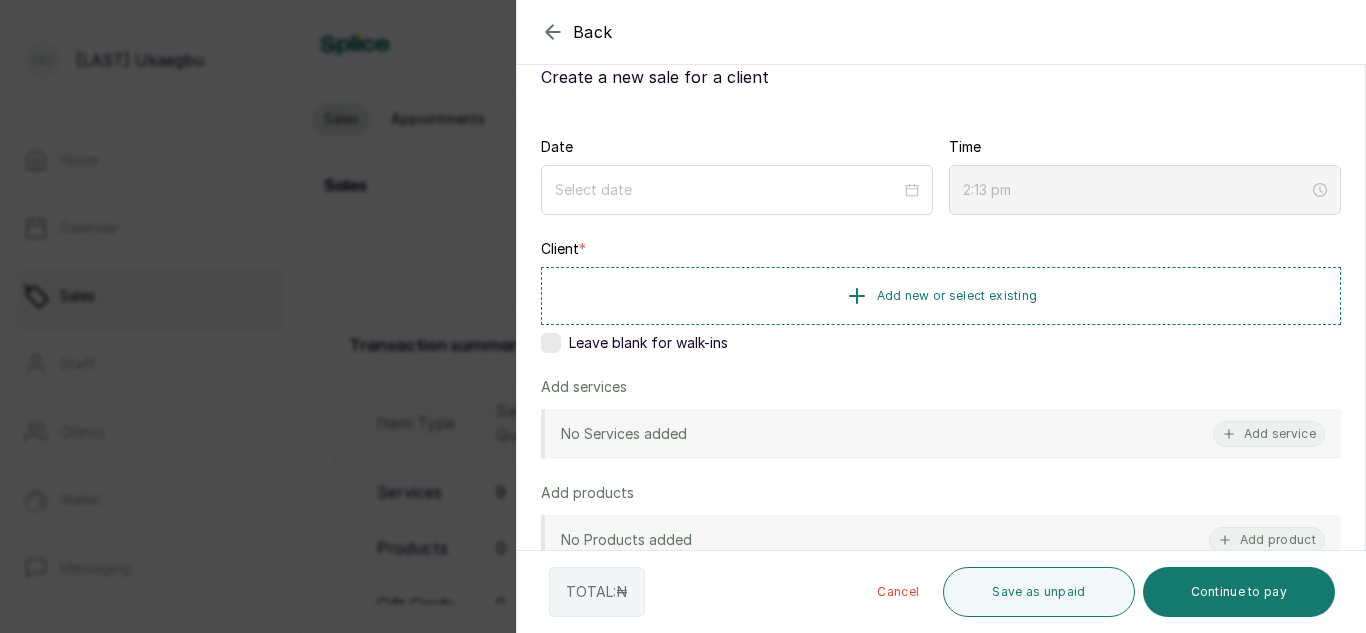 scroll, scrollTop: 59, scrollLeft: 0, axis: vertical 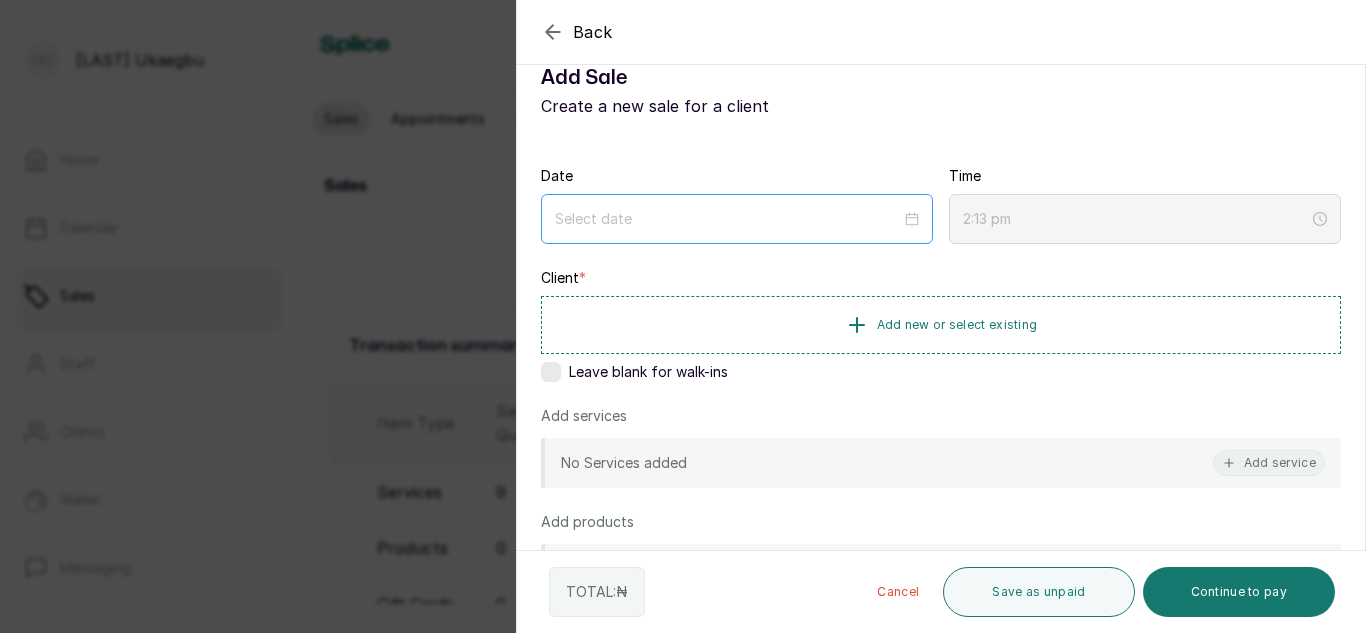 click at bounding box center (737, 219) 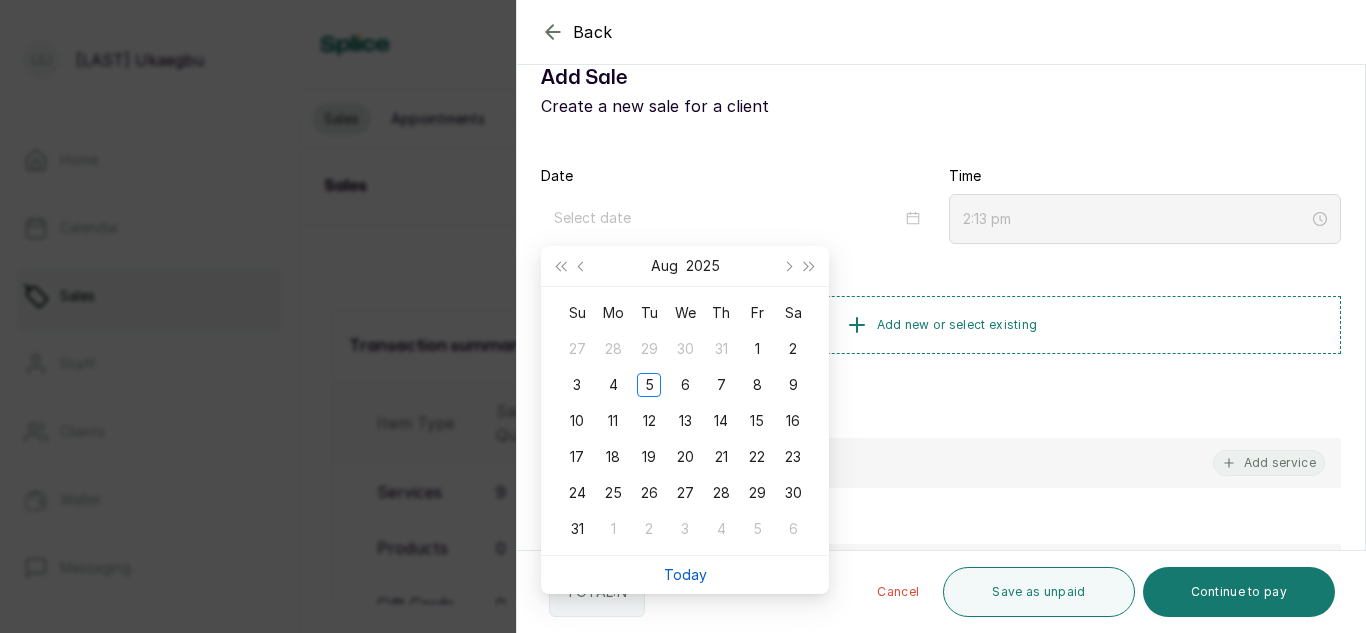 click on "Today" at bounding box center (685, 574) 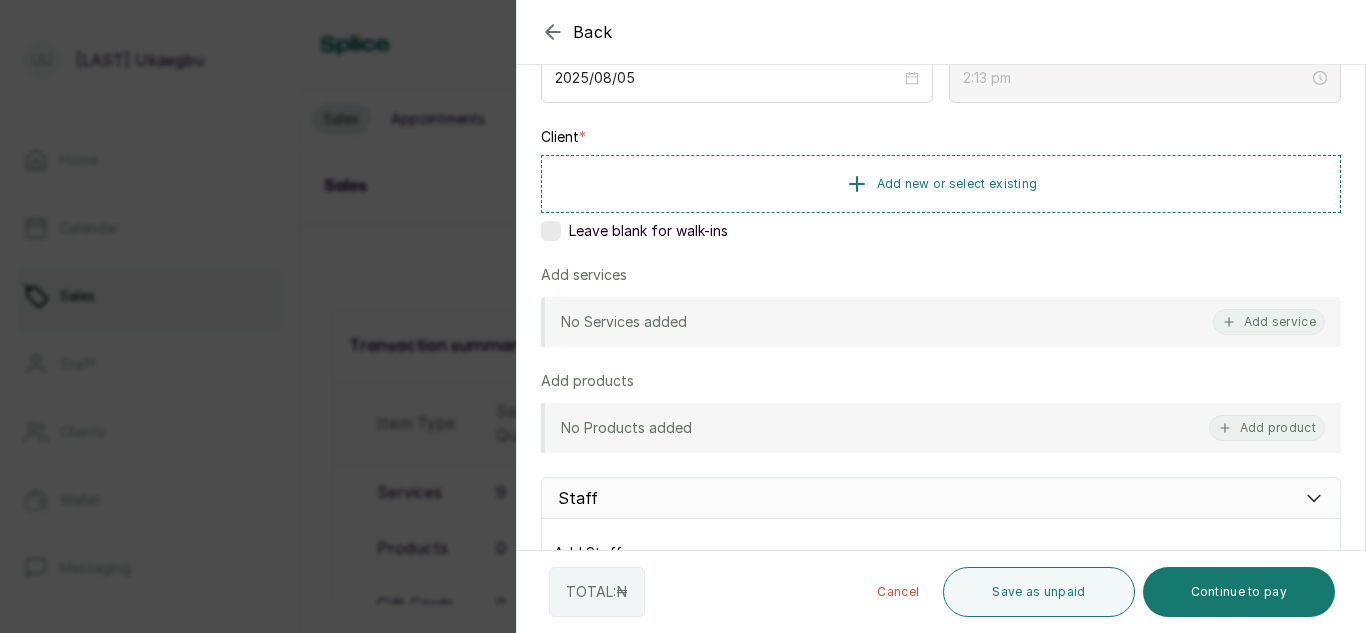 scroll, scrollTop: 201, scrollLeft: 0, axis: vertical 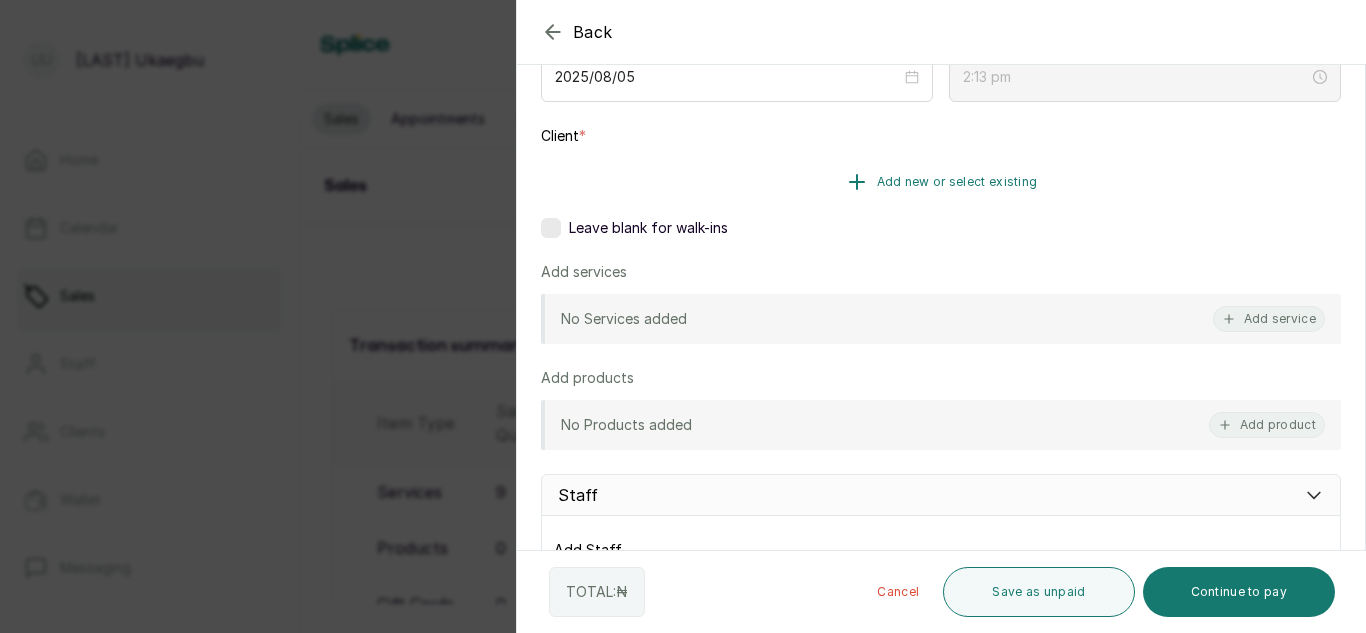 click 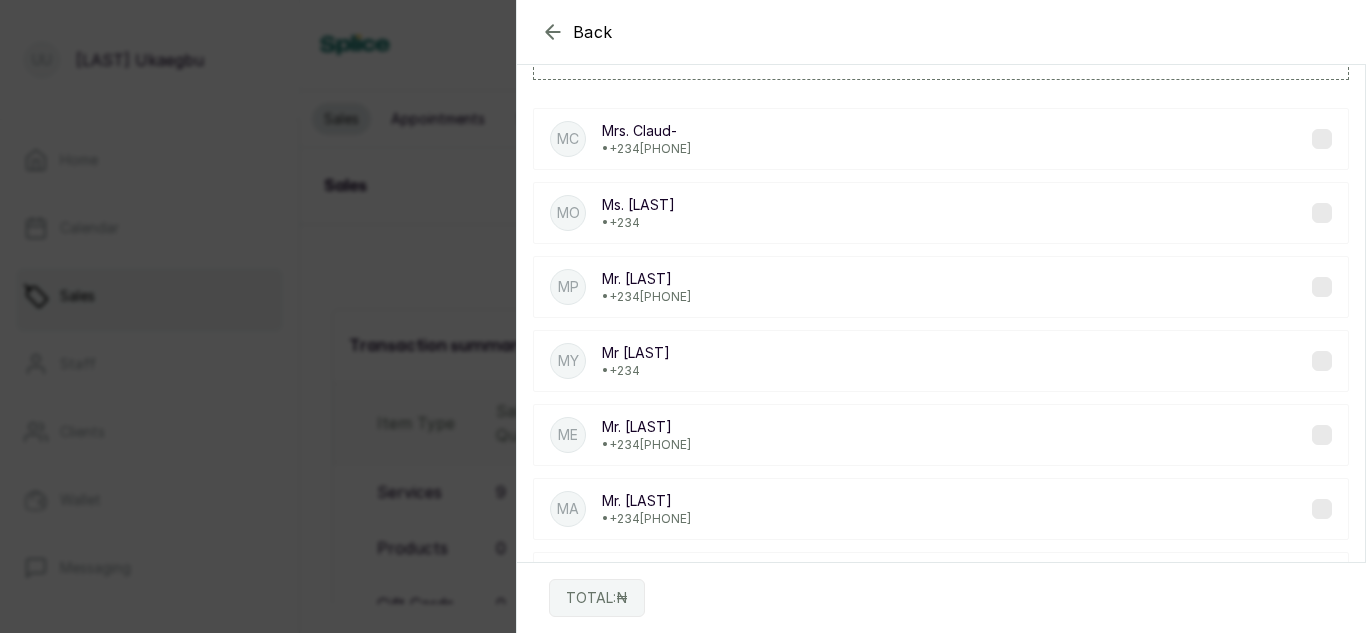 scroll, scrollTop: 89, scrollLeft: 0, axis: vertical 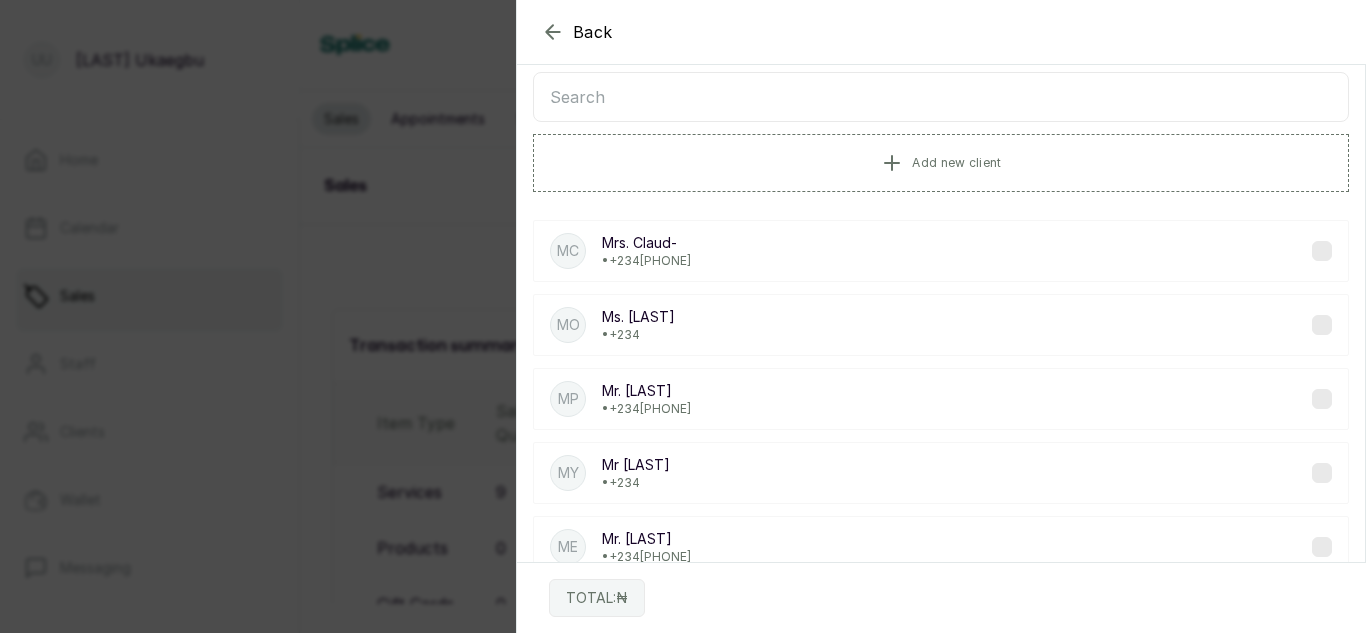 click at bounding box center (941, 97) 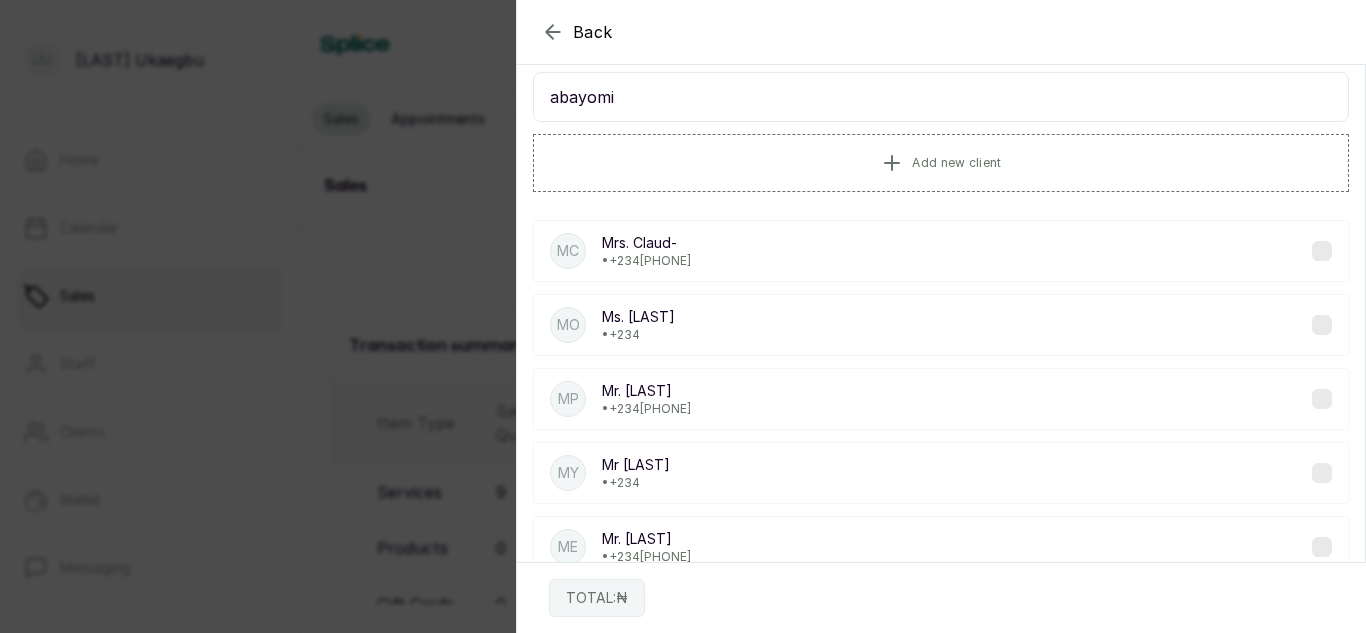 type on "abayomi" 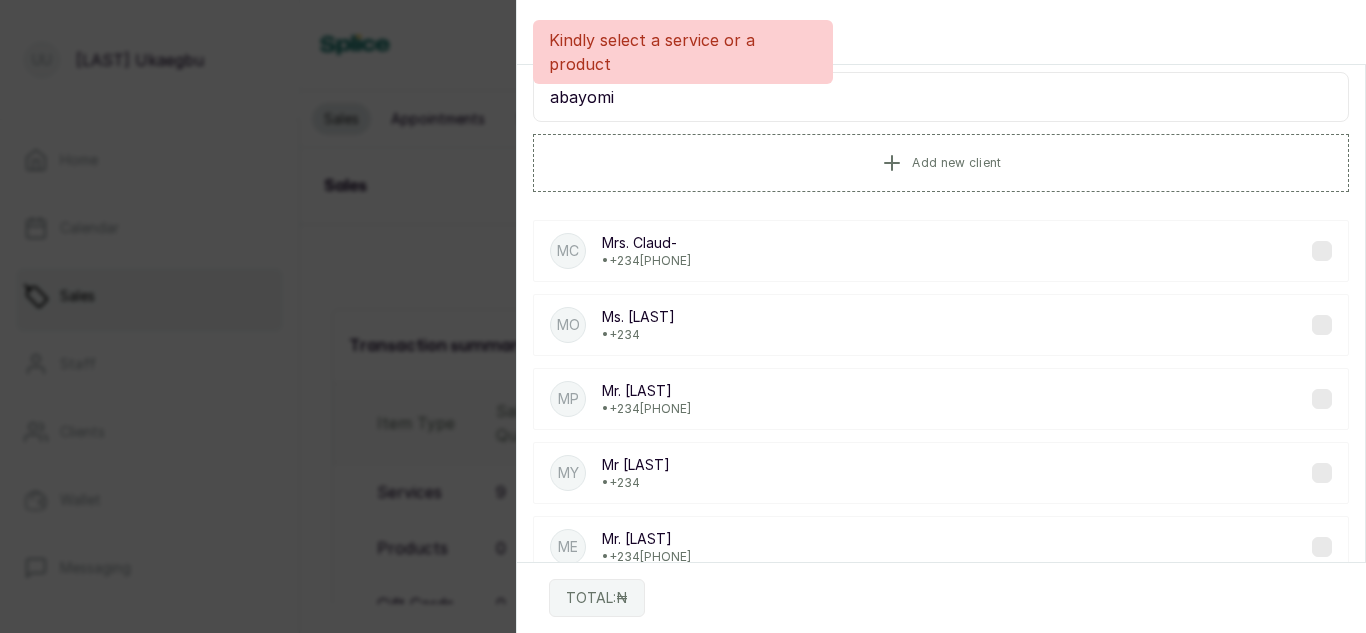 scroll, scrollTop: 0, scrollLeft: 0, axis: both 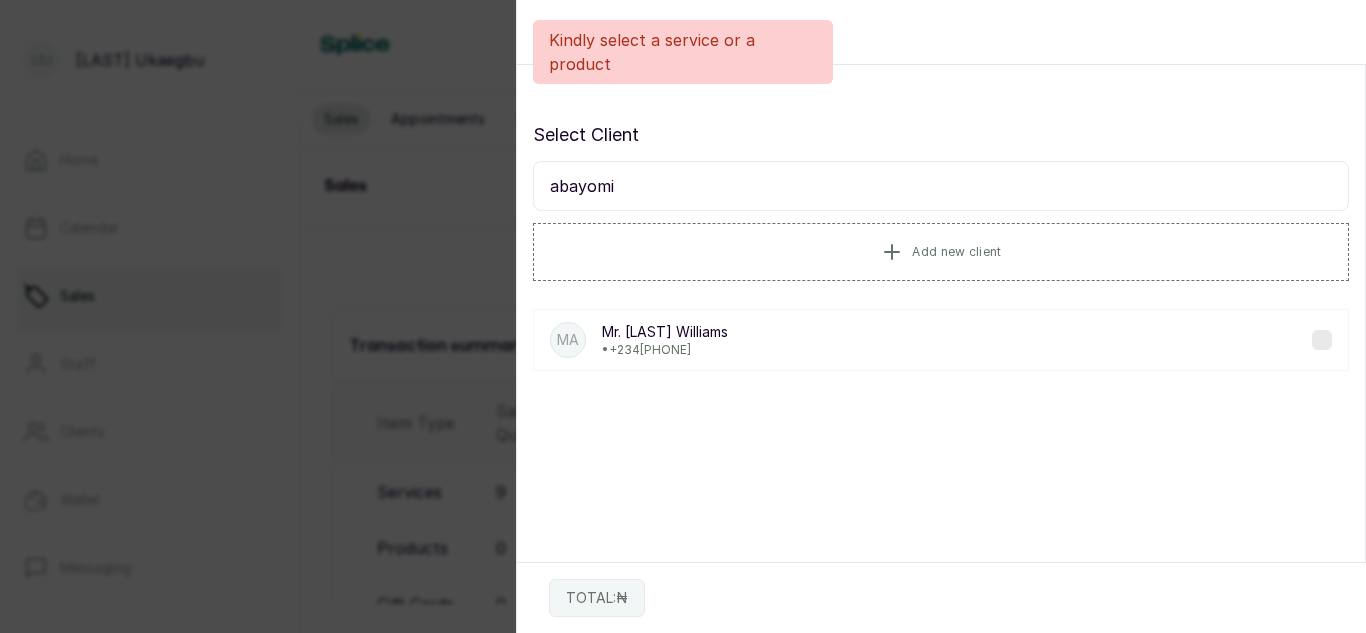 click on "MA Mr. [LAST] [LAST] • +234 [PHONE]" at bounding box center [941, 340] 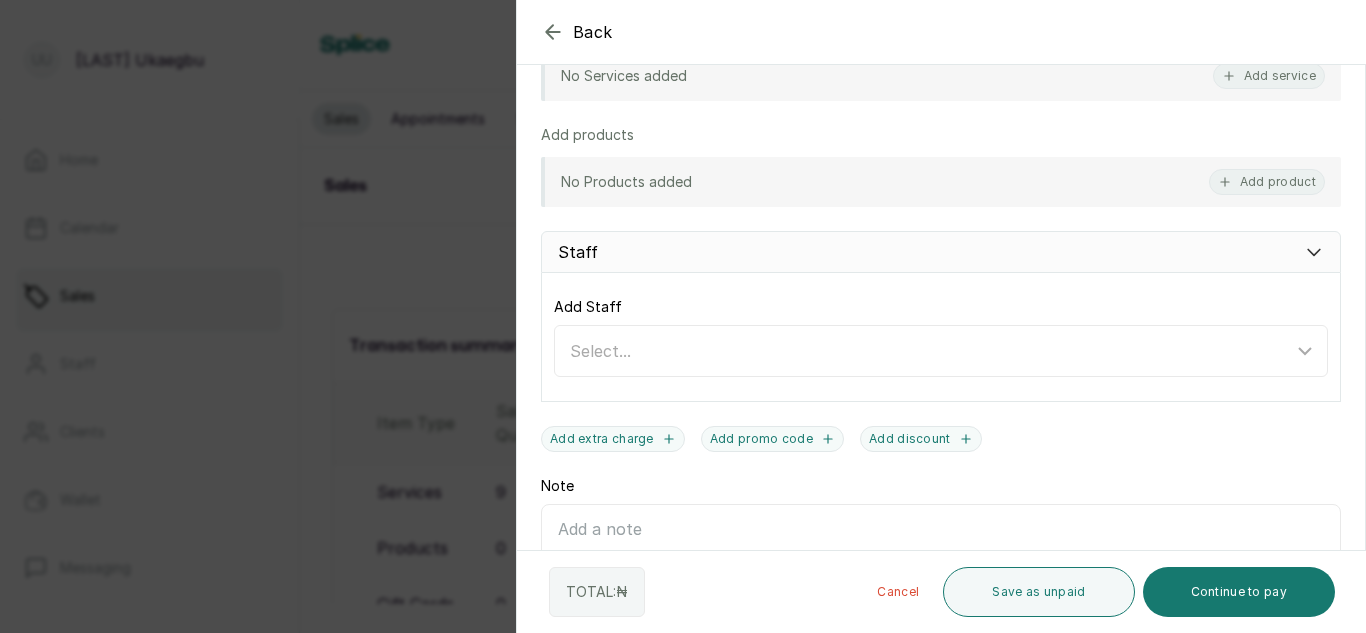scroll, scrollTop: 453, scrollLeft: 0, axis: vertical 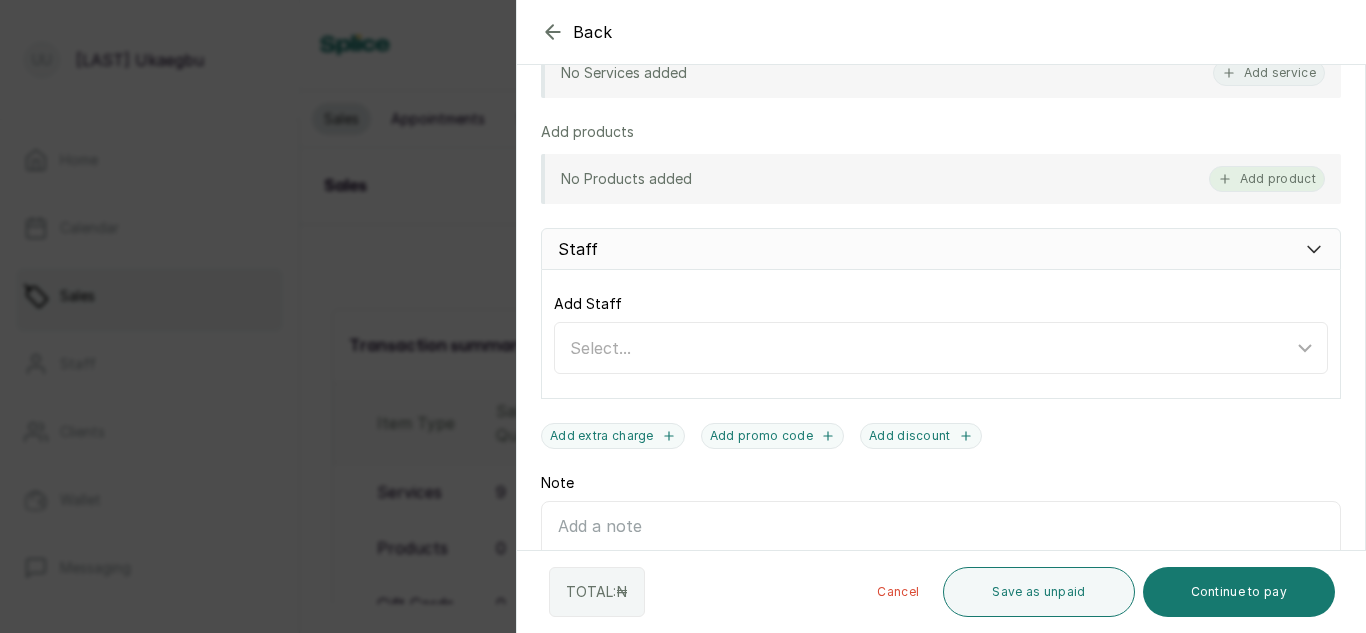 click on "Add product" at bounding box center (1267, 179) 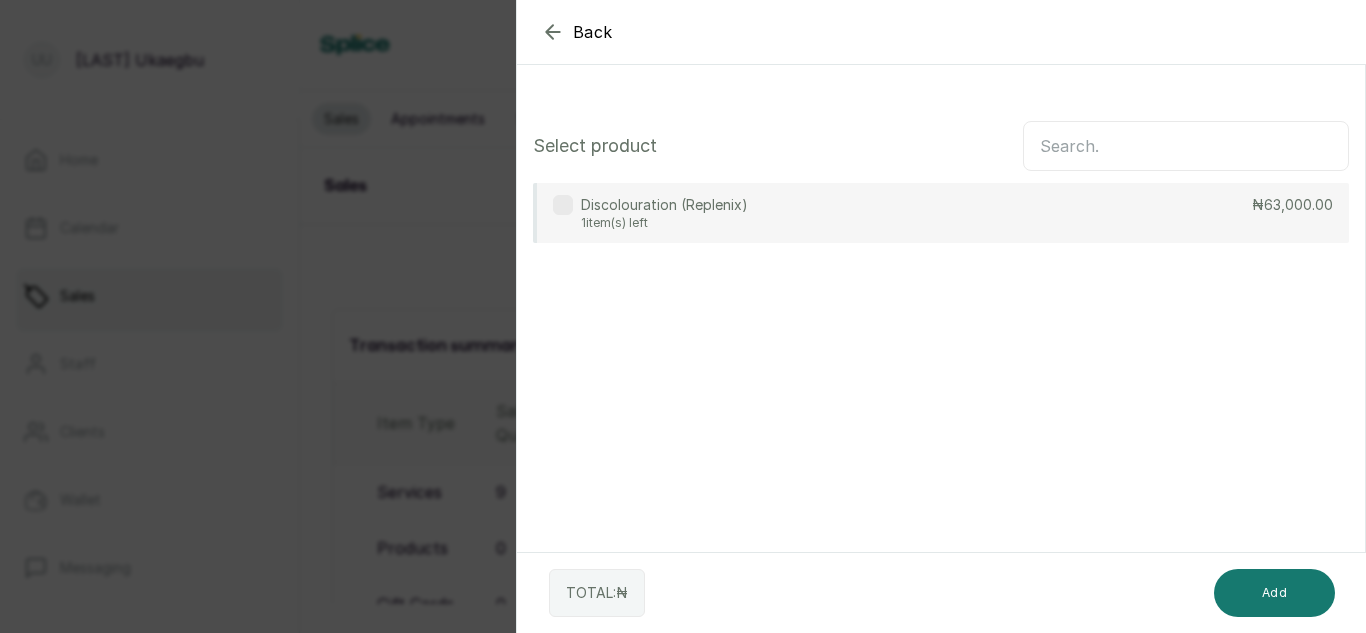 click at bounding box center [563, 205] 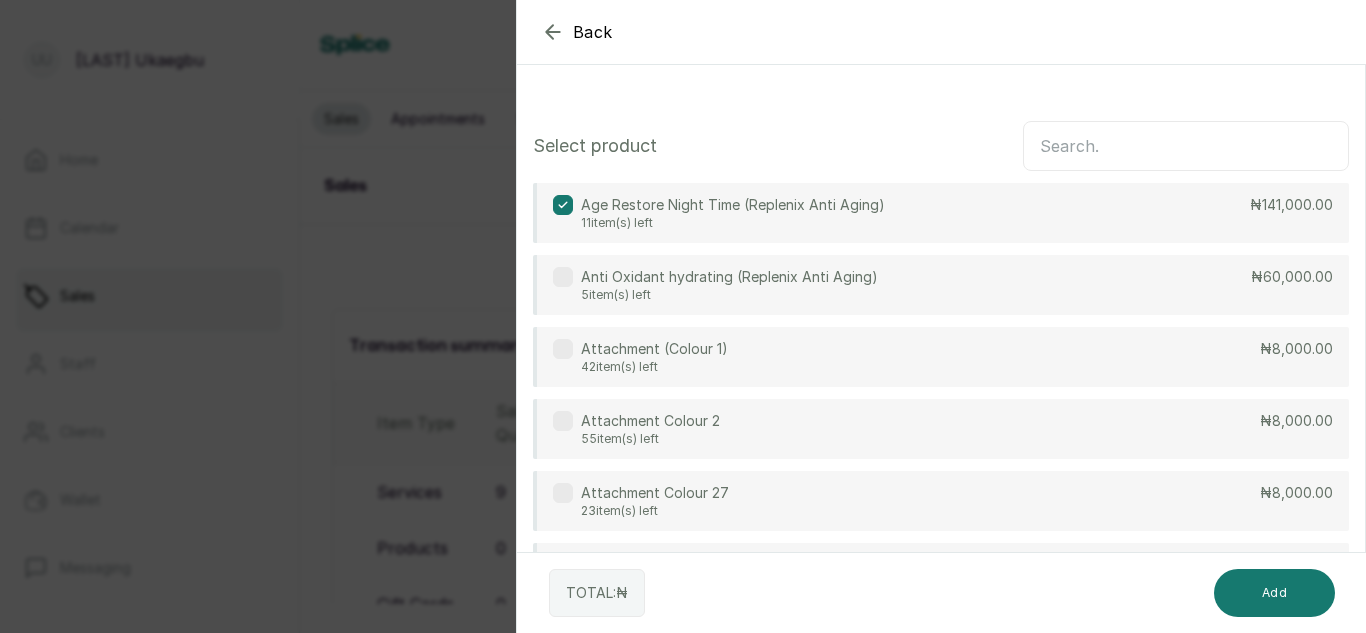 click on "Age Restore Night Time (Replenix Anti Aging) 11  item(s) left ₦141,000.00" at bounding box center [941, 213] 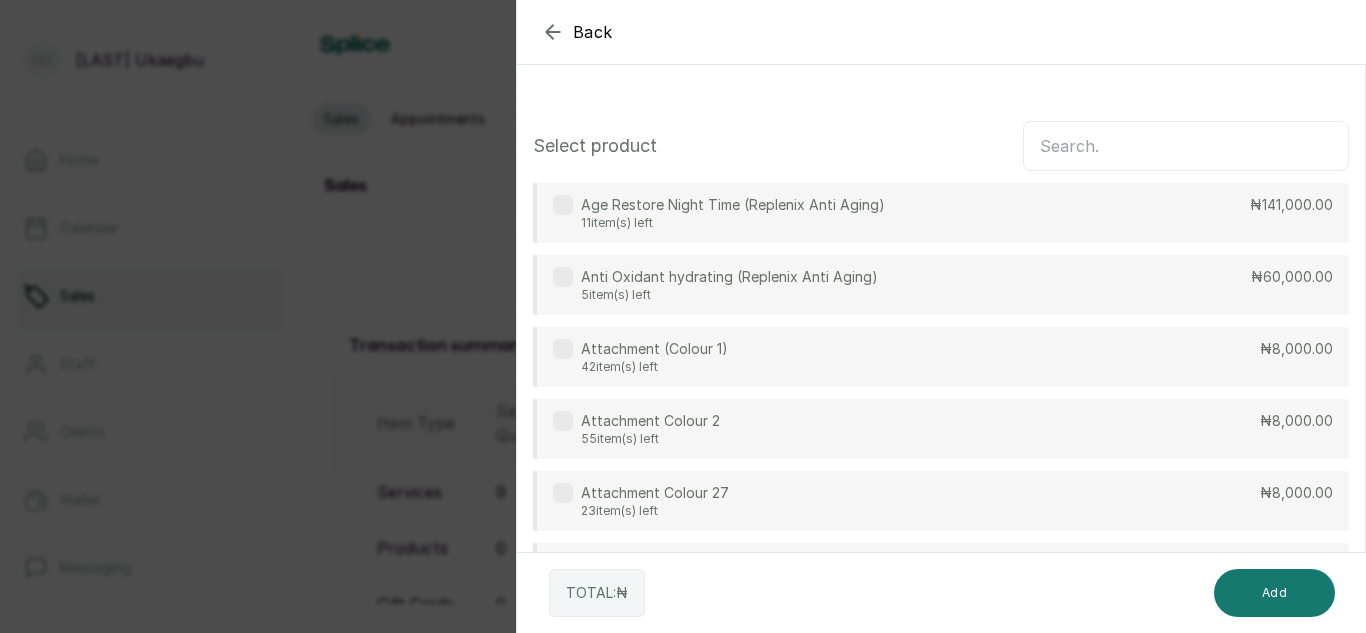 click at bounding box center [1186, 146] 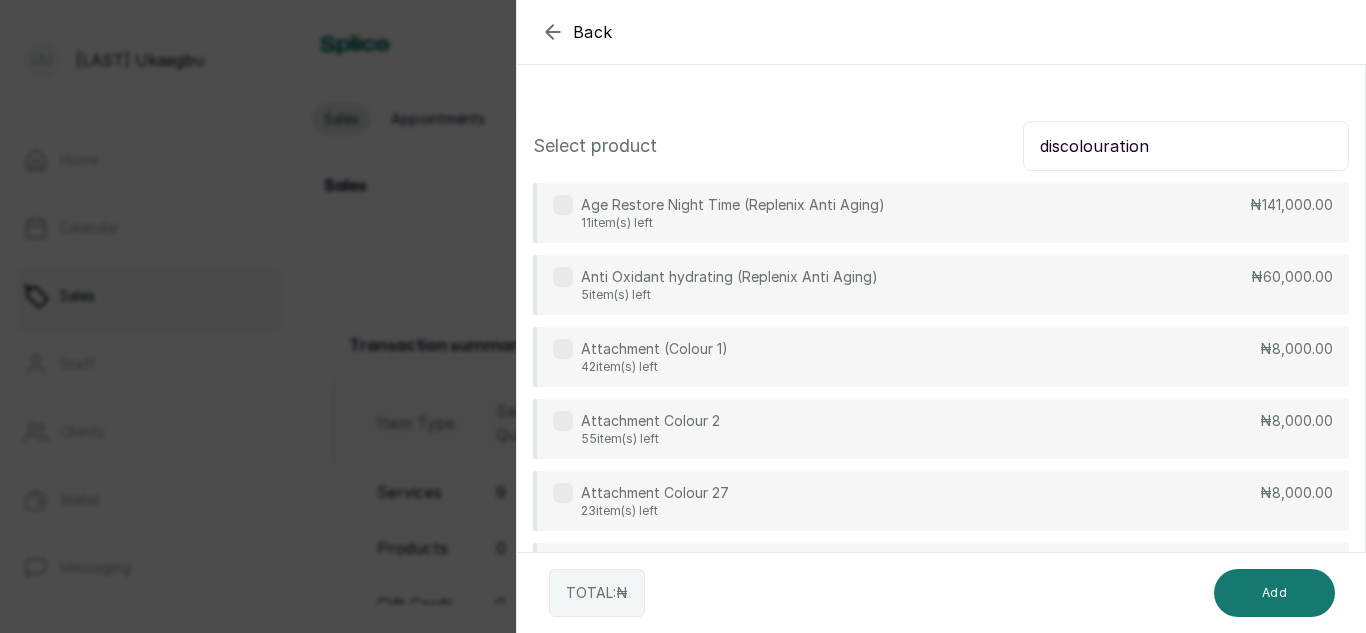 type on "discolouration" 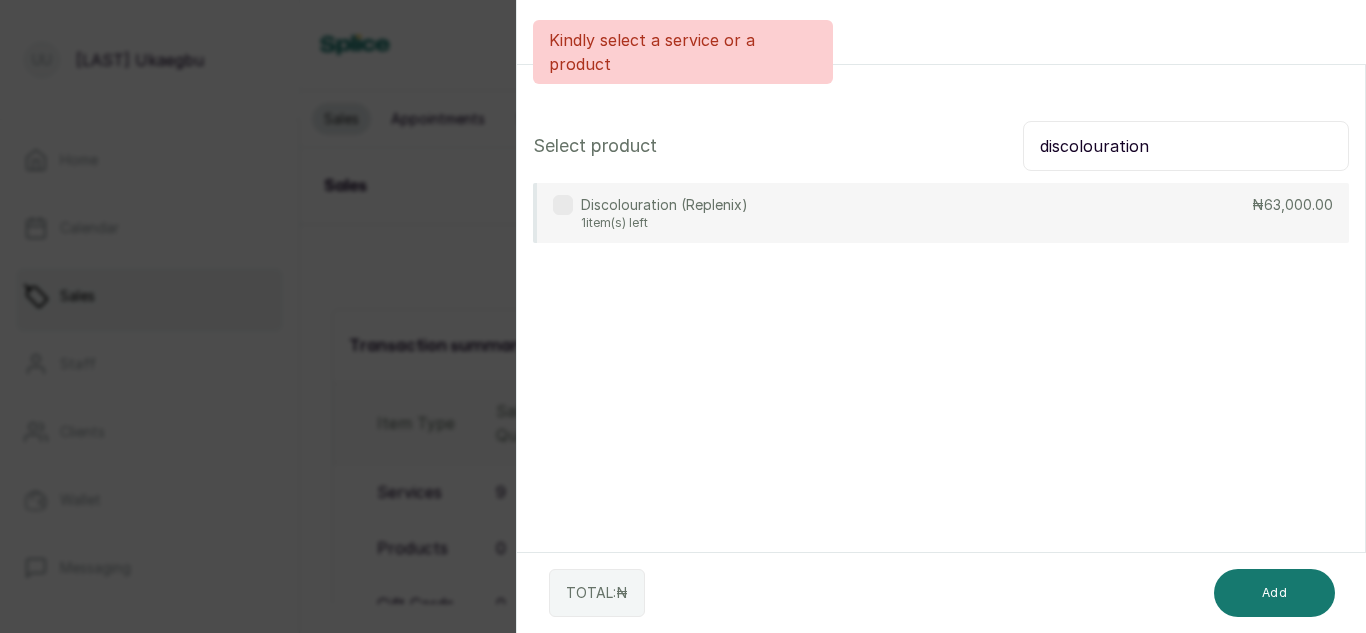 click on "Discolouration (Replenix) 1 item(s) left ₦63,000.00" at bounding box center (941, 213) 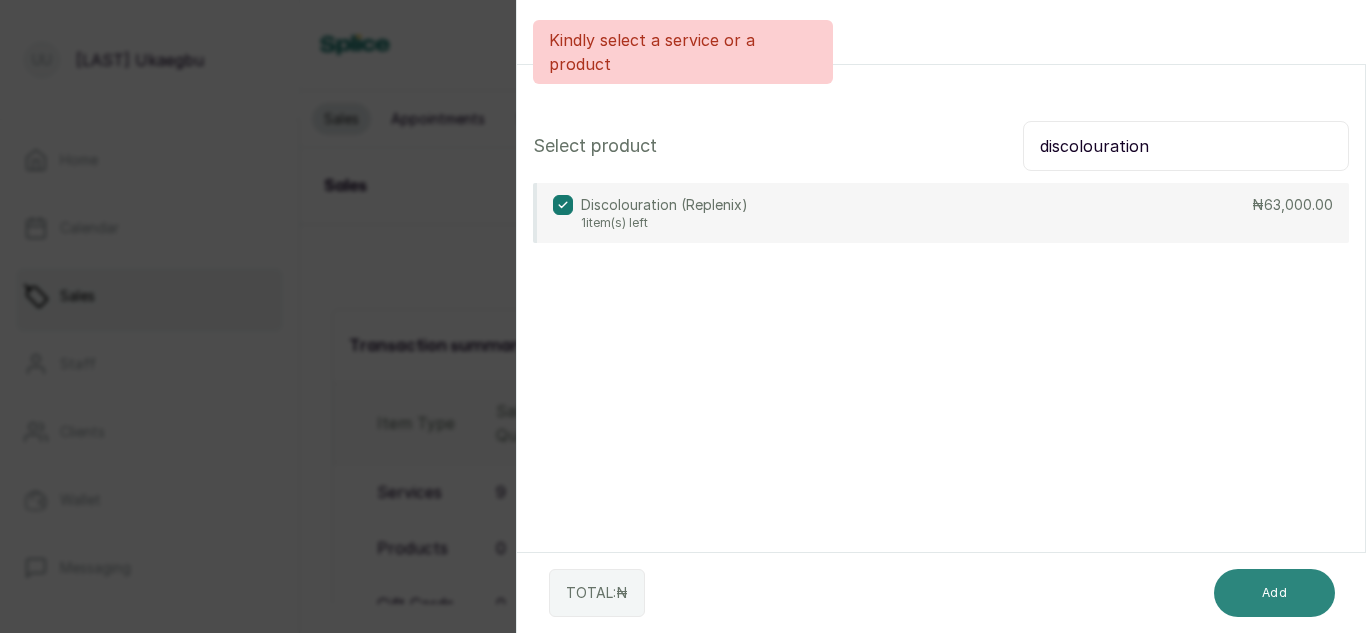click on "Add" at bounding box center [1274, 593] 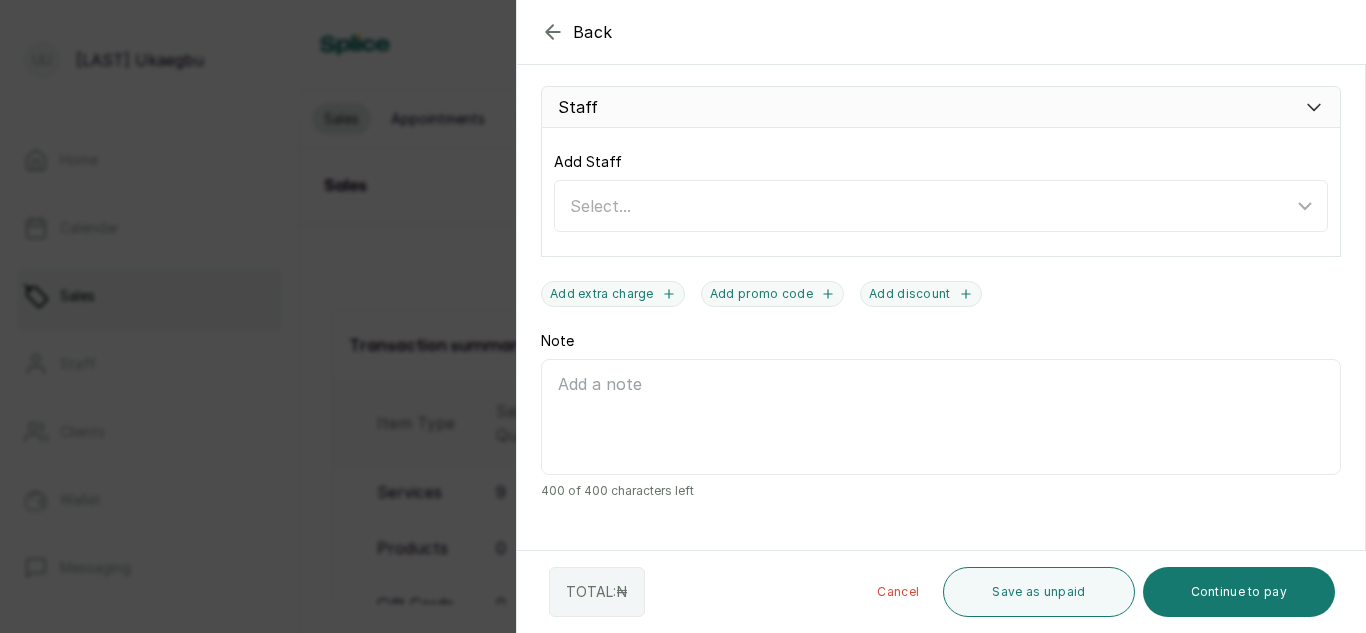 scroll, scrollTop: 676, scrollLeft: 0, axis: vertical 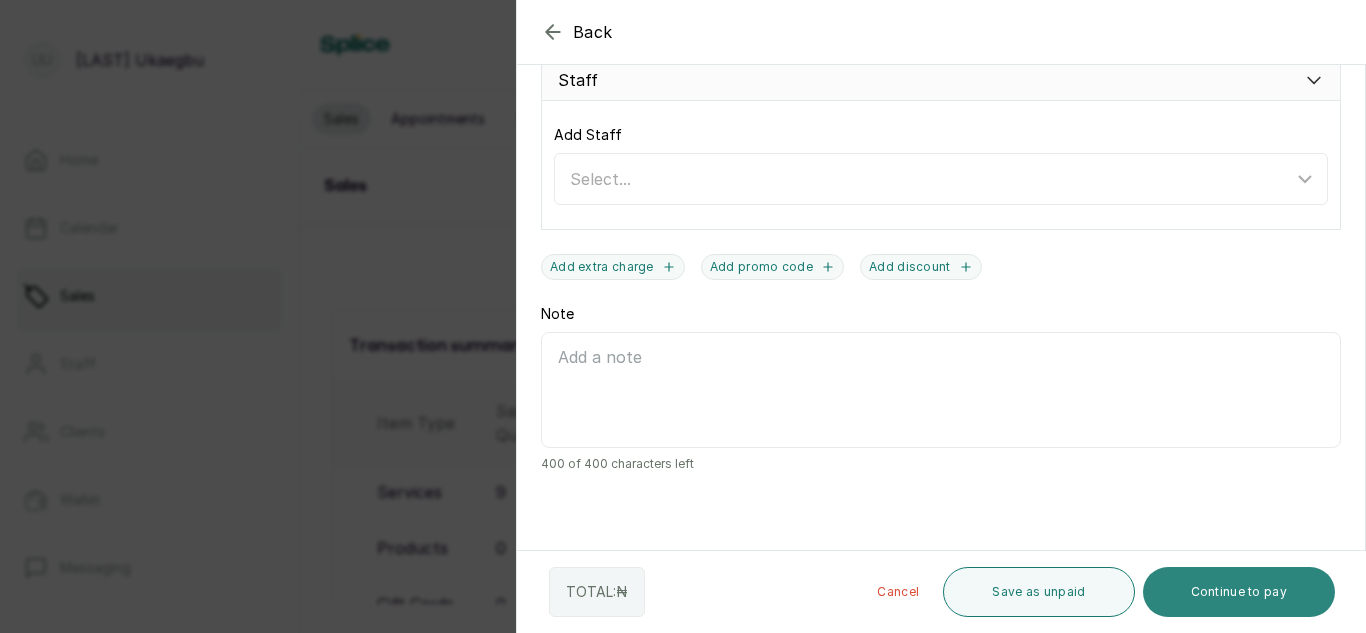 click on "Continue to pay" at bounding box center [1239, 592] 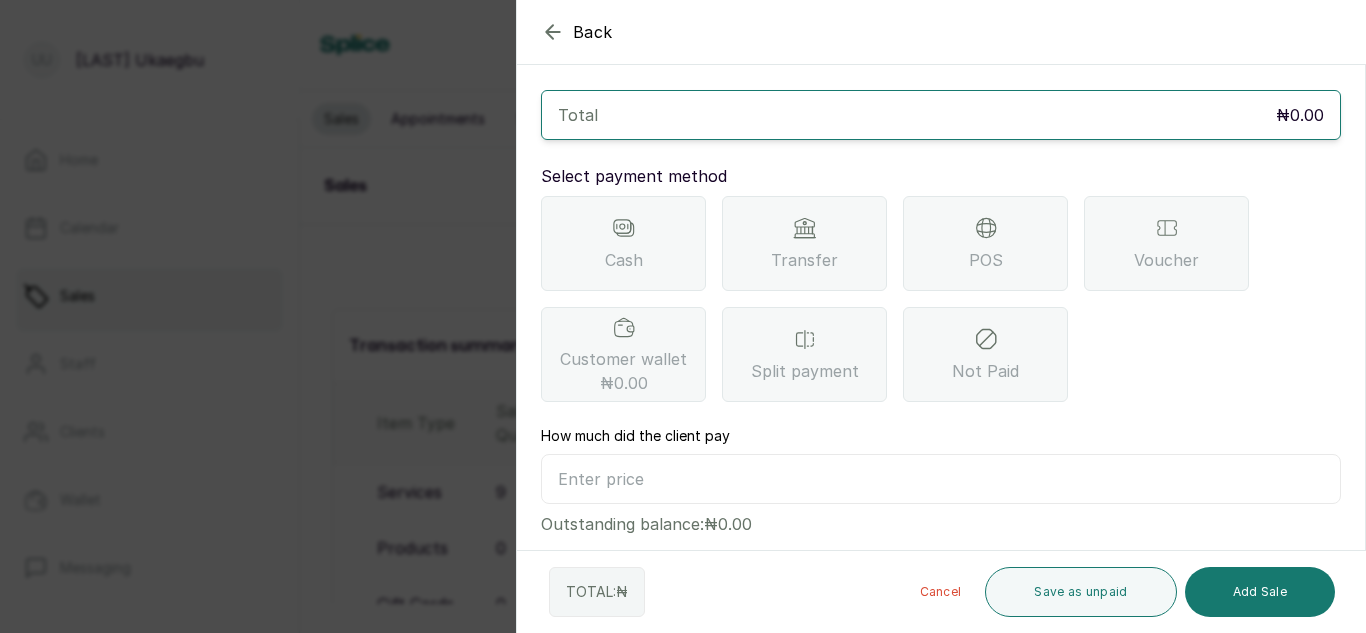 scroll, scrollTop: 111, scrollLeft: 0, axis: vertical 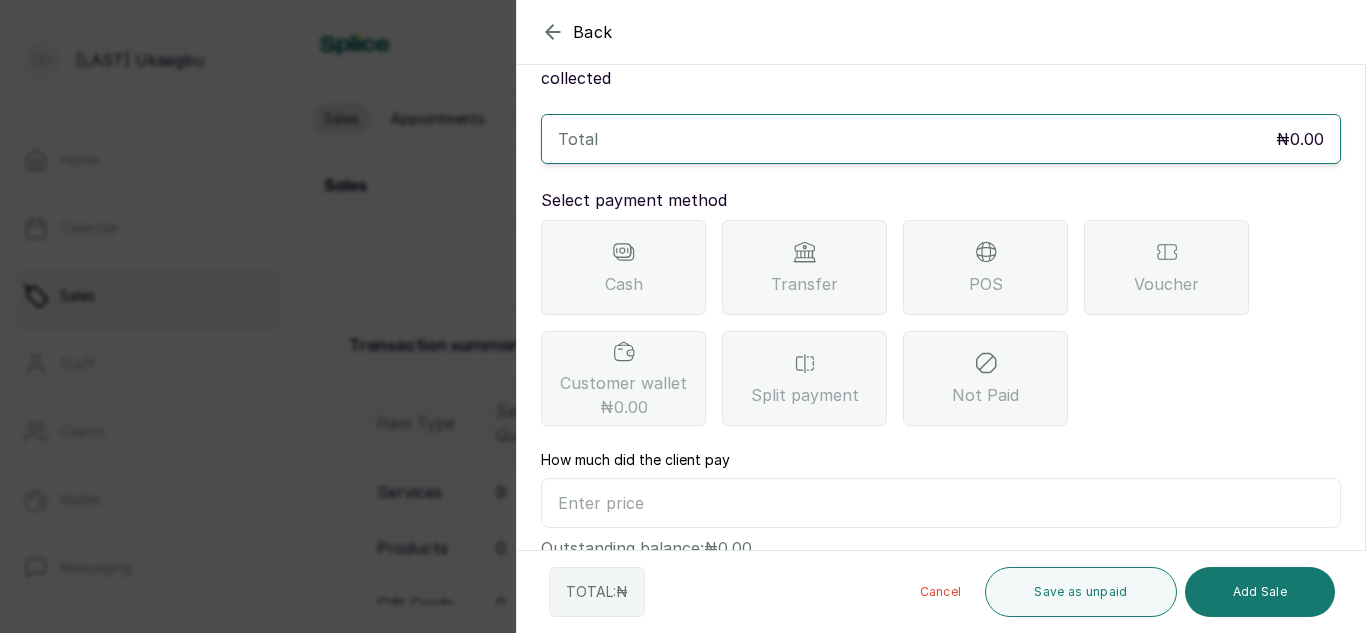 click on "Transfer" at bounding box center [804, 267] 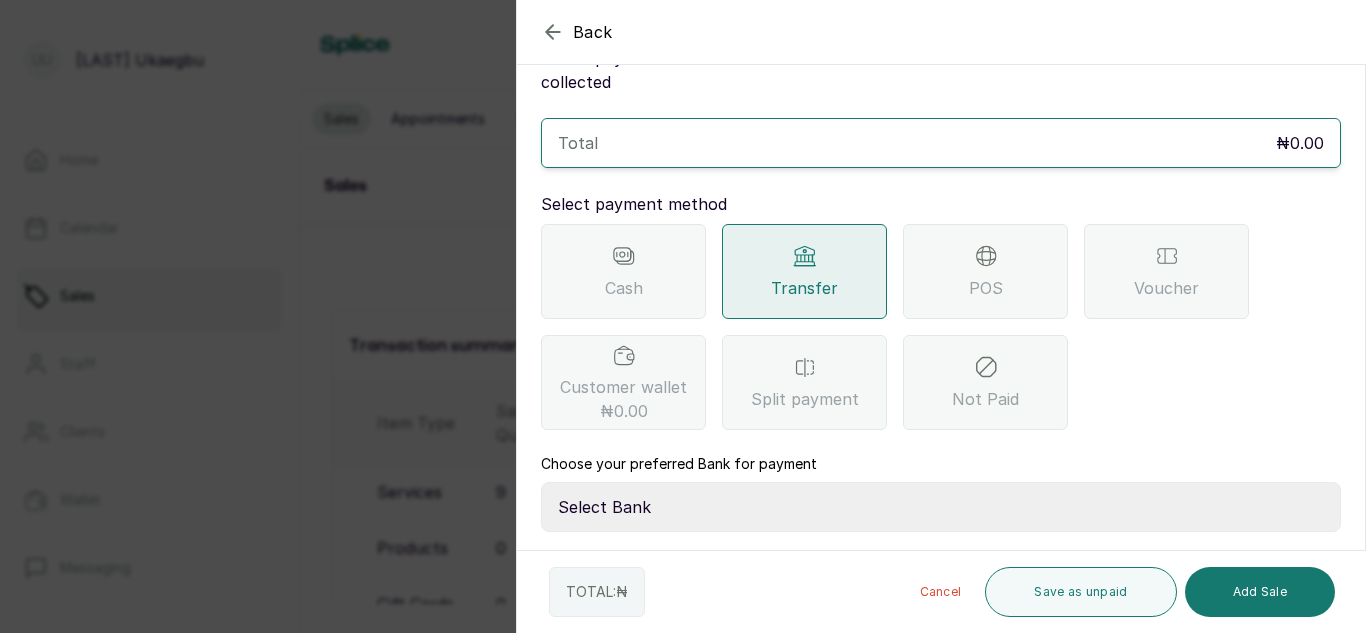 scroll, scrollTop: 0, scrollLeft: 0, axis: both 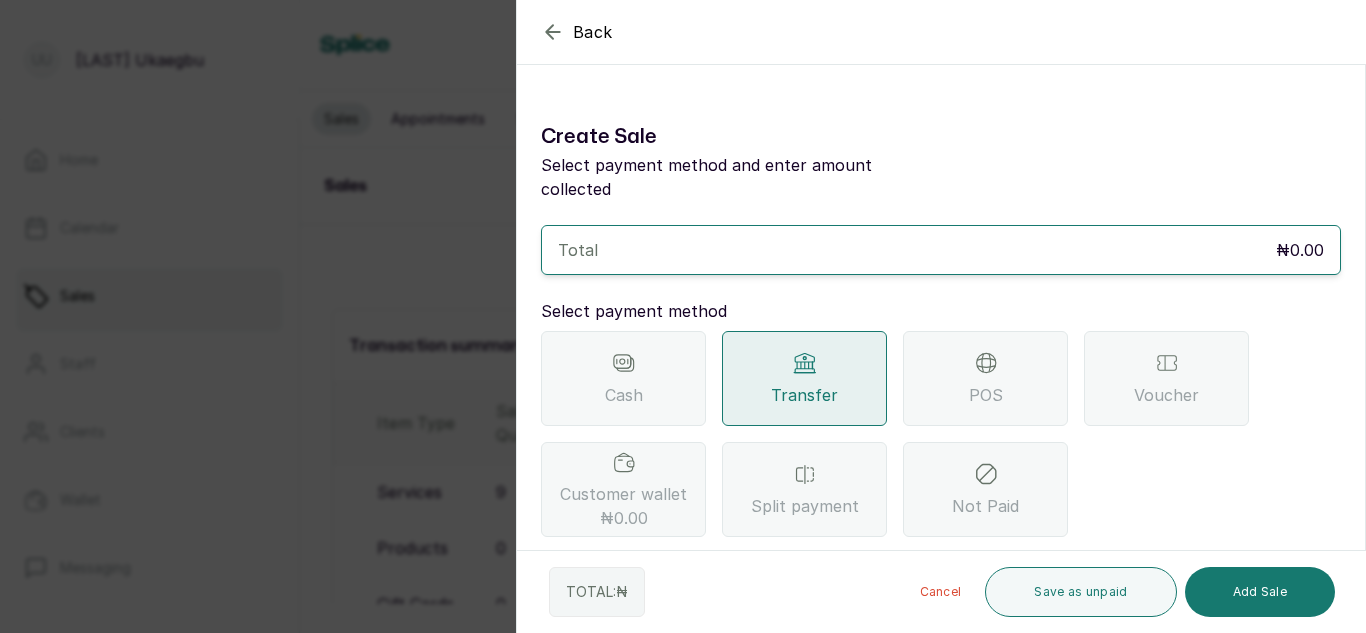click on "₦0.00" at bounding box center [1300, 250] 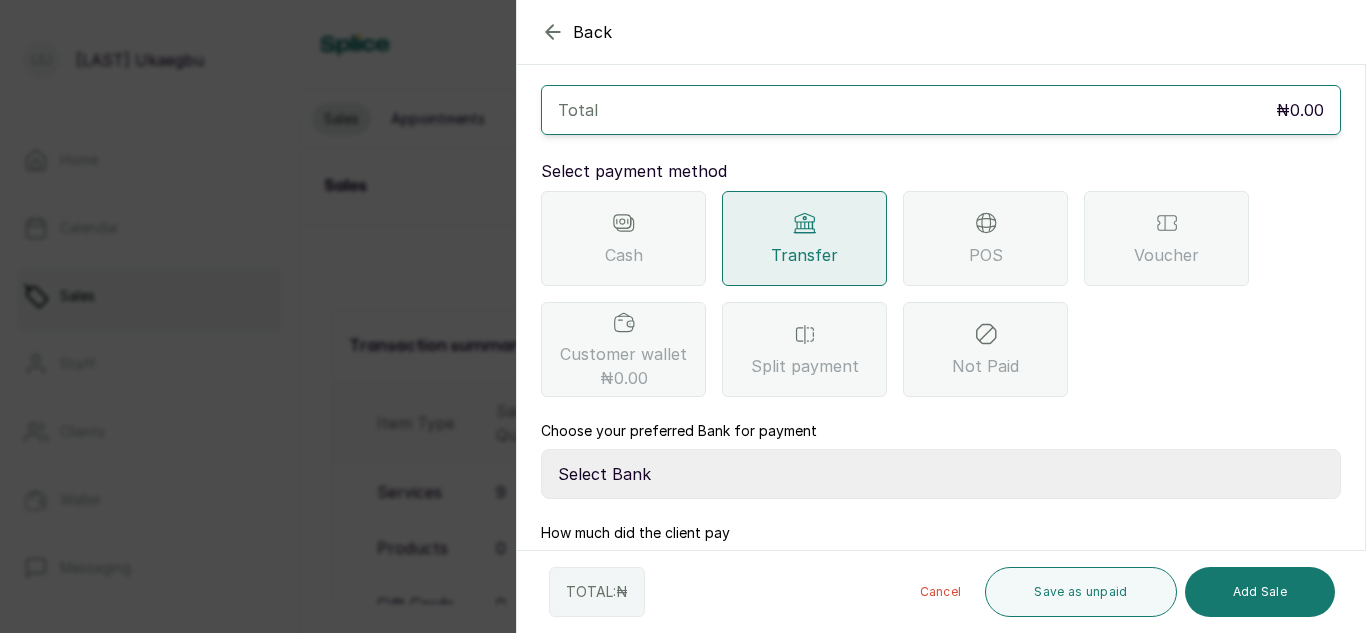scroll, scrollTop: 213, scrollLeft: 0, axis: vertical 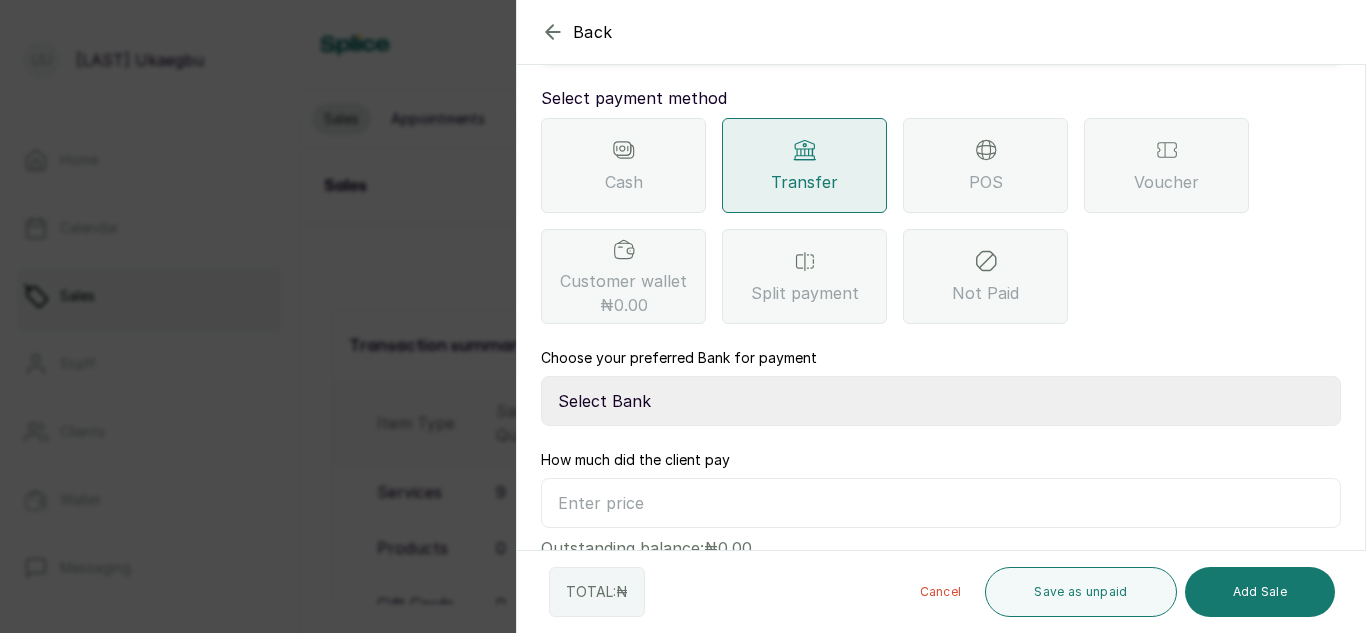 click at bounding box center (941, 503) 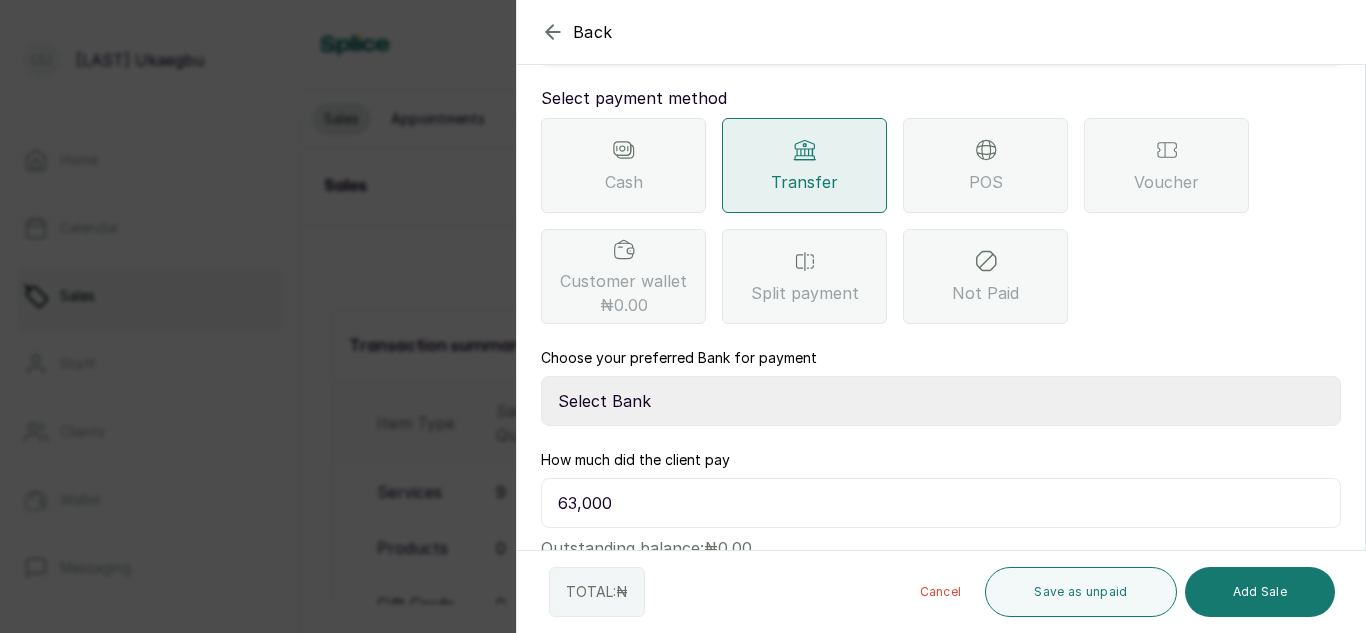 type on "63,000" 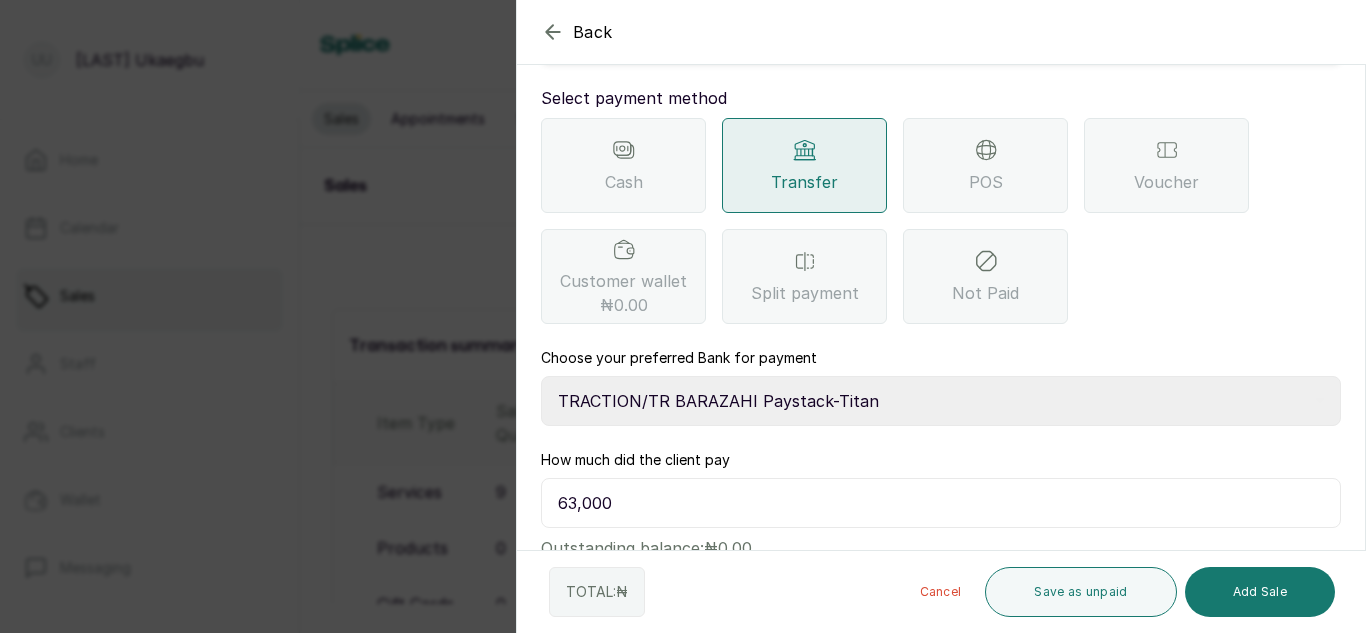 click on "Select Bank BARAZAHI LIMITED Access Bank TRACTION/TR BARAZAHI Paystack-Titan Barazahi Ltd VFD Microfinance Bank Limited" at bounding box center [941, 401] 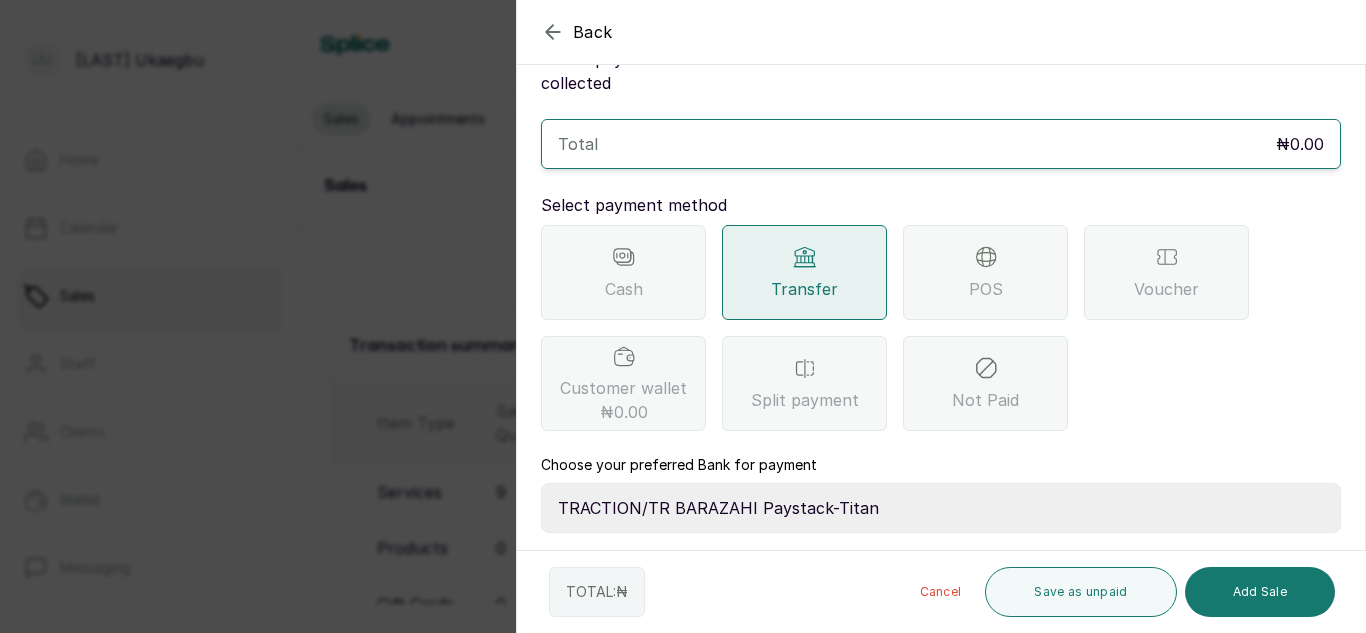 scroll, scrollTop: 0, scrollLeft: 0, axis: both 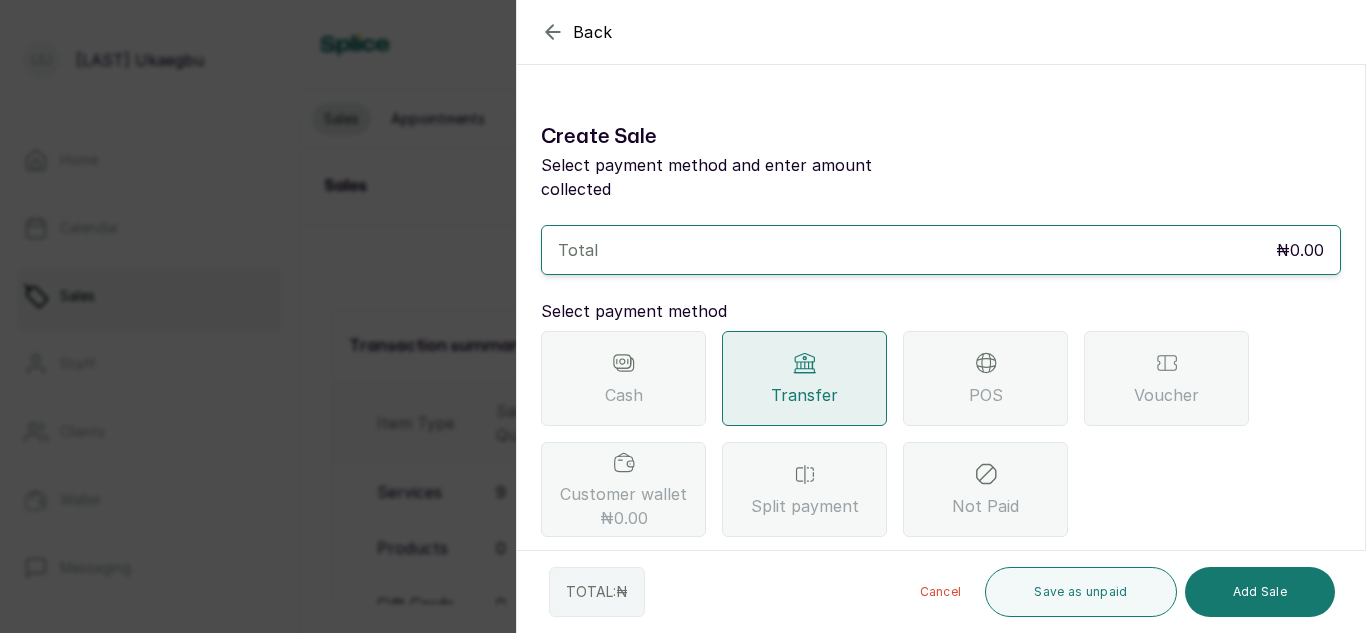 click on "Back Add Sale Create Sale Select payment method and enter amount collected Total ₦0.00 Select payment method Cash Transfer POS Voucher Customer wallet ₦0.00 Split payment Not Paid Choose your preferred Bank for payment Select Bank BARAZAHI LIMITED Access Bank TRACTION/TR BARAZAHI Paystack-Titan Barazahi Ltd VFD Microfinance Bank Limited How much did the client pay 63,000 Outstanding balance: ₦0.00 TOTAL: ₦ Cancel Save as unpaid Add Sale" at bounding box center [683, 316] 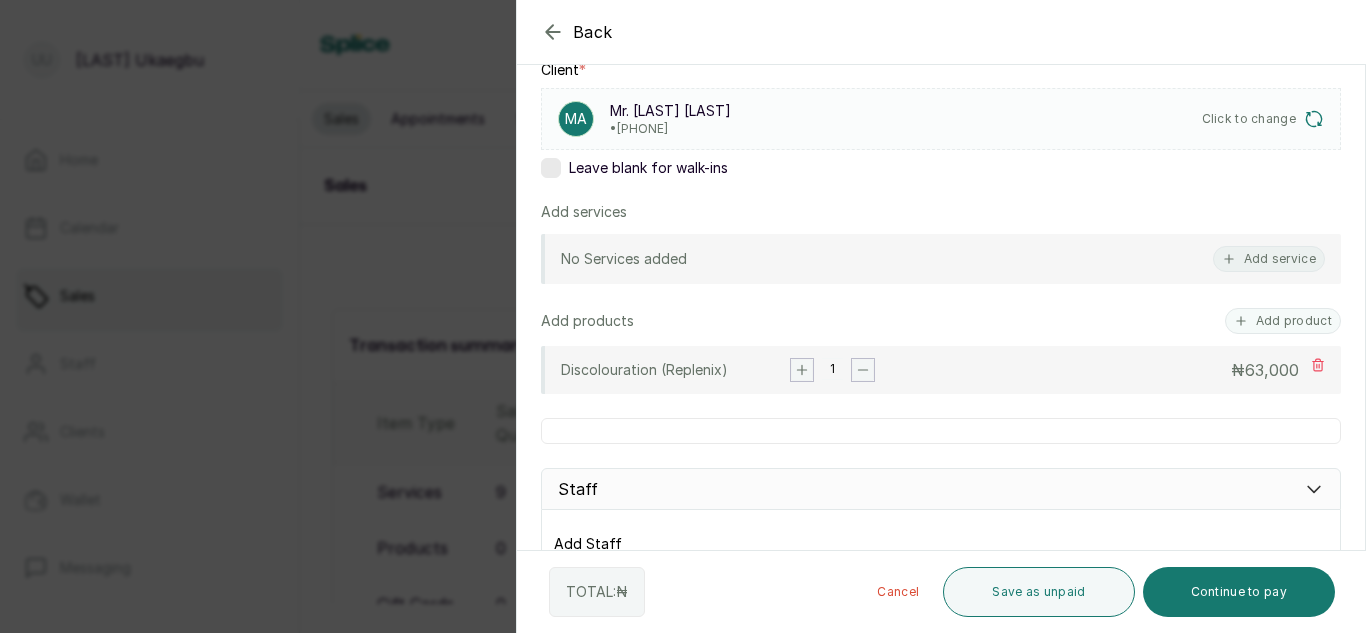 scroll, scrollTop: 676, scrollLeft: 0, axis: vertical 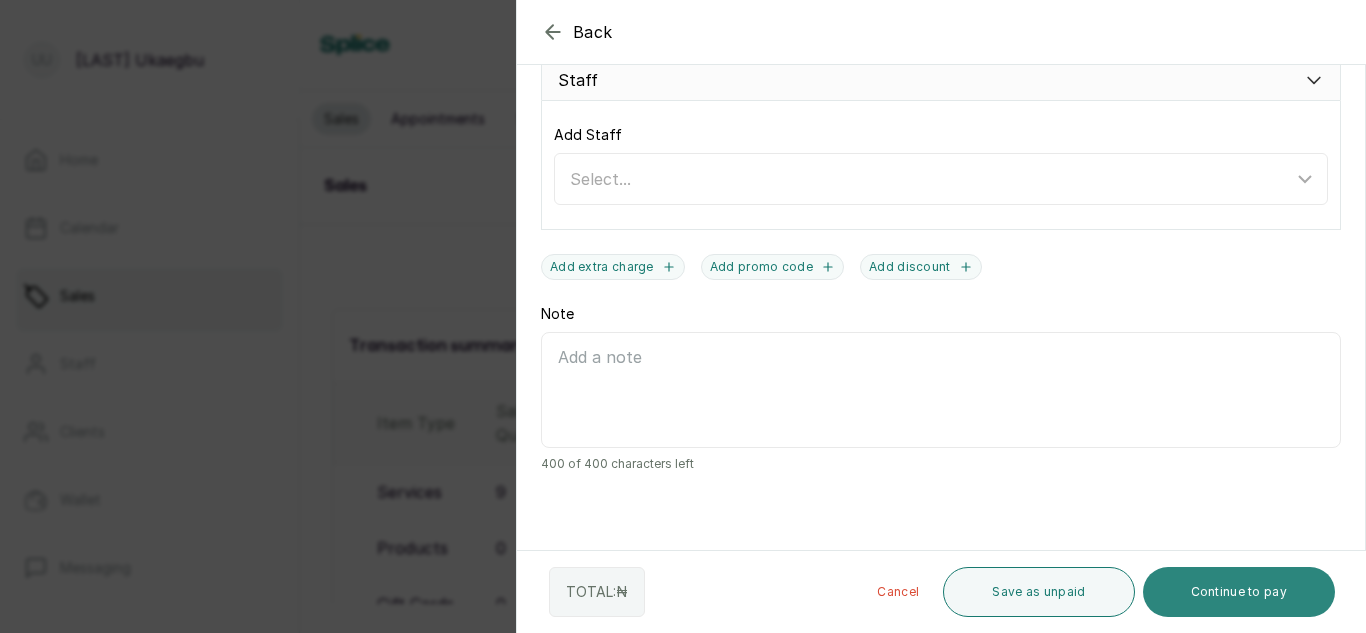 click on "Continue to pay" at bounding box center (1239, 592) 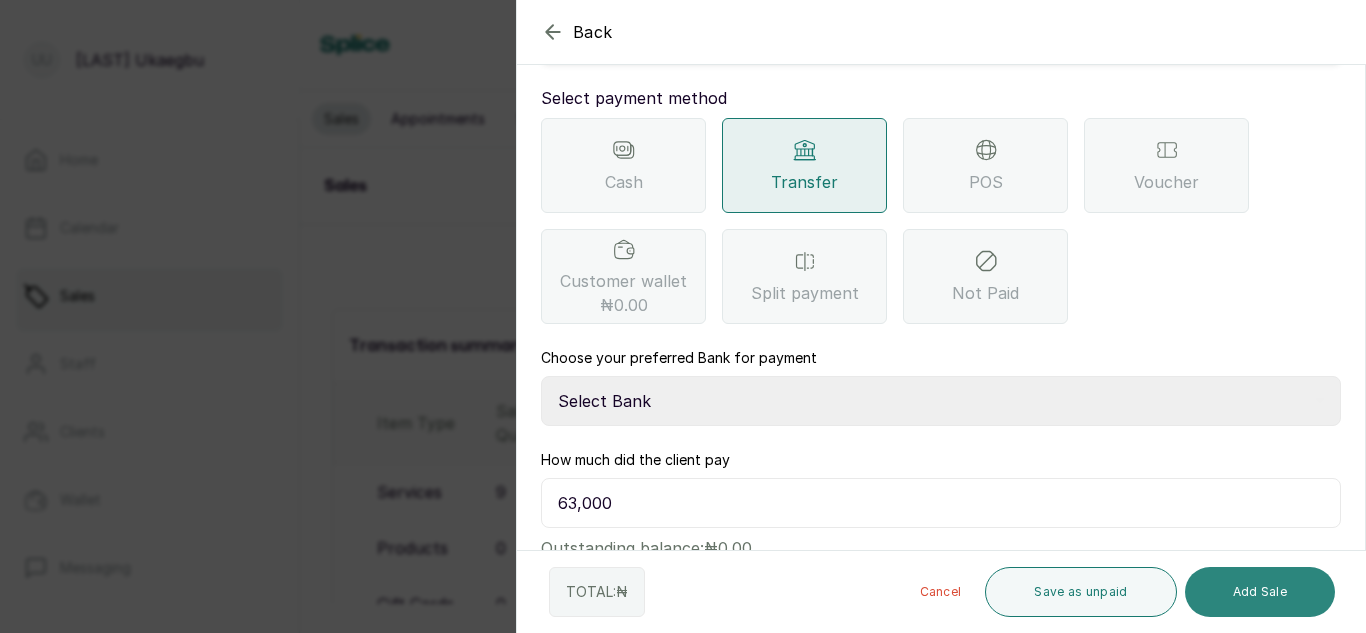 click on "Add Sale" at bounding box center (1260, 592) 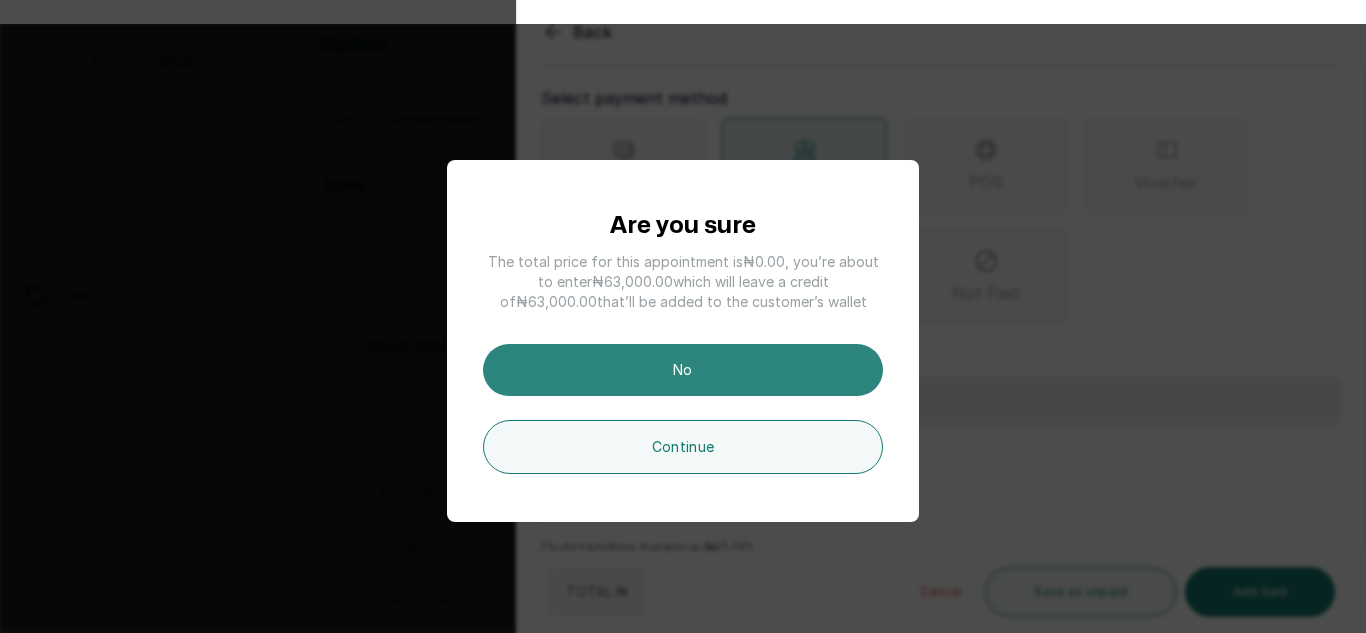 click on "No" at bounding box center (683, 370) 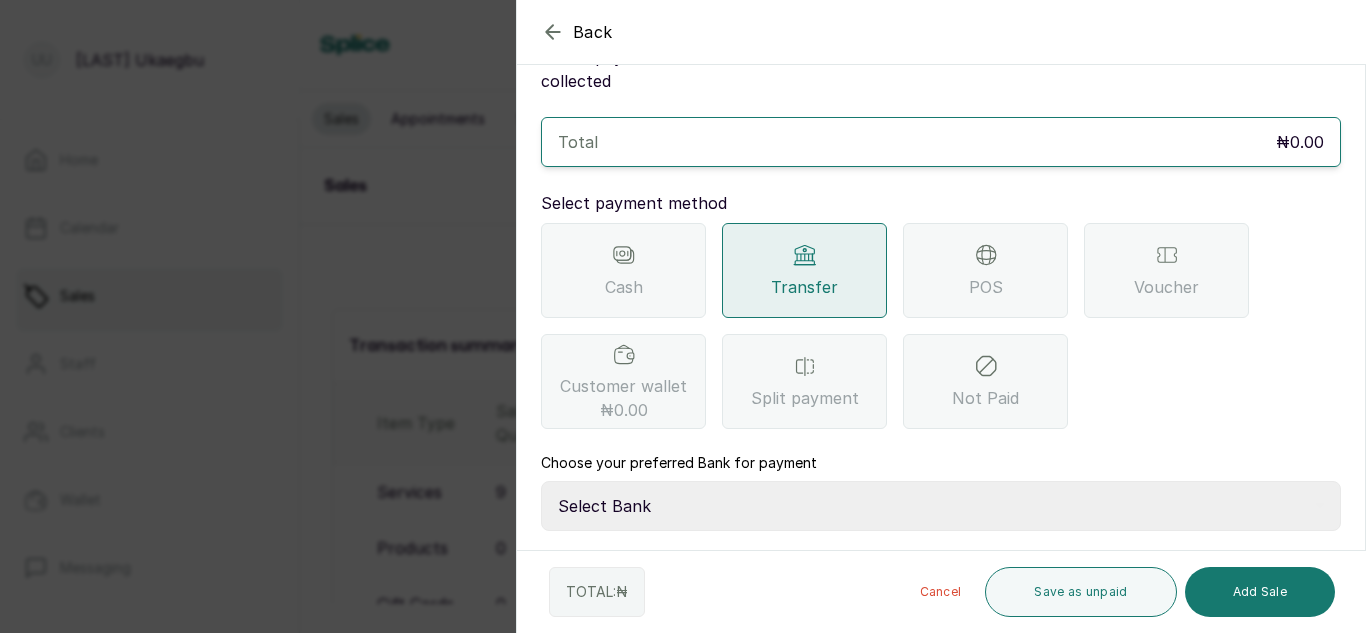 scroll, scrollTop: 0, scrollLeft: 0, axis: both 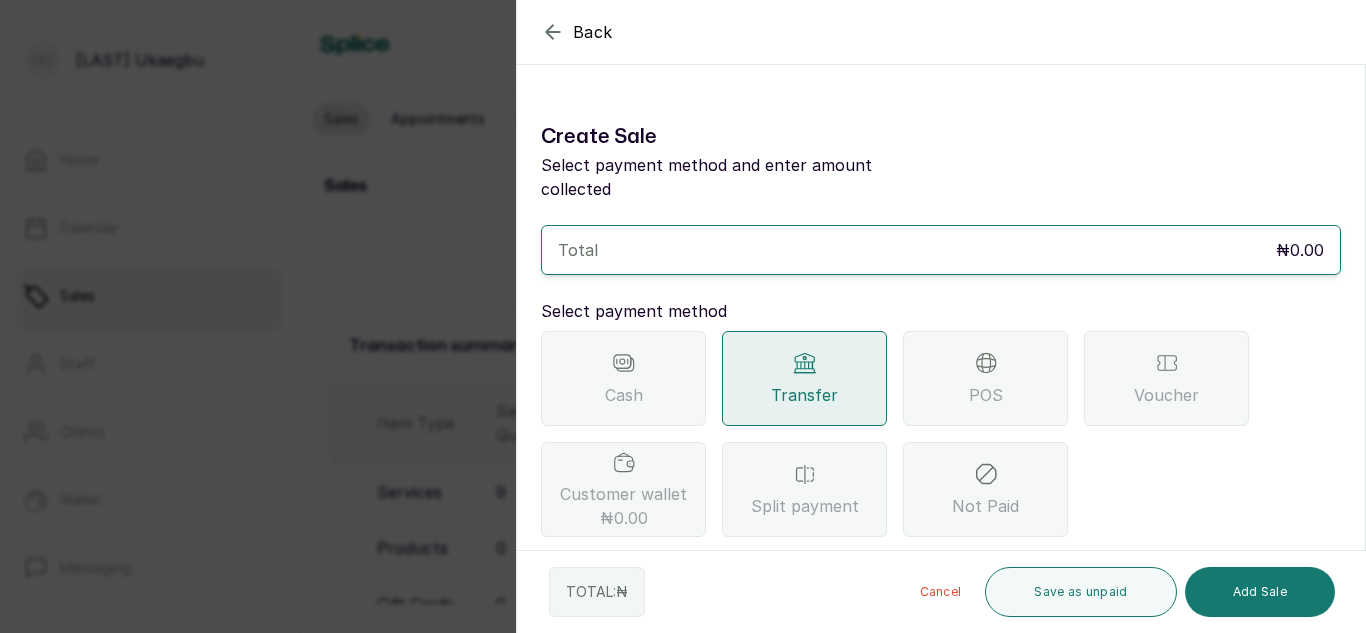click 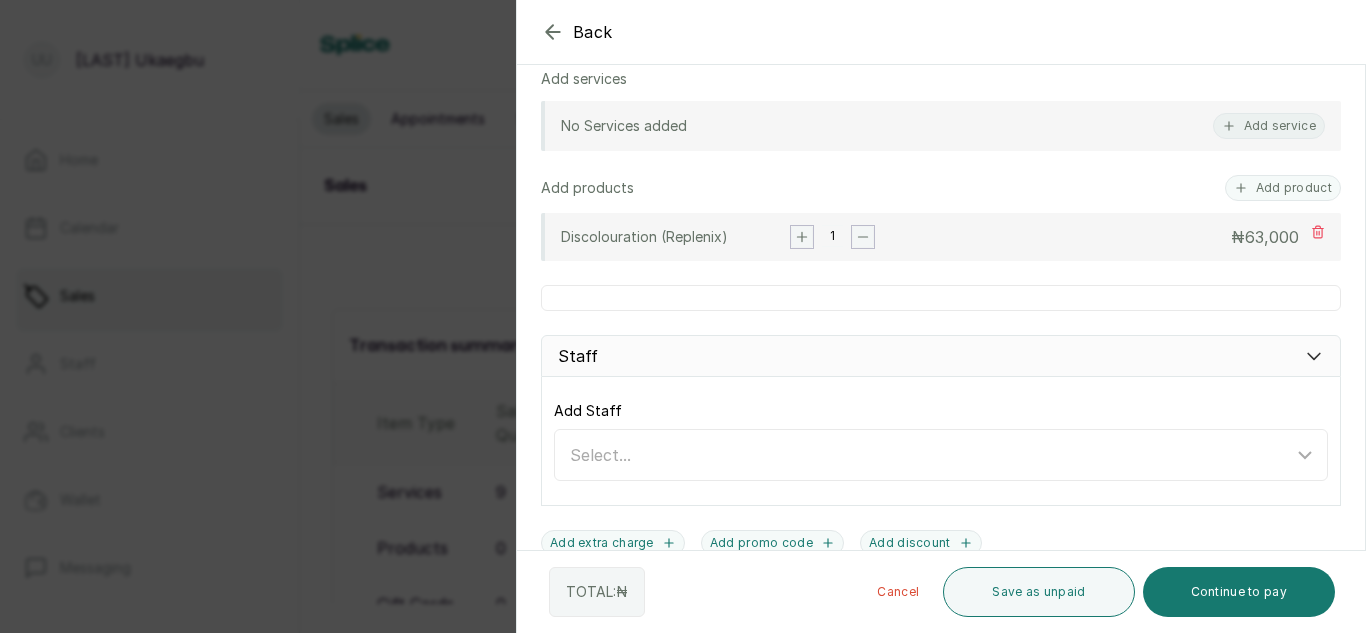 scroll, scrollTop: 396, scrollLeft: 0, axis: vertical 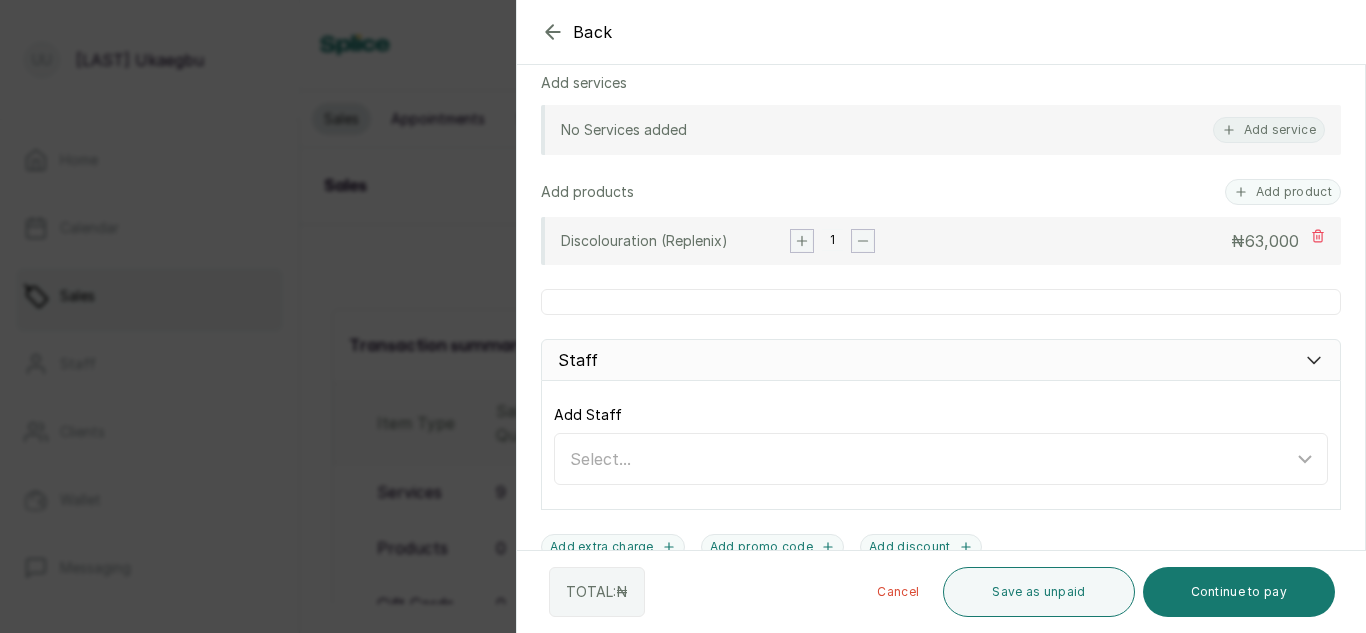 click on "Date 2025/08/05 Time 2:15 pm Client * MA Mr. [LAST] [LAST] • [PHONE] Click to change Leave blank for walk-ins Add services No Services added Add service Add products Add product Discolouration (Replenix) 1 ₦ 63,000 Staff Add Staff Select... Add extra charge Add promo code Add discount Note 400 of 400 characters left" at bounding box center (941, 326) 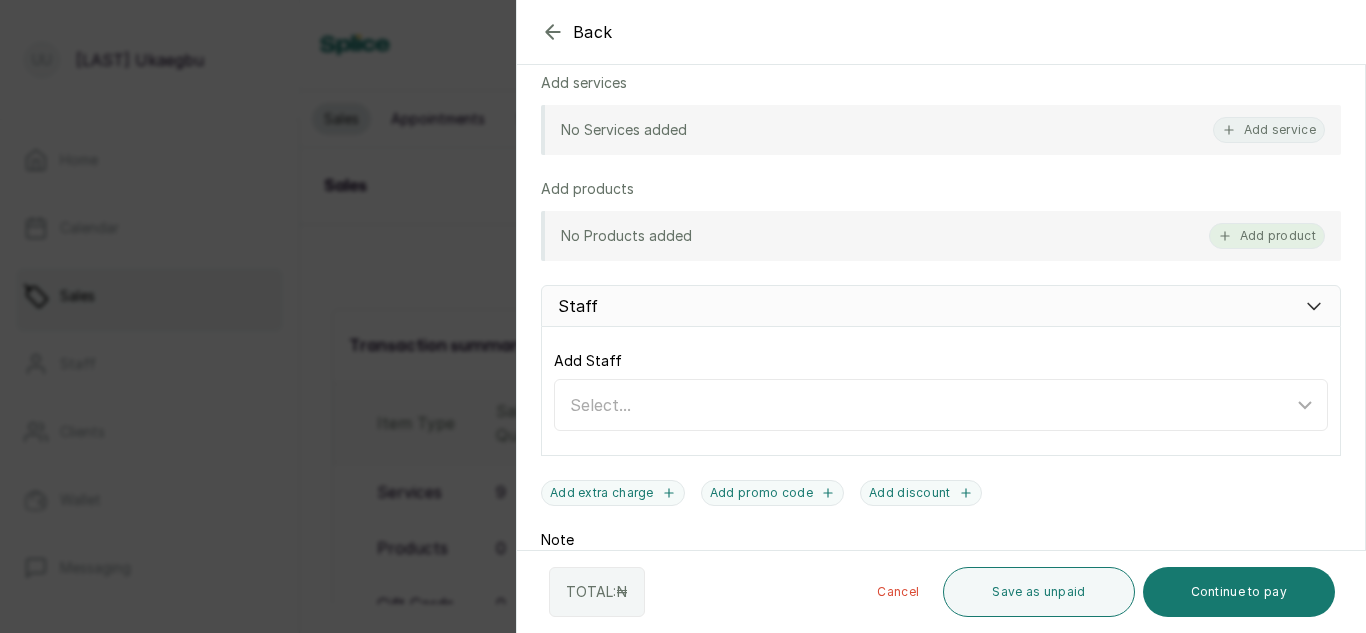click on "Add product" at bounding box center [1267, 236] 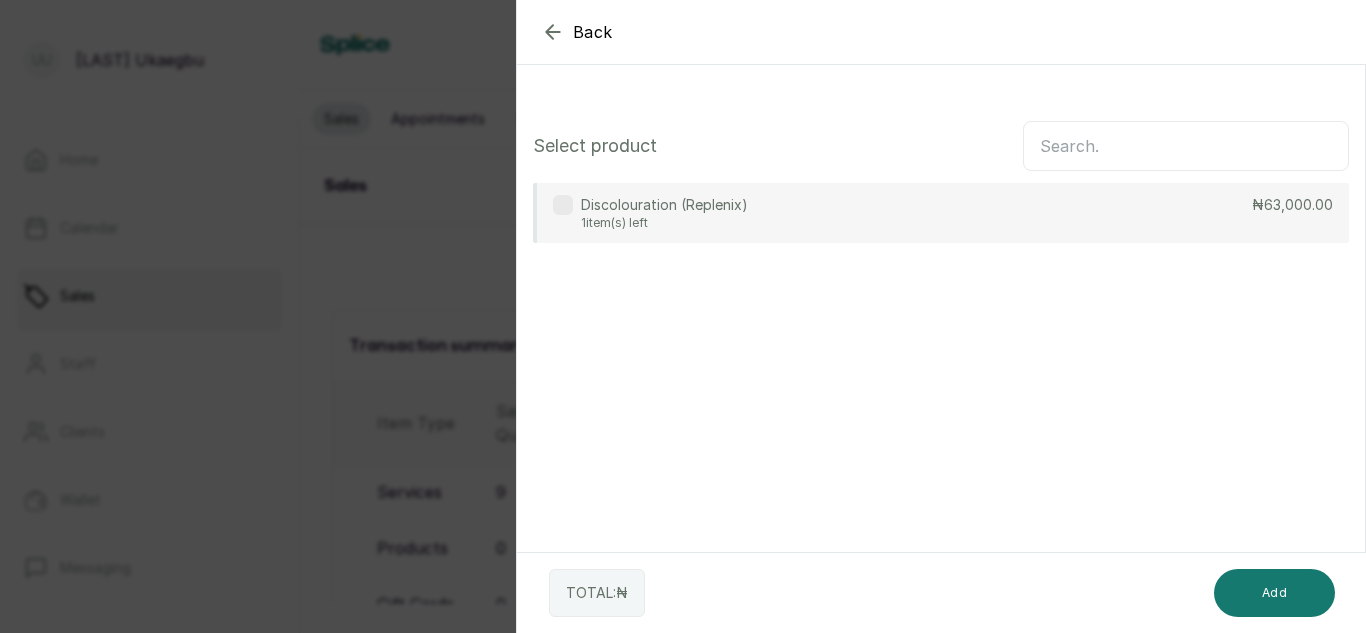 scroll, scrollTop: 0, scrollLeft: 0, axis: both 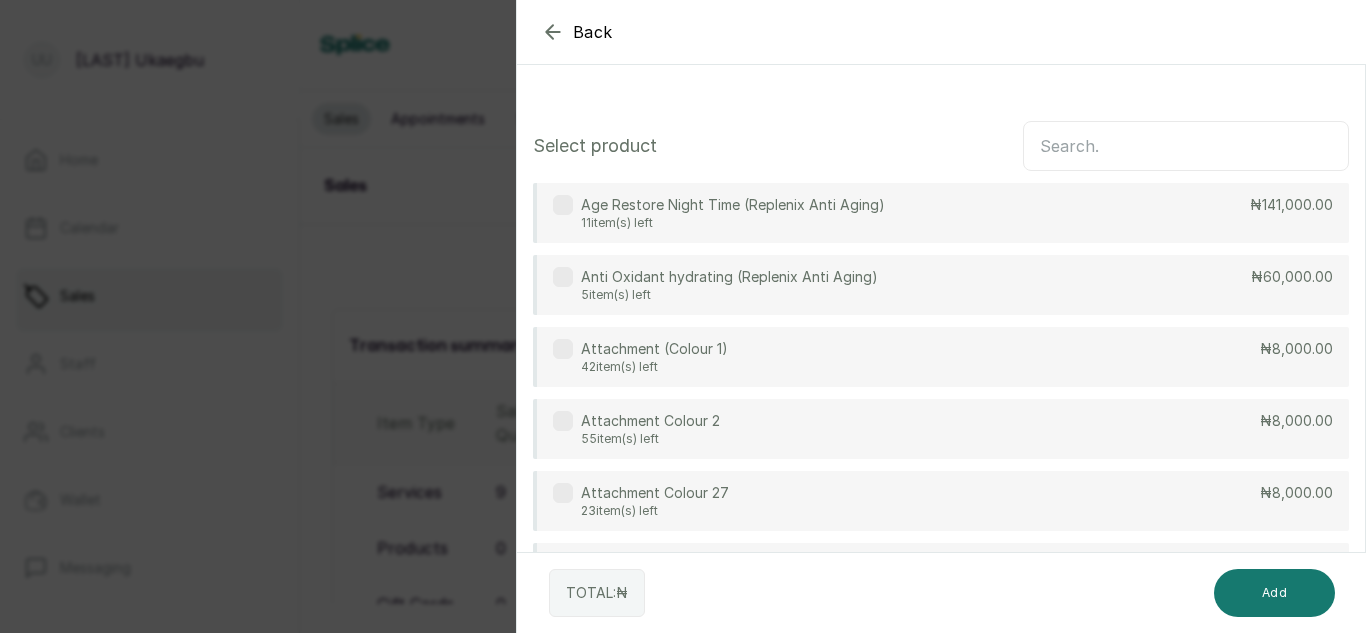 click on "Attachment Colour 2" at bounding box center [650, 421] 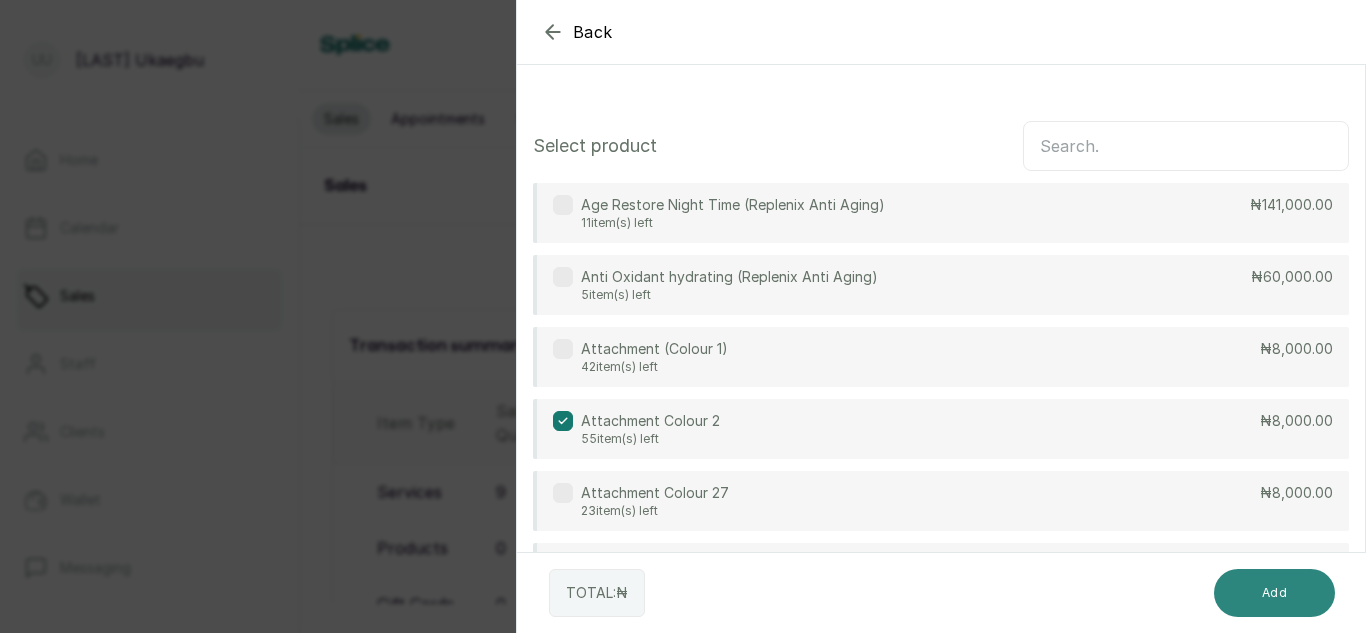 click on "Add" at bounding box center (1274, 593) 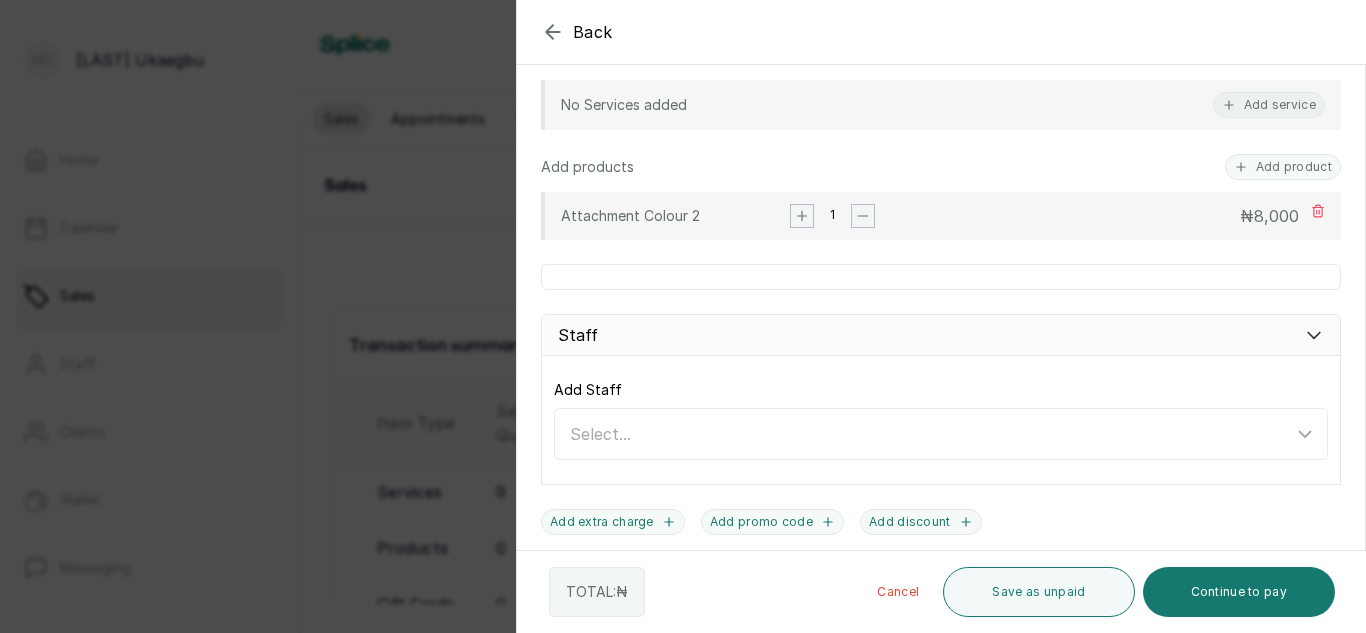 scroll, scrollTop: 676, scrollLeft: 0, axis: vertical 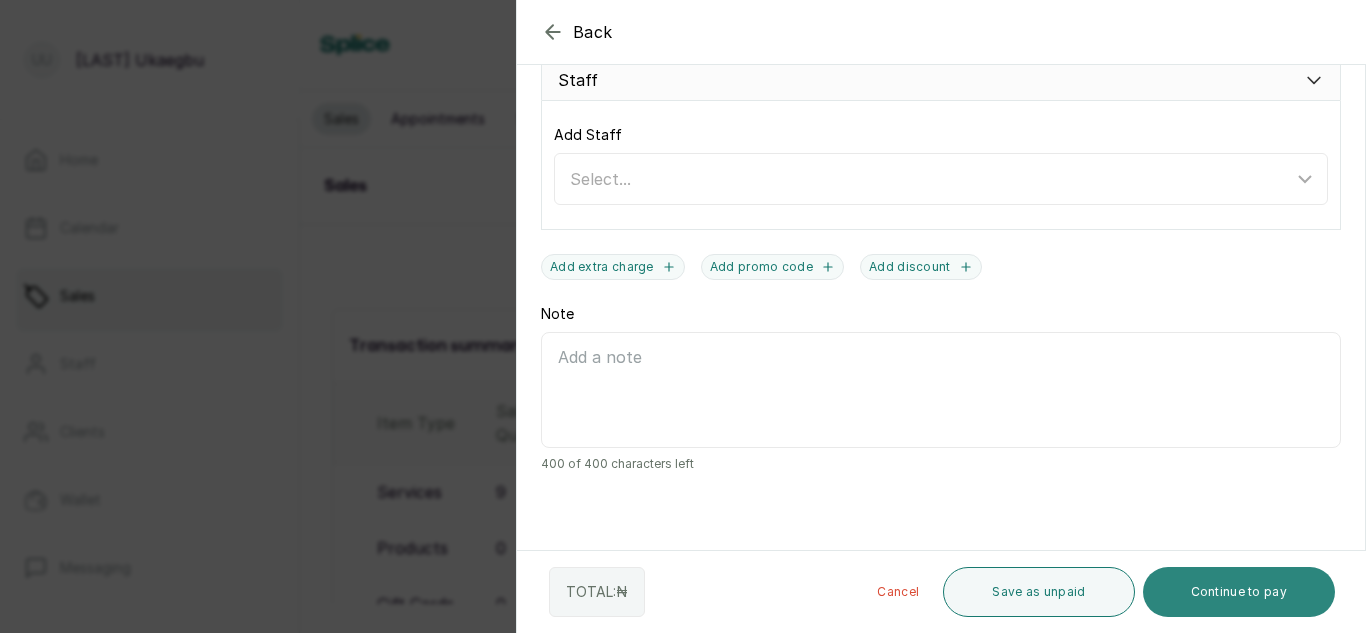 click on "Continue to pay" at bounding box center [1239, 592] 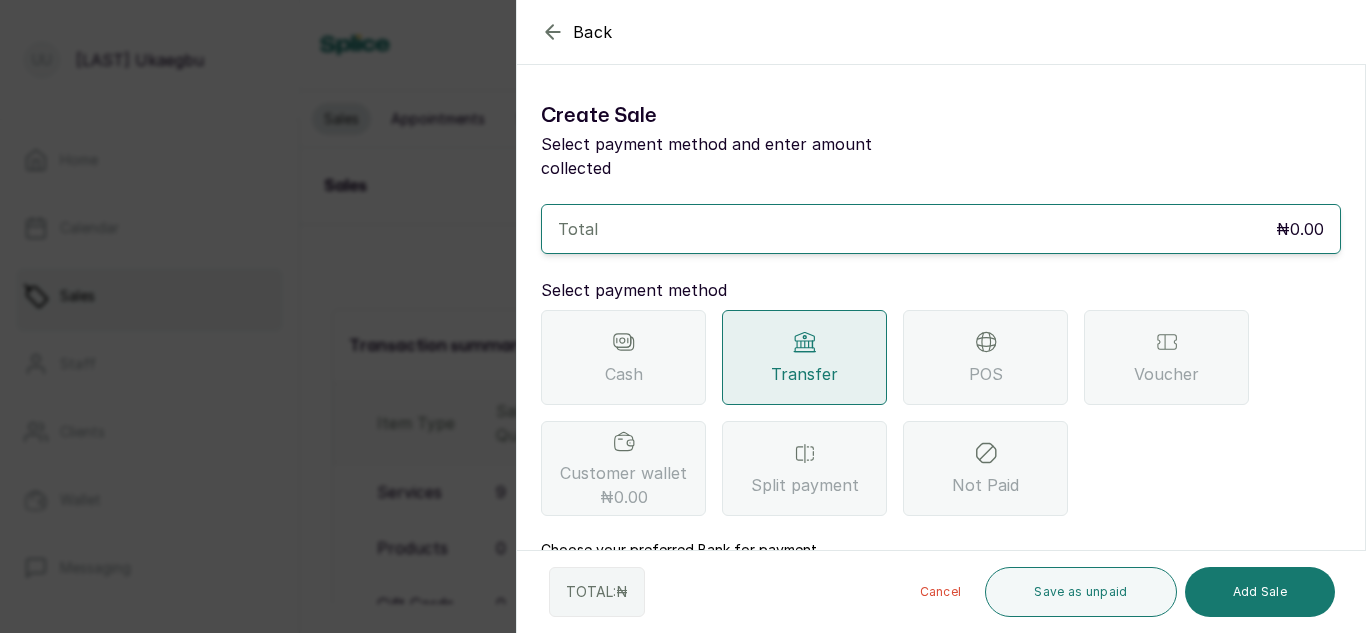scroll, scrollTop: 0, scrollLeft: 0, axis: both 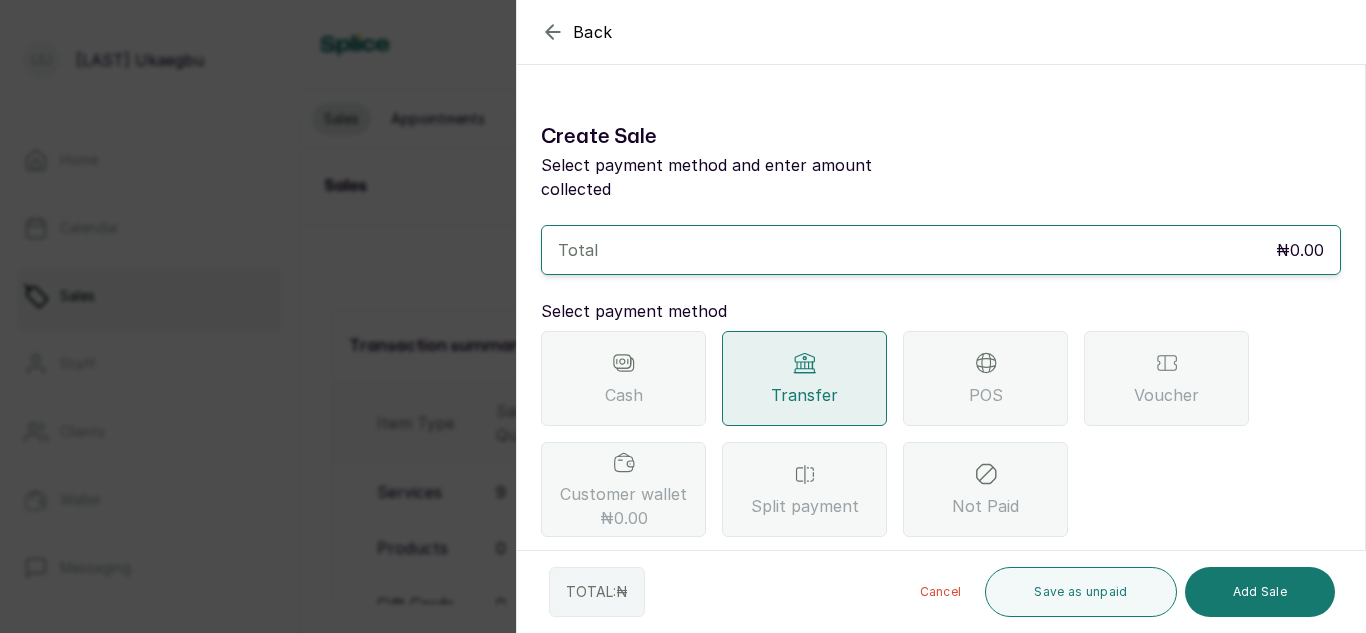click 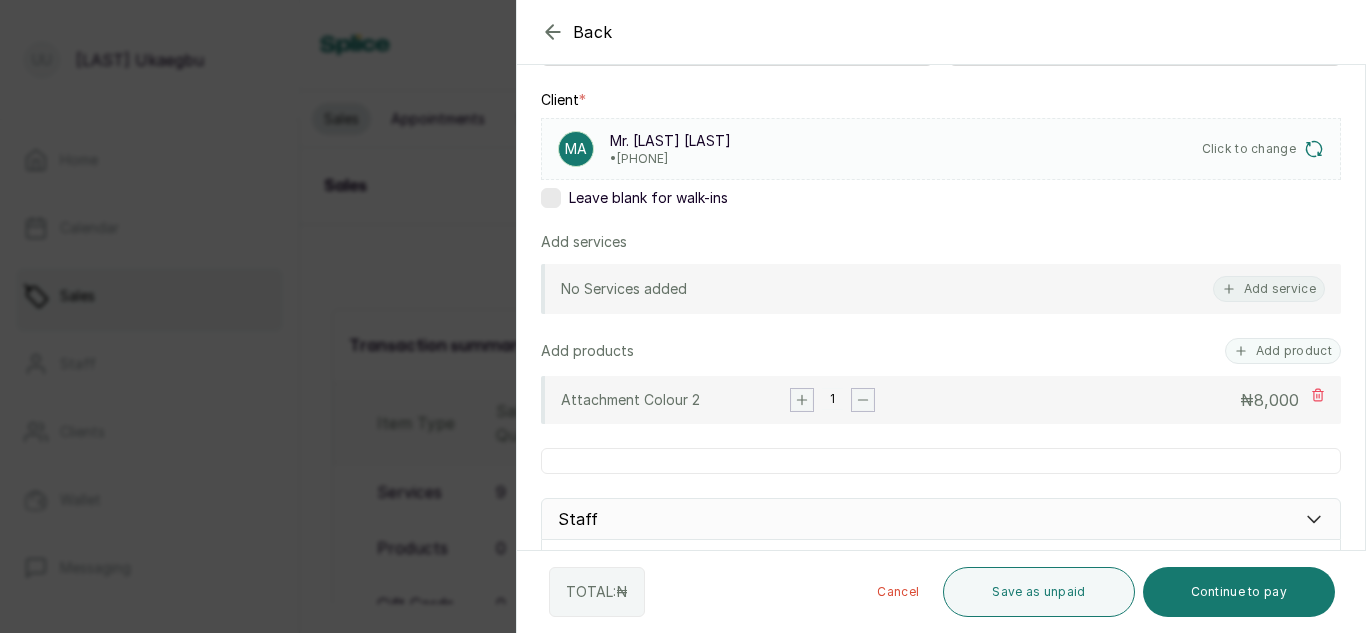 scroll, scrollTop: 240, scrollLeft: 0, axis: vertical 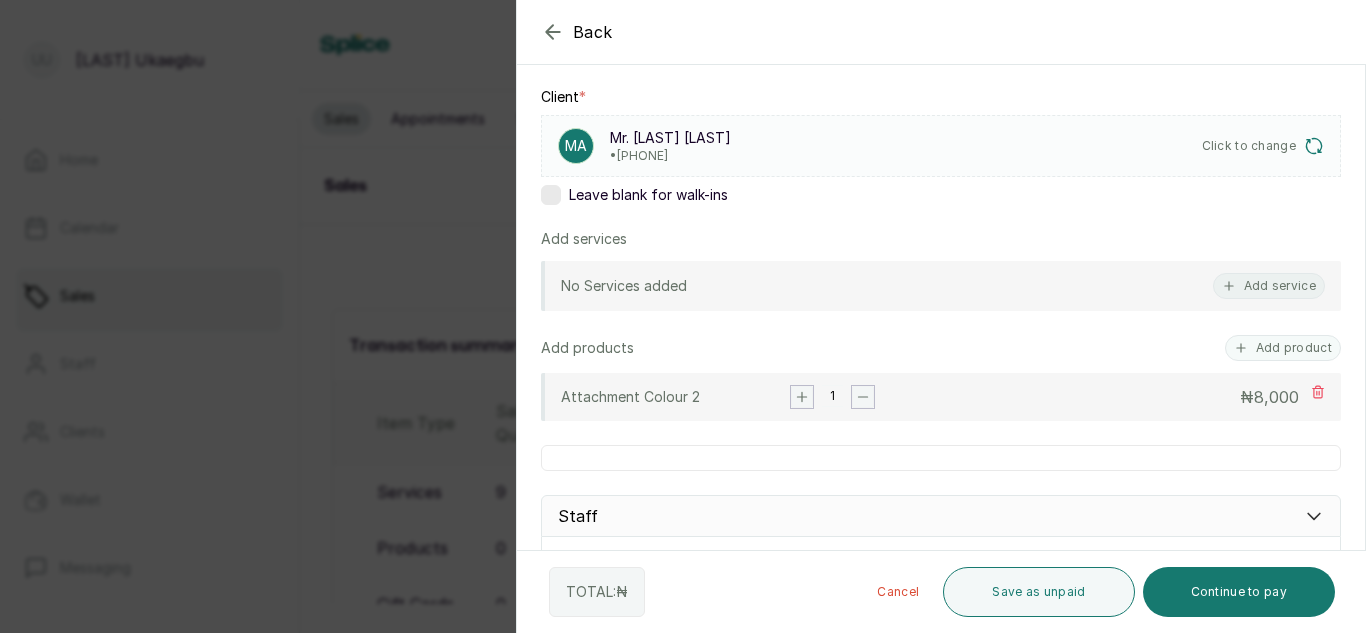 click on "Back Add Sale Add Sale Create a new sale for a client Date 2025/08/05 Time 2:15 pm Client * MA Mr. [LAST] [LAST] • [PHONE] Click to change Leave blank for walk-ins Add services No Services added Add service Add products Add product Attachment Colour 2 1 ₦ 8,000 Staff Add Staff Select... Add extra charge Add promo code Add discount Note 400 of 400 characters left TOTAL: ₦ Cancel Save as unpaid Continue to pay" at bounding box center (683, 316) 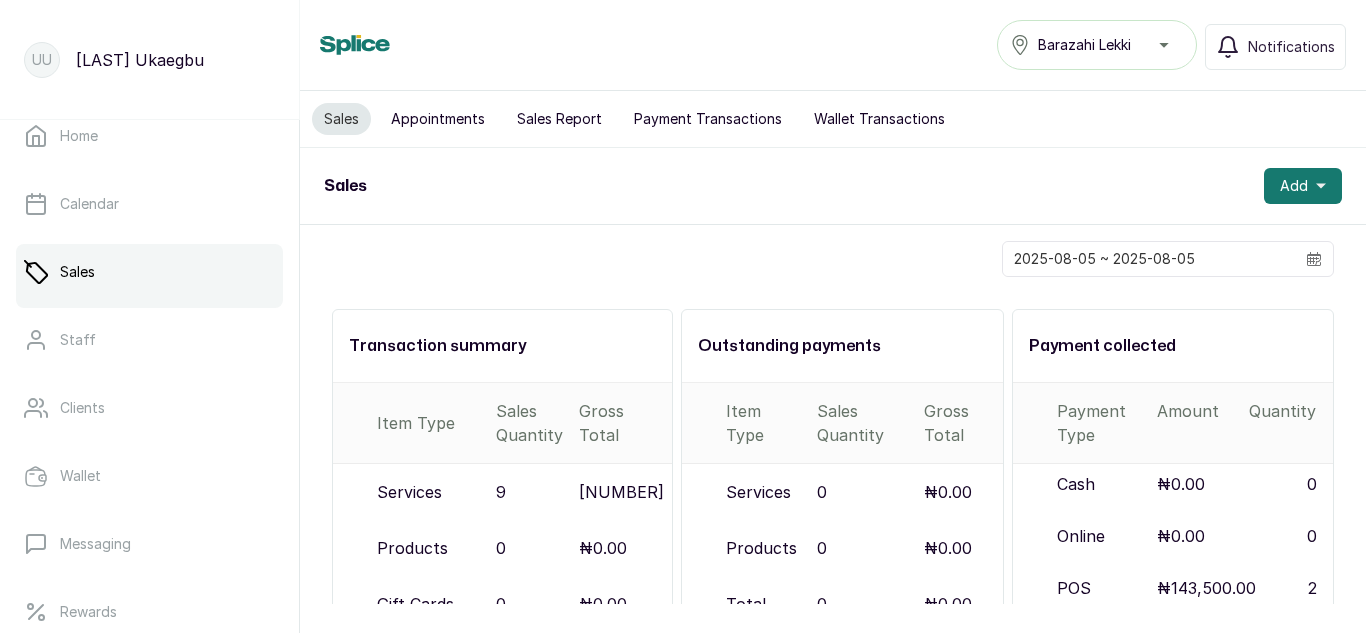 scroll, scrollTop: 0, scrollLeft: 0, axis: both 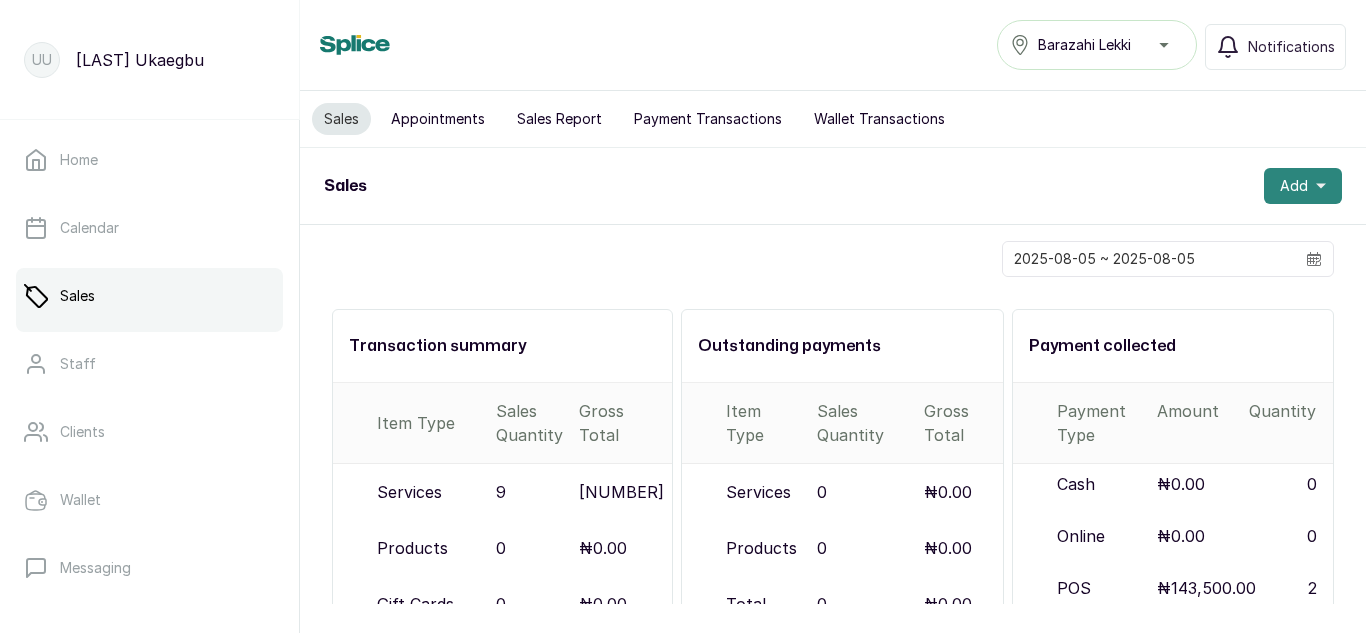 click on "Add" at bounding box center [1303, 186] 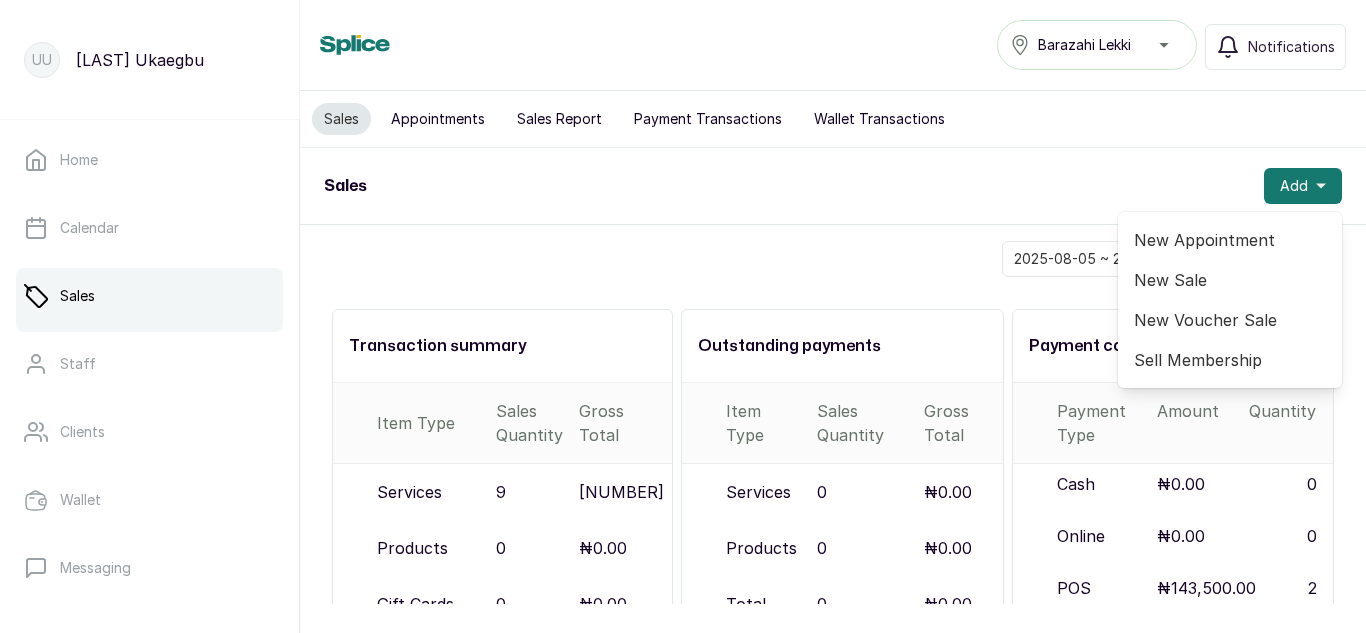 click on "New Appointment New Sale New Voucher Sale Sell Membership" at bounding box center [1230, 300] 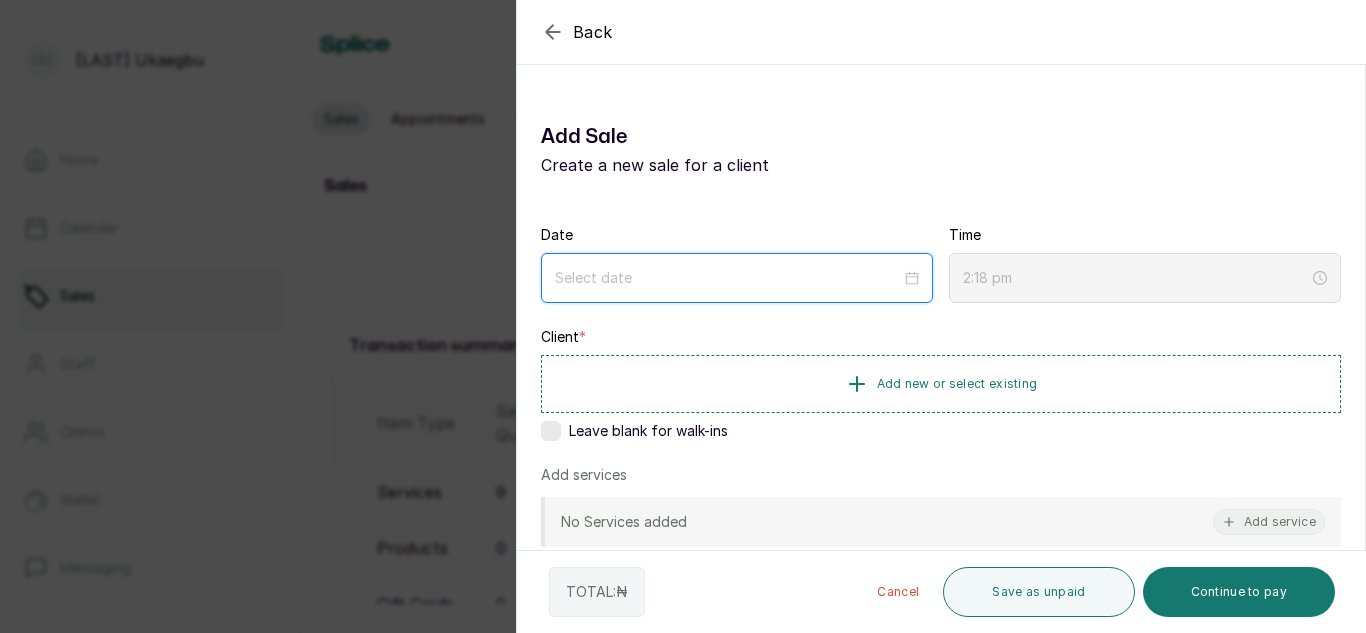 click at bounding box center [728, 278] 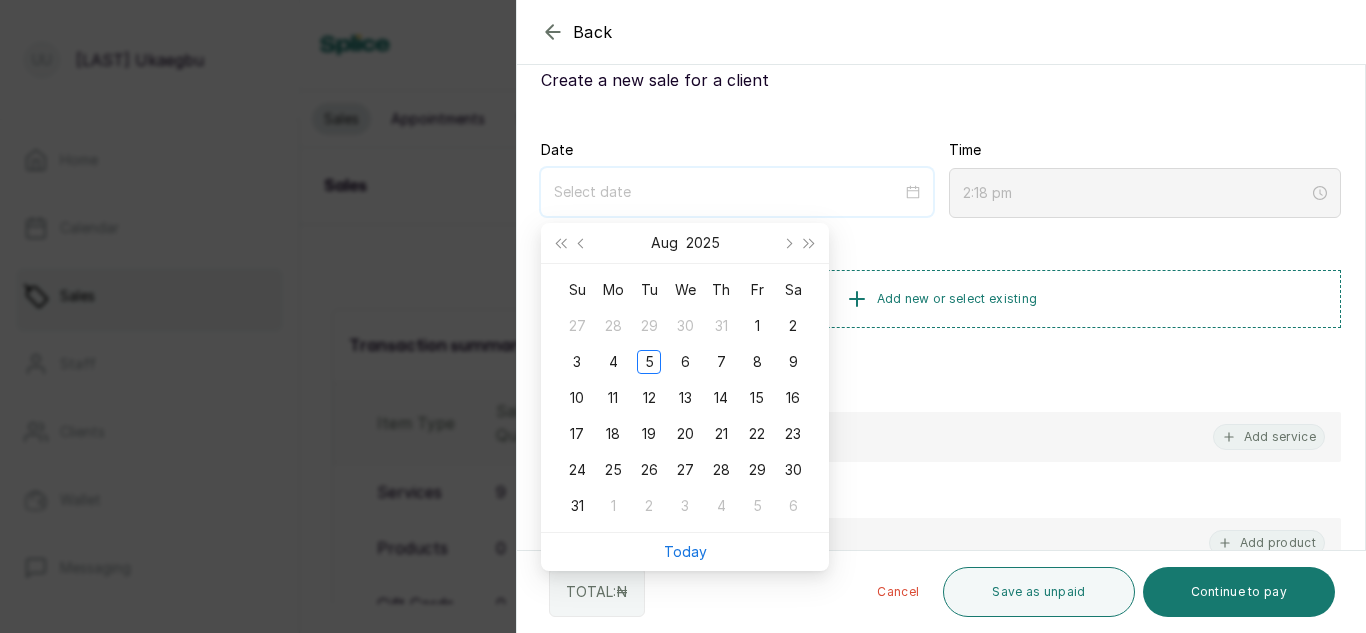 scroll, scrollTop: 92, scrollLeft: 0, axis: vertical 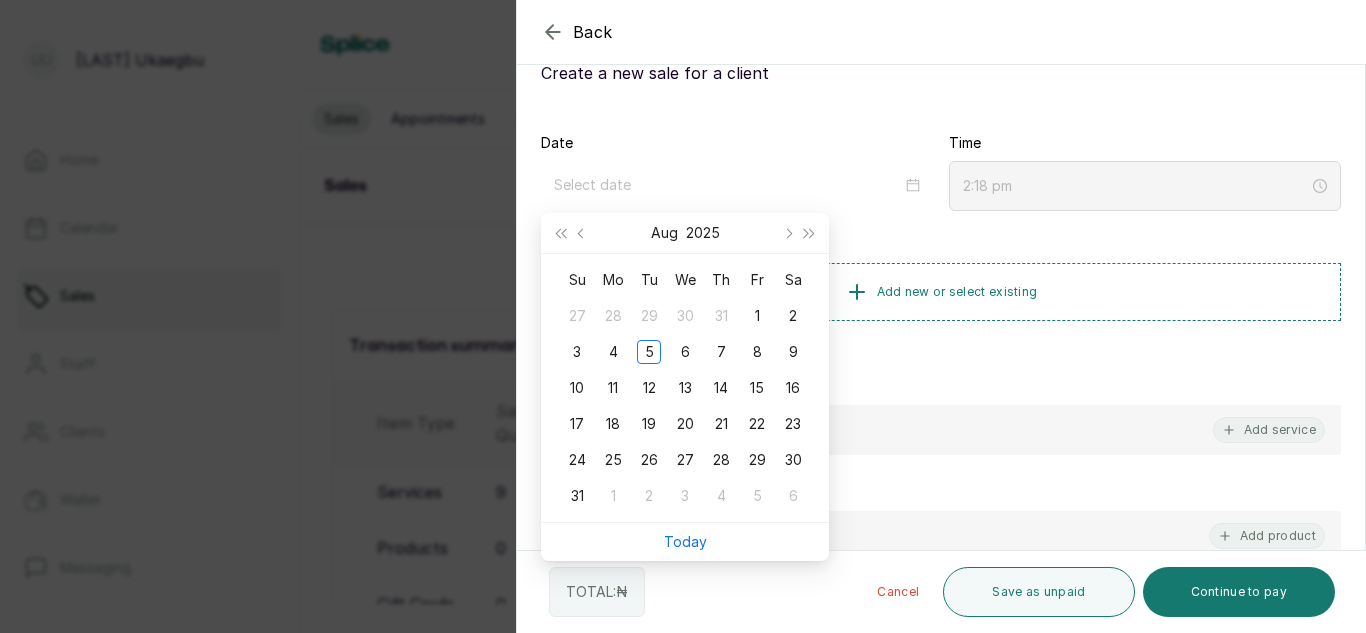 click on "Today" at bounding box center (685, 542) 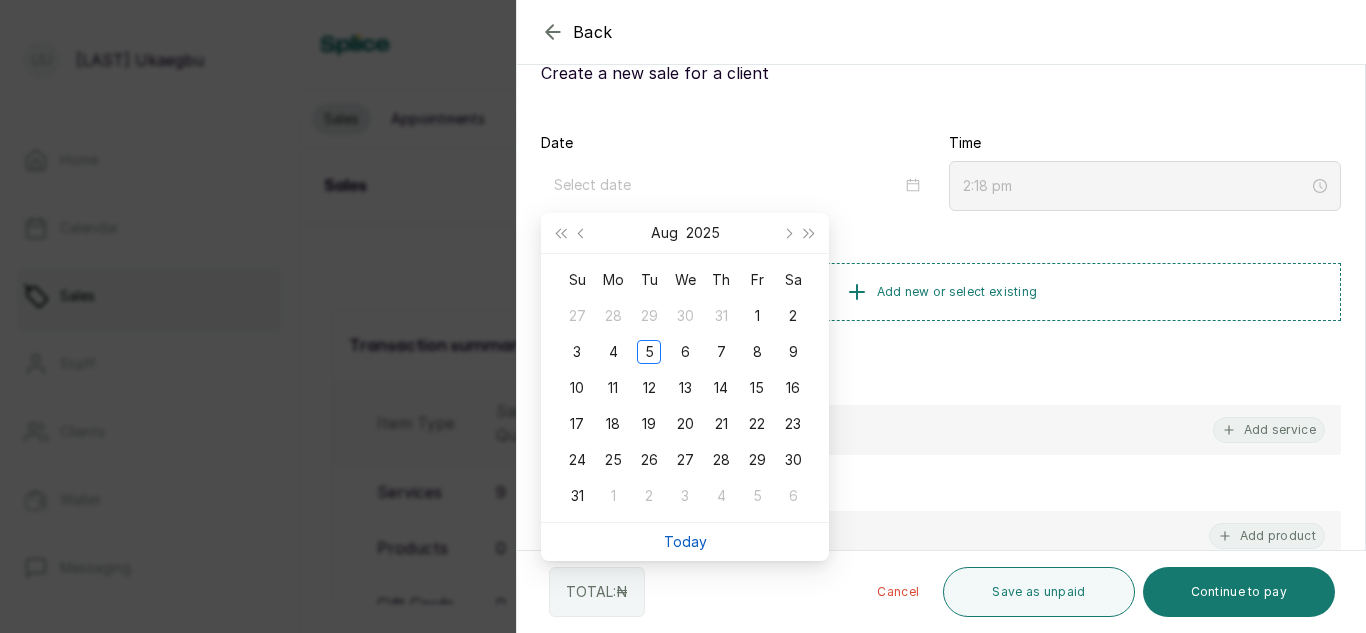 click on "Today" at bounding box center (685, 541) 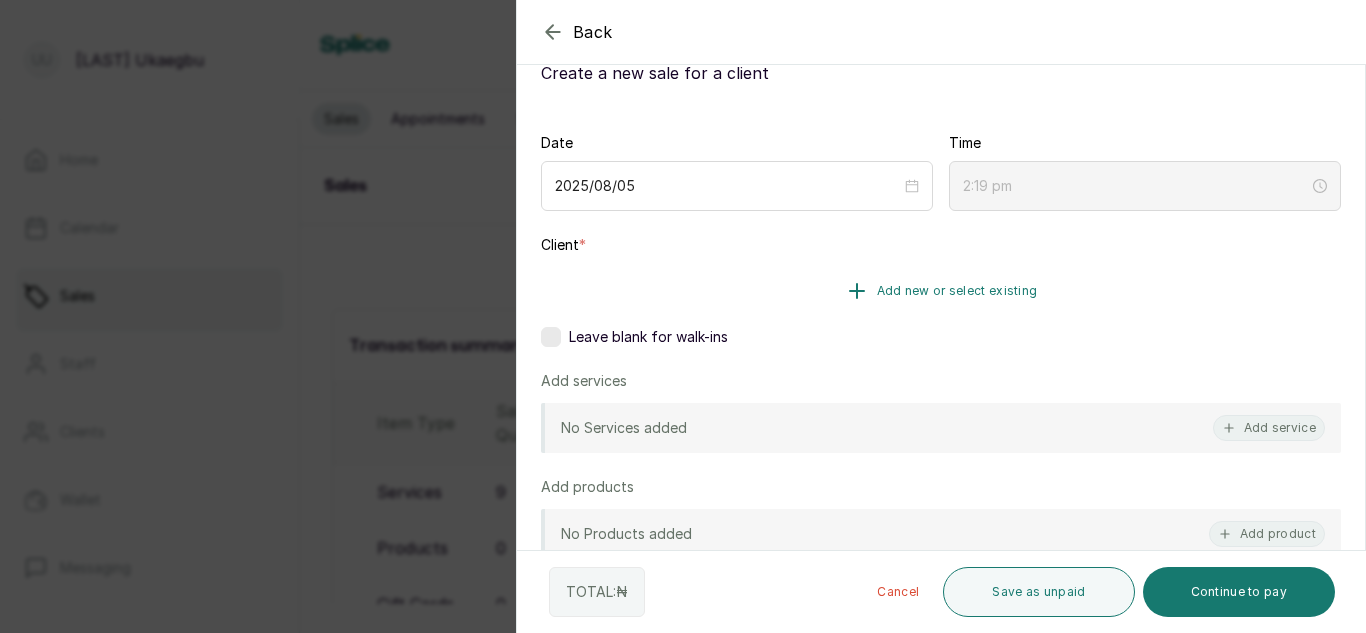 click 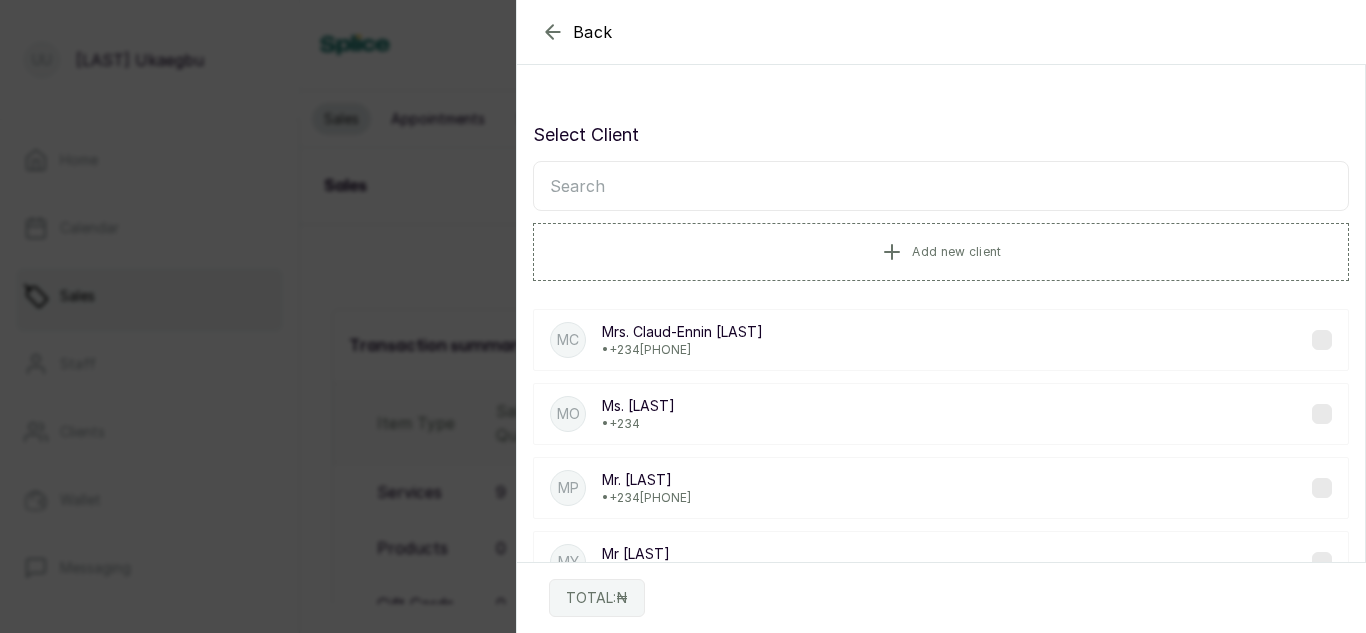 click on "MP" at bounding box center [568, 488] 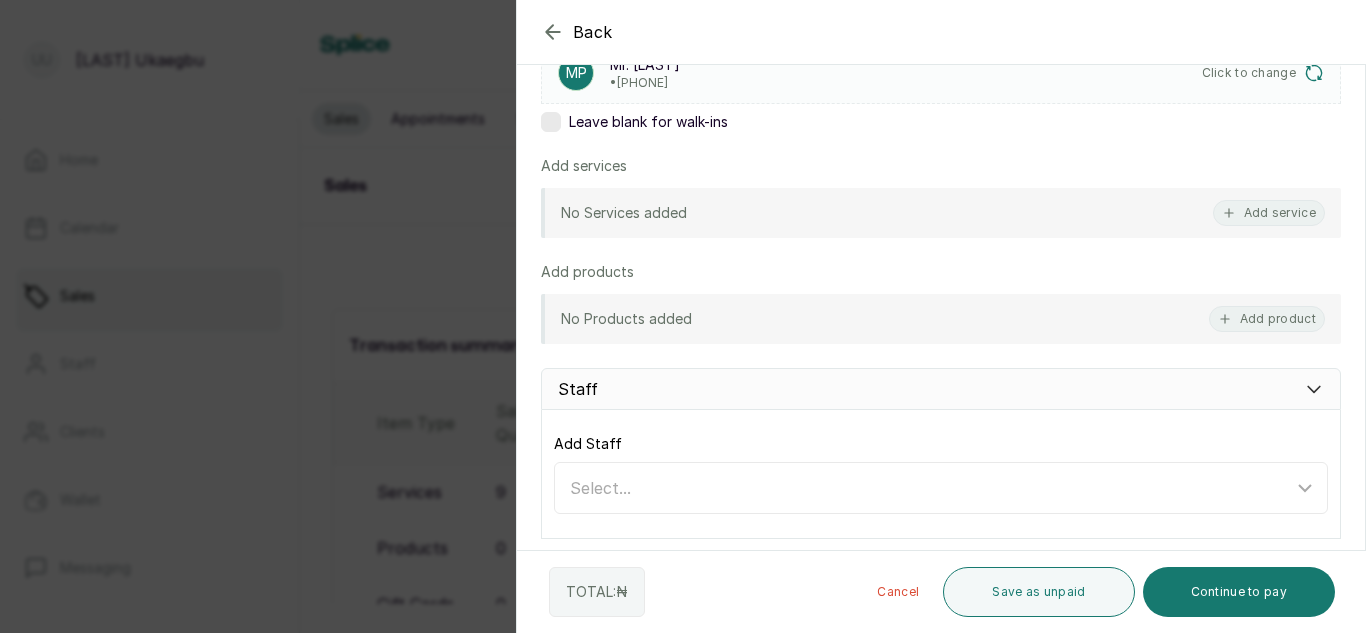 scroll, scrollTop: 314, scrollLeft: 0, axis: vertical 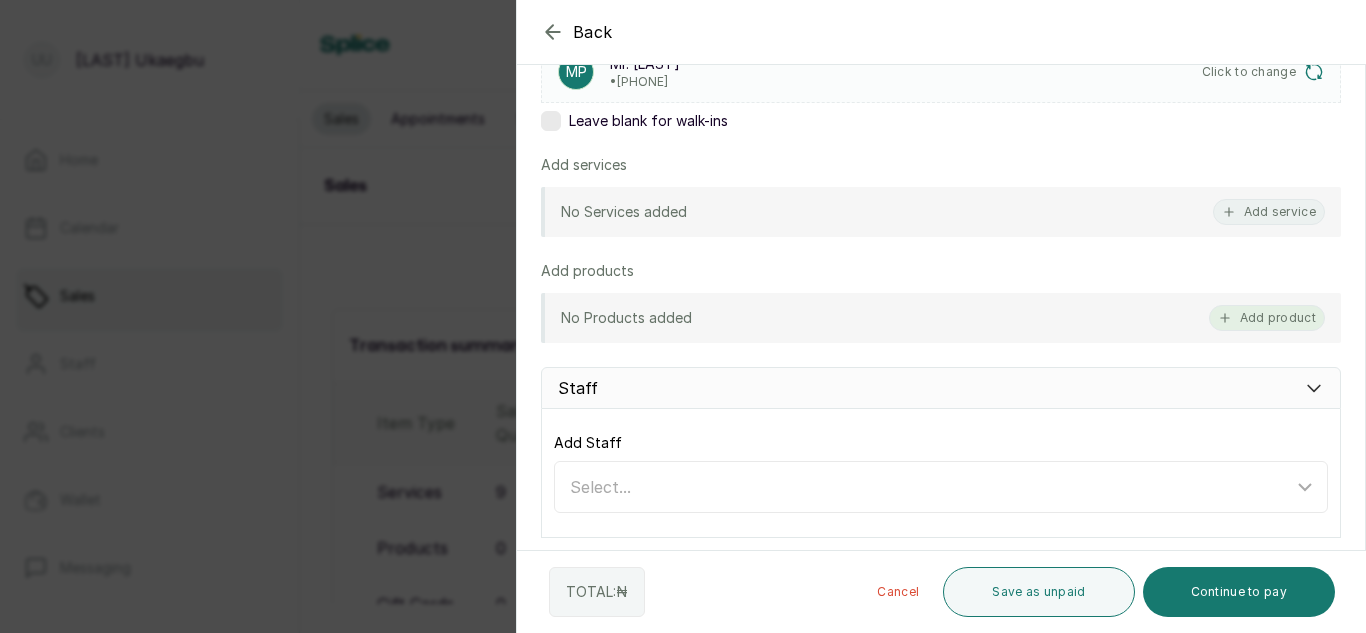 click on "Add product" at bounding box center (1267, 318) 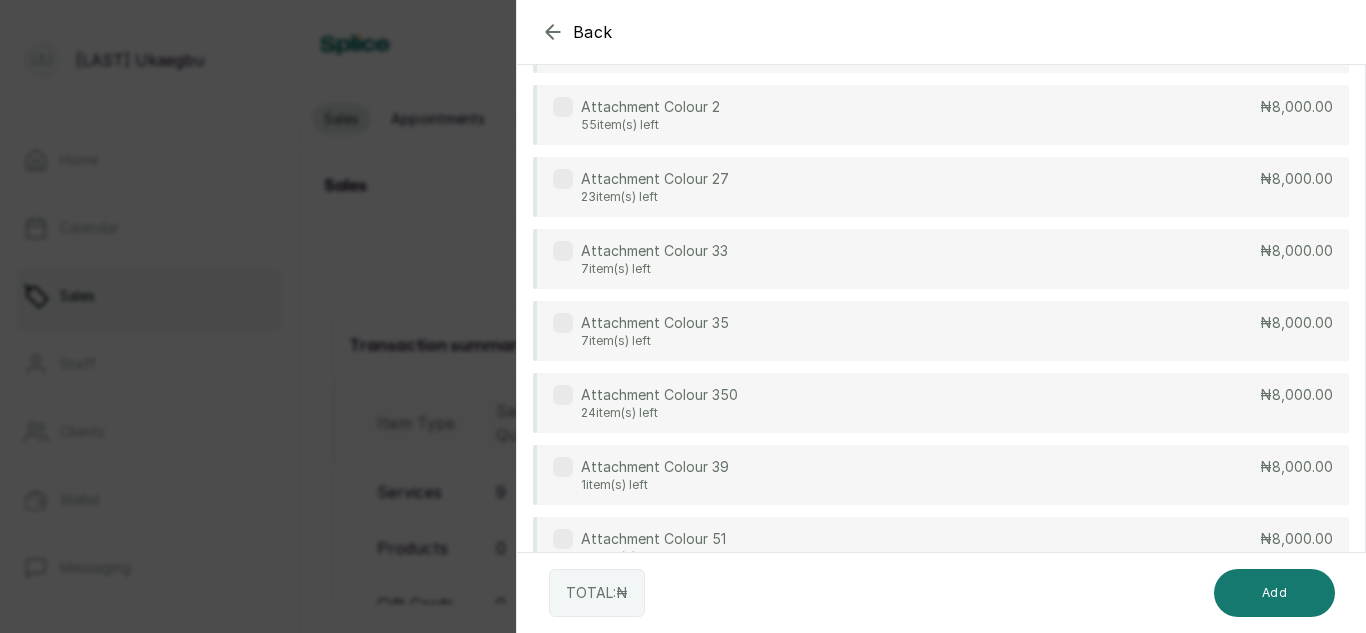scroll, scrollTop: 202, scrollLeft: 0, axis: vertical 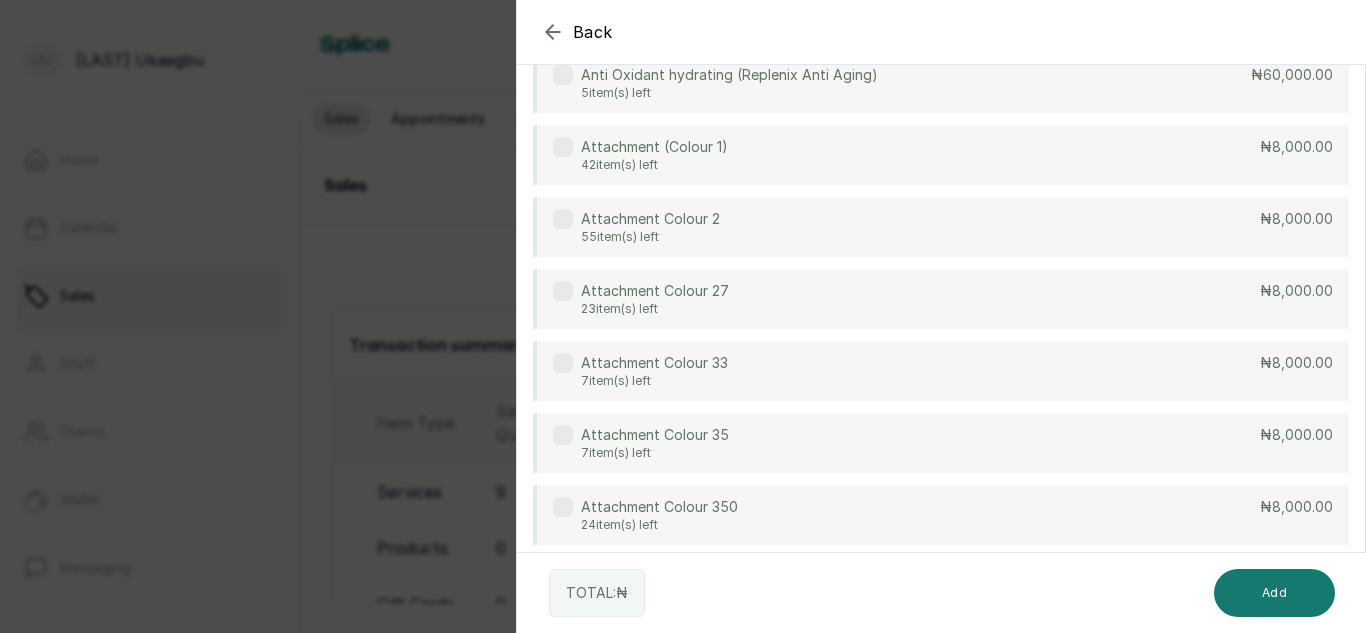 click on "Attachment Colour 27 23  item(s) left" at bounding box center (641, 299) 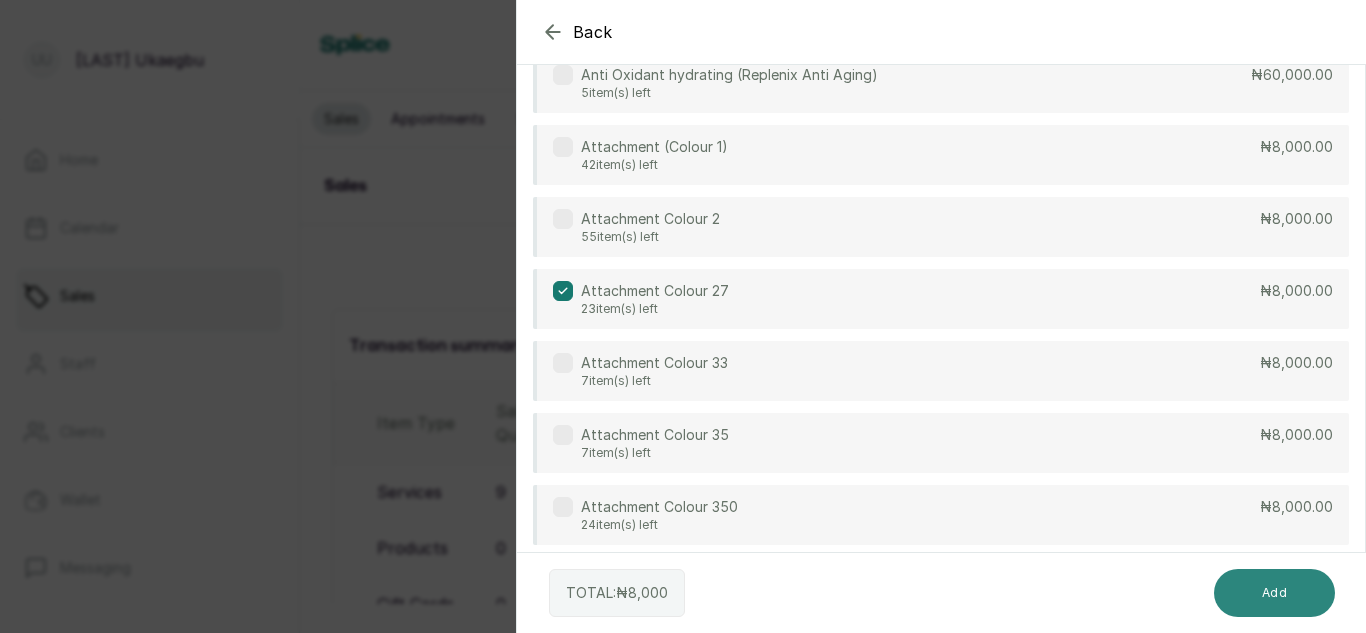 click on "Add" at bounding box center (1274, 593) 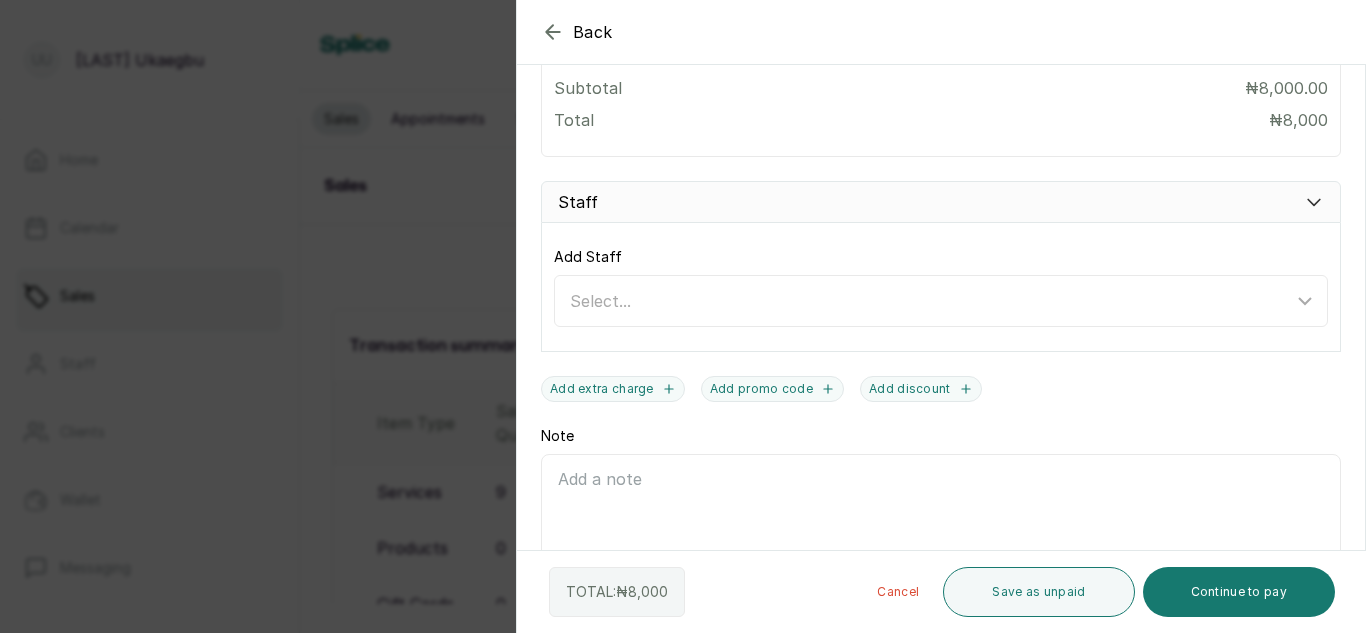 scroll, scrollTop: 639, scrollLeft: 0, axis: vertical 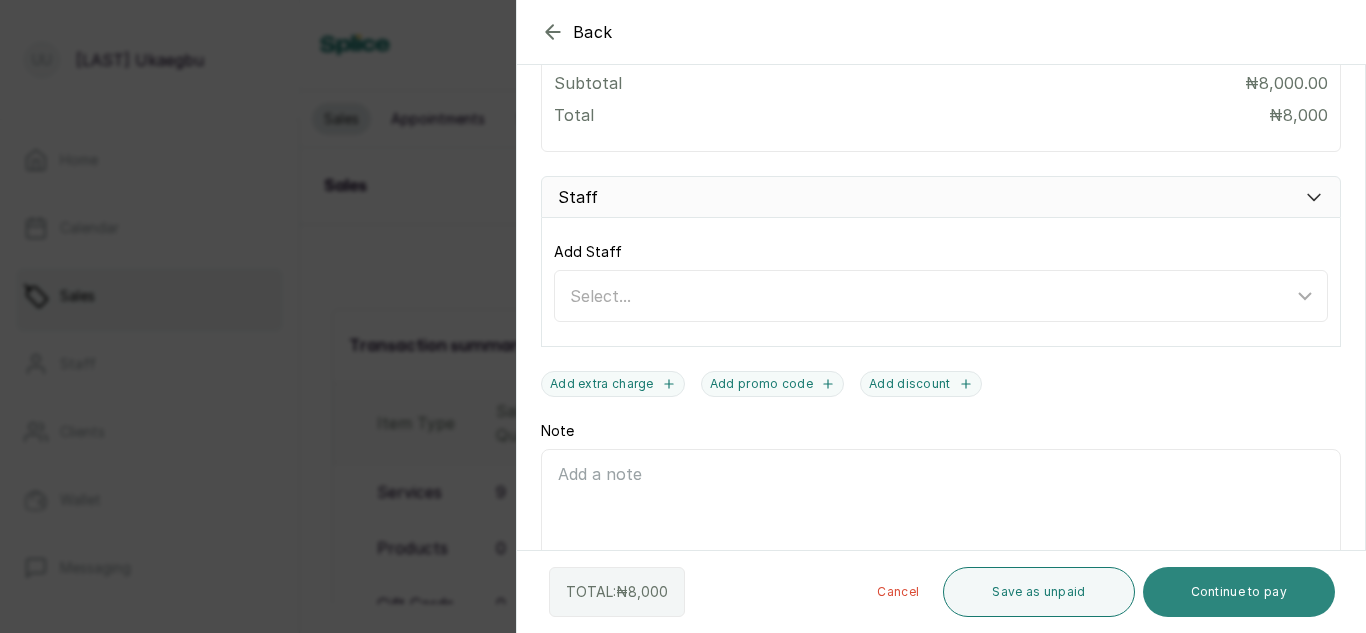 click on "Continue to pay" at bounding box center (1239, 592) 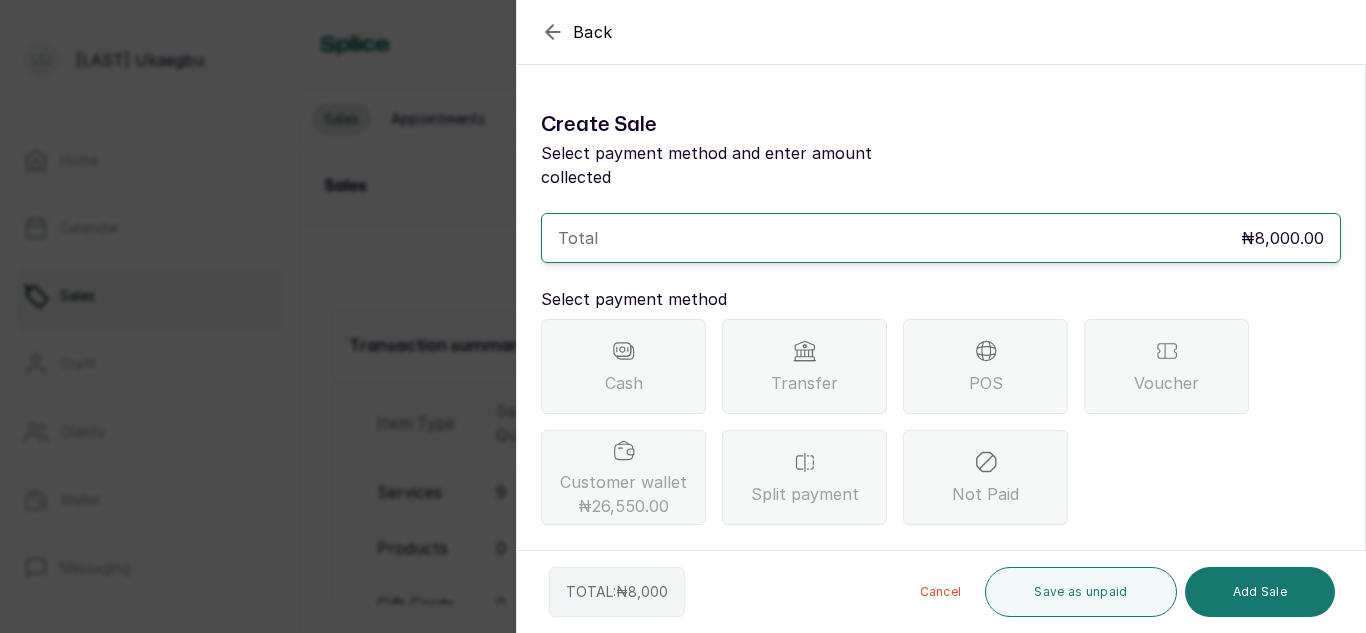 scroll, scrollTop: 0, scrollLeft: 0, axis: both 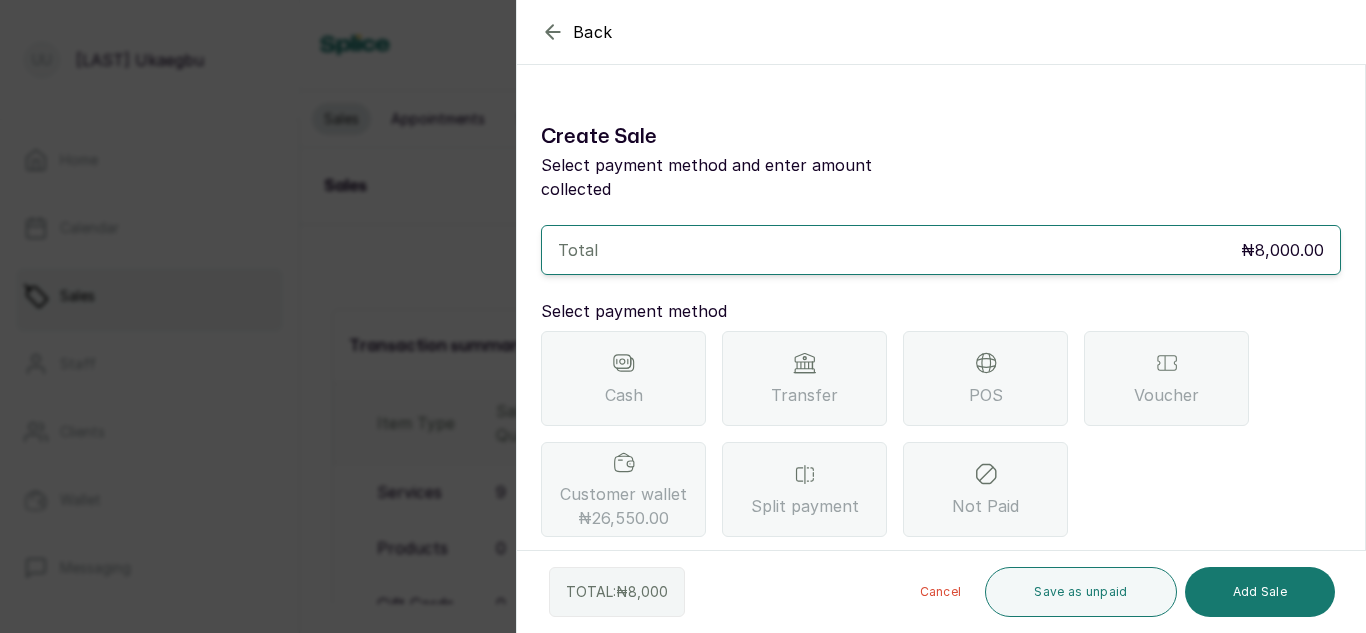 click on "Back" at bounding box center [577, 32] 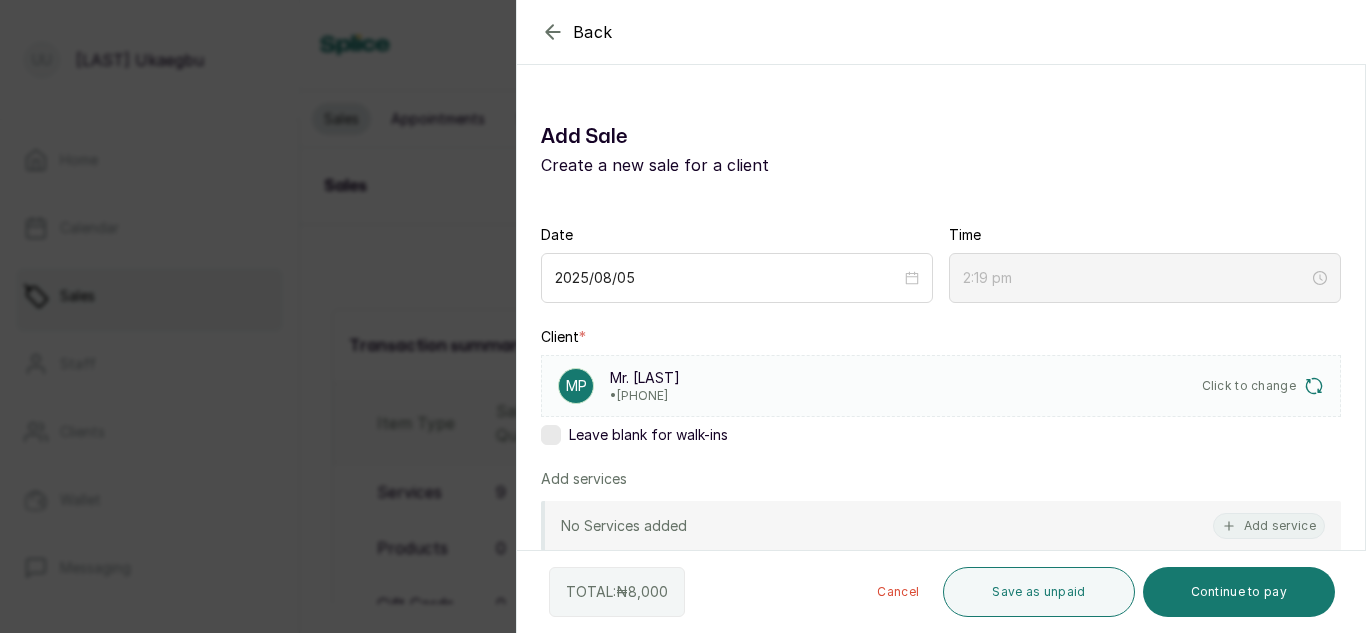click 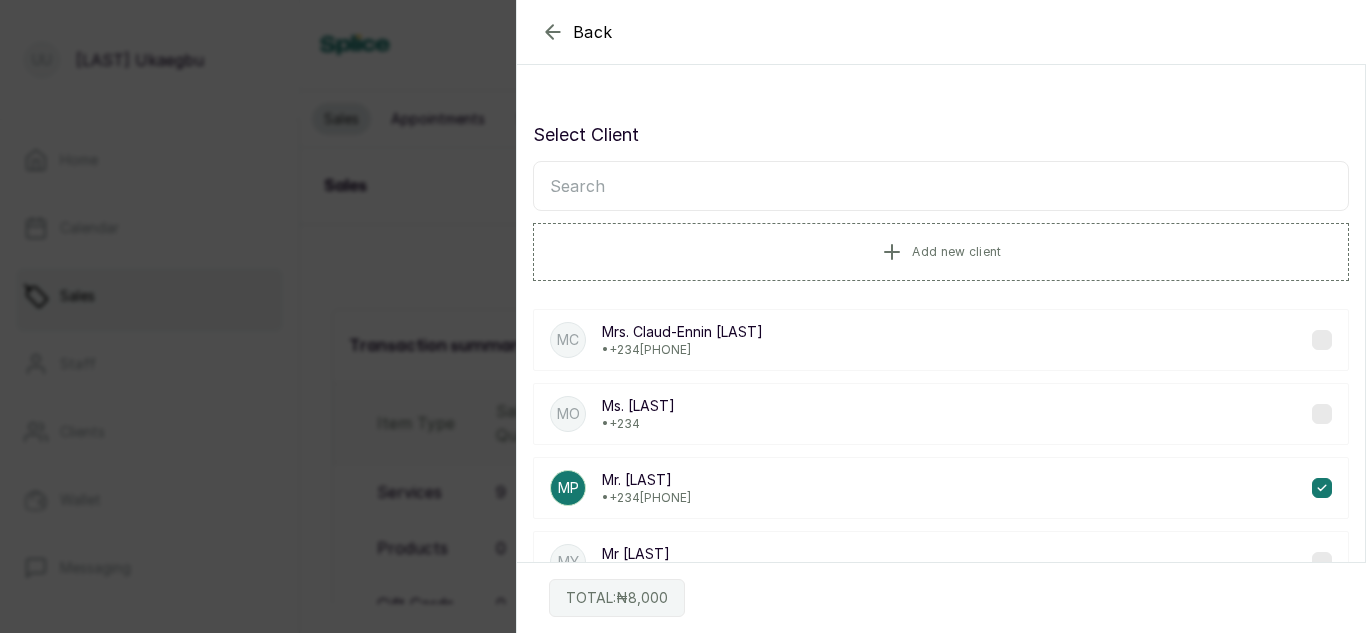 click at bounding box center [941, 186] 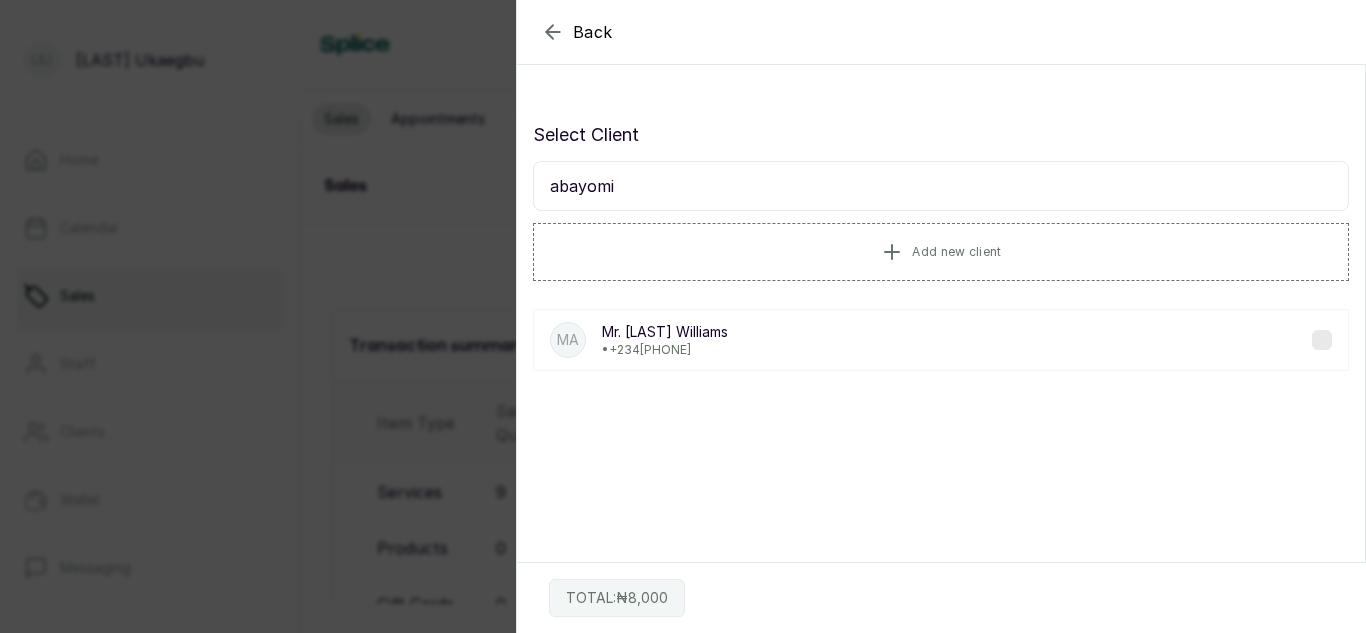 type on "abayomi" 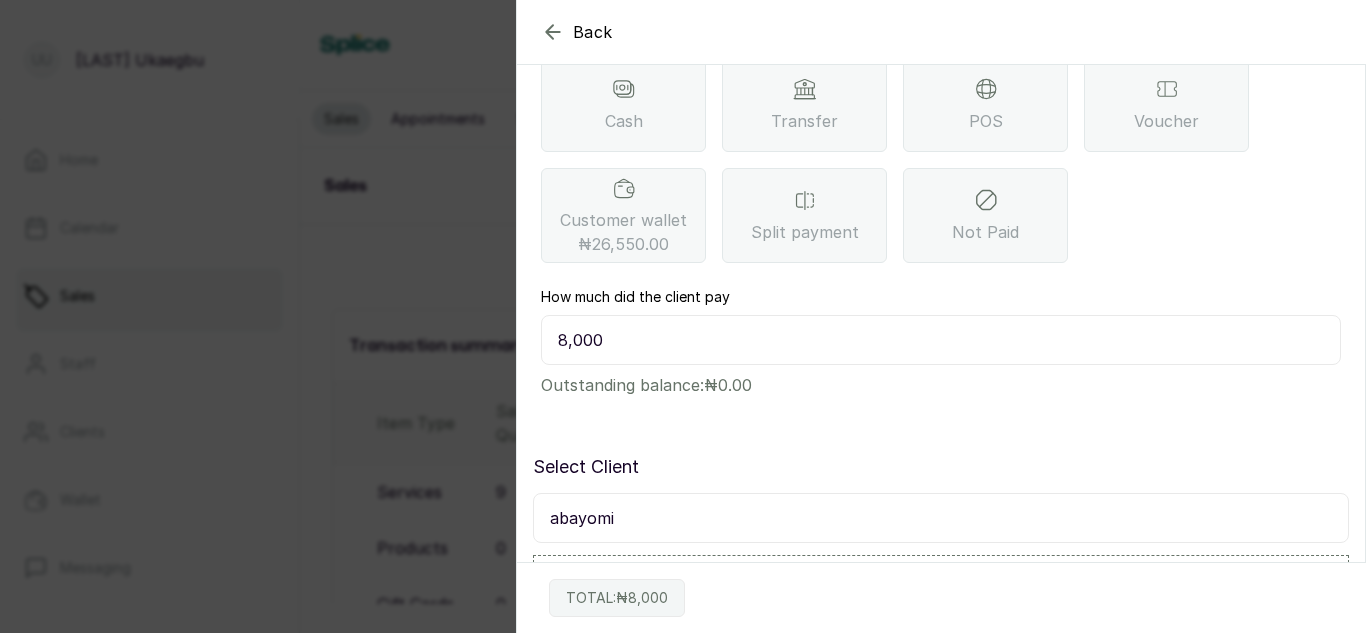 scroll, scrollTop: 285, scrollLeft: 0, axis: vertical 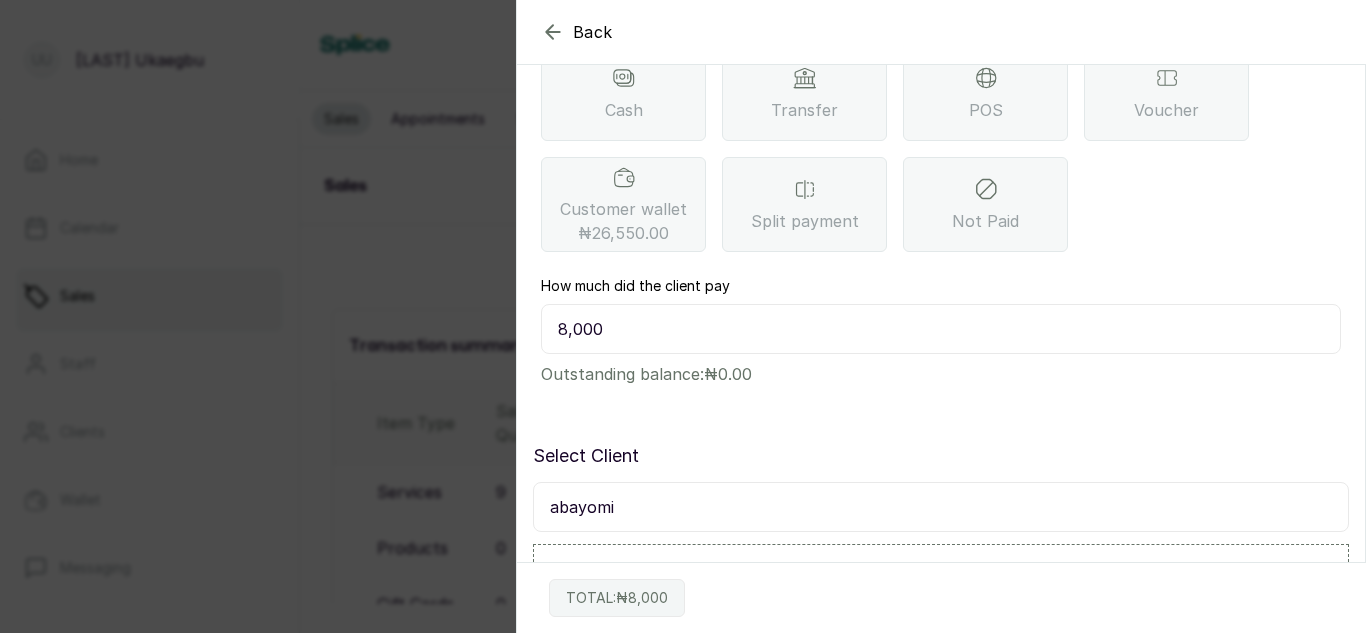 click 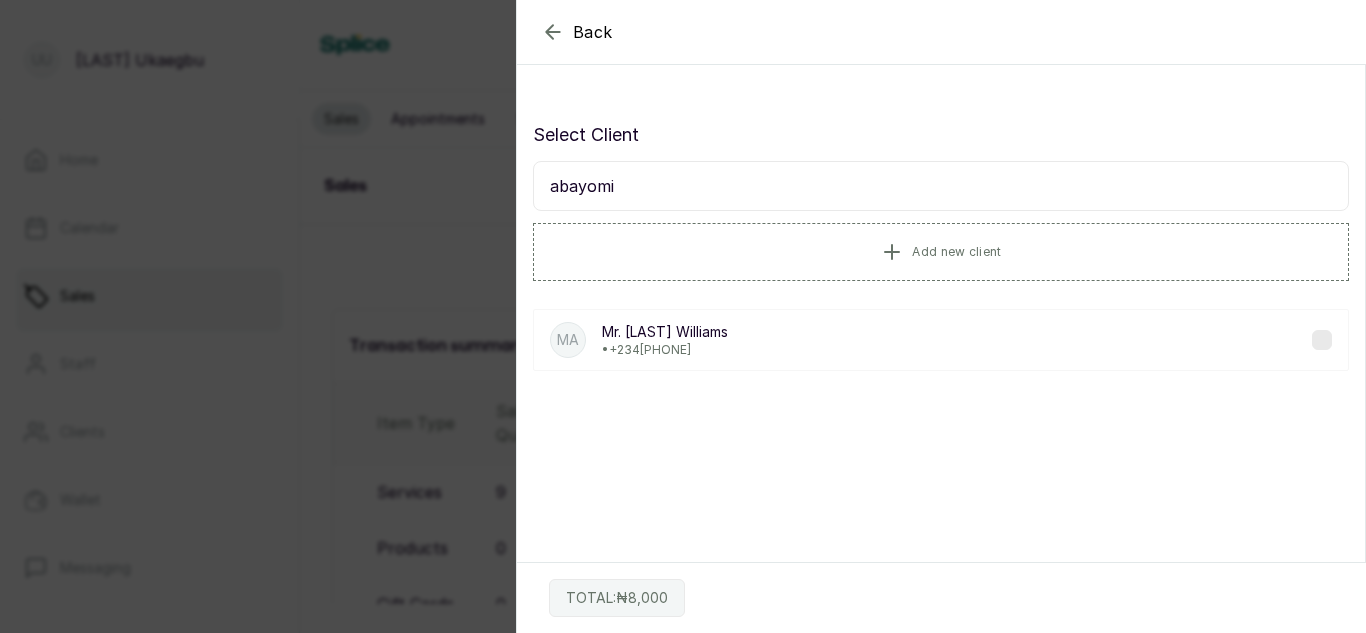 scroll, scrollTop: 0, scrollLeft: 0, axis: both 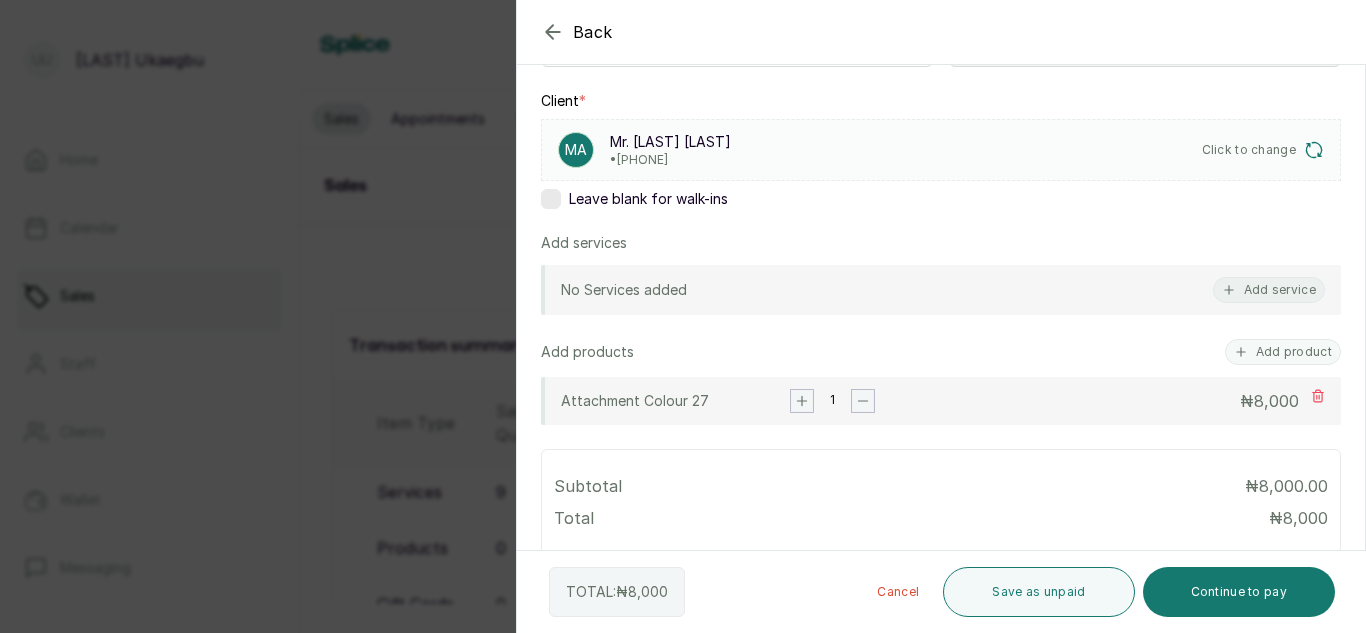 click on "Attachment Colour 27 1 ₦ 8,000" at bounding box center [941, 401] 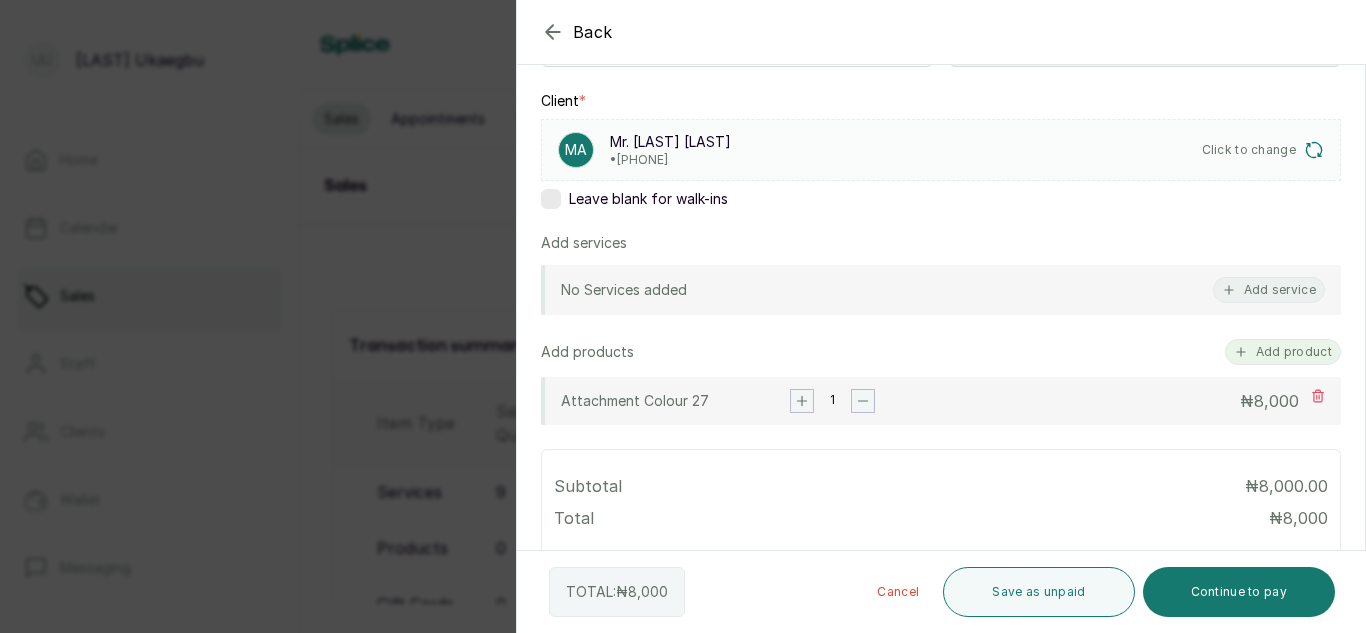 click on "Add product" at bounding box center [1283, 352] 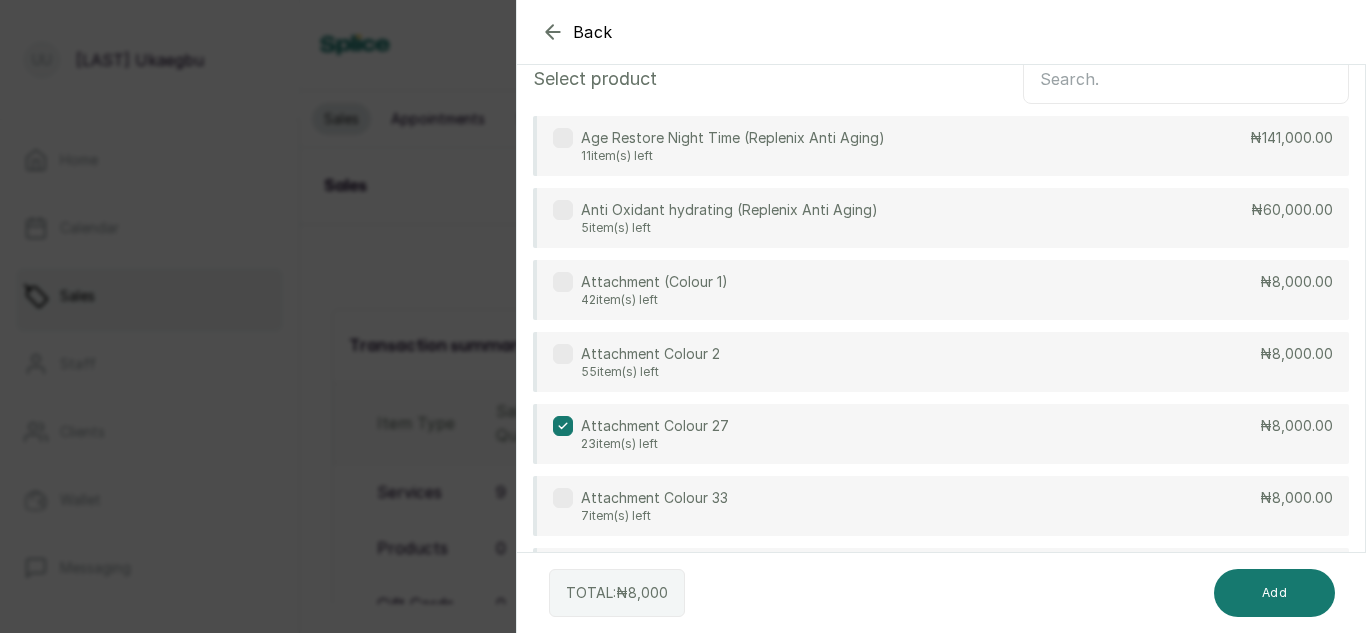 scroll, scrollTop: 18, scrollLeft: 0, axis: vertical 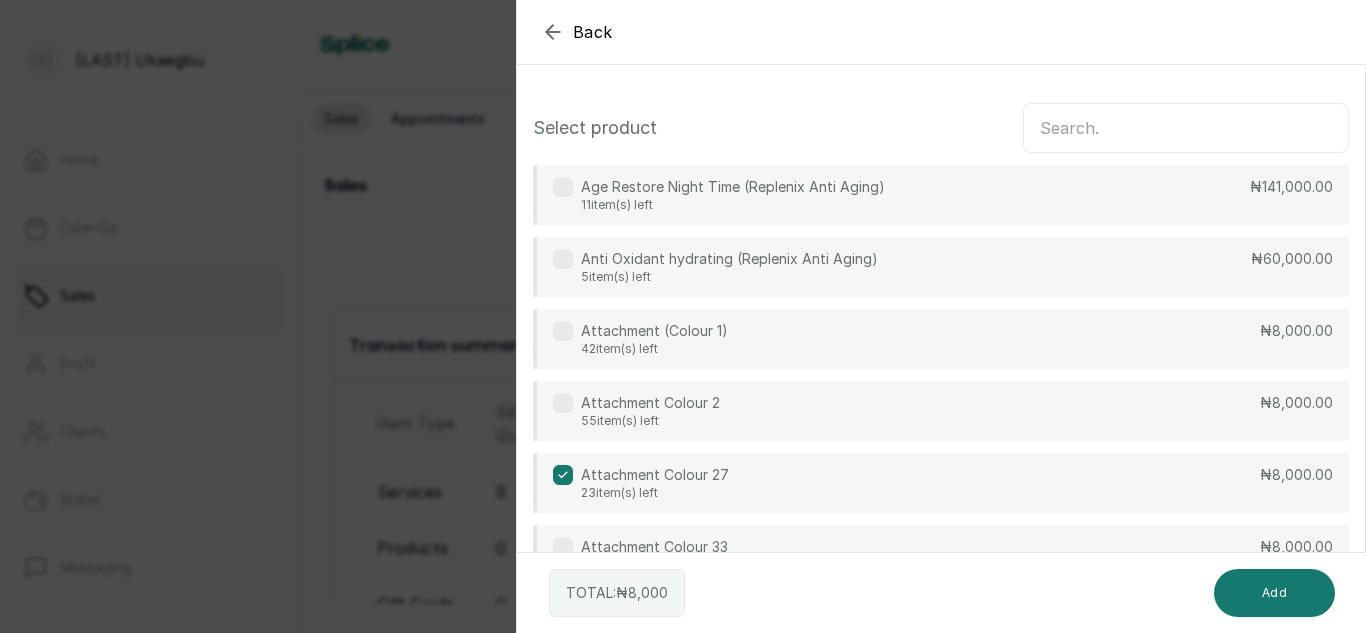 click at bounding box center [563, 475] 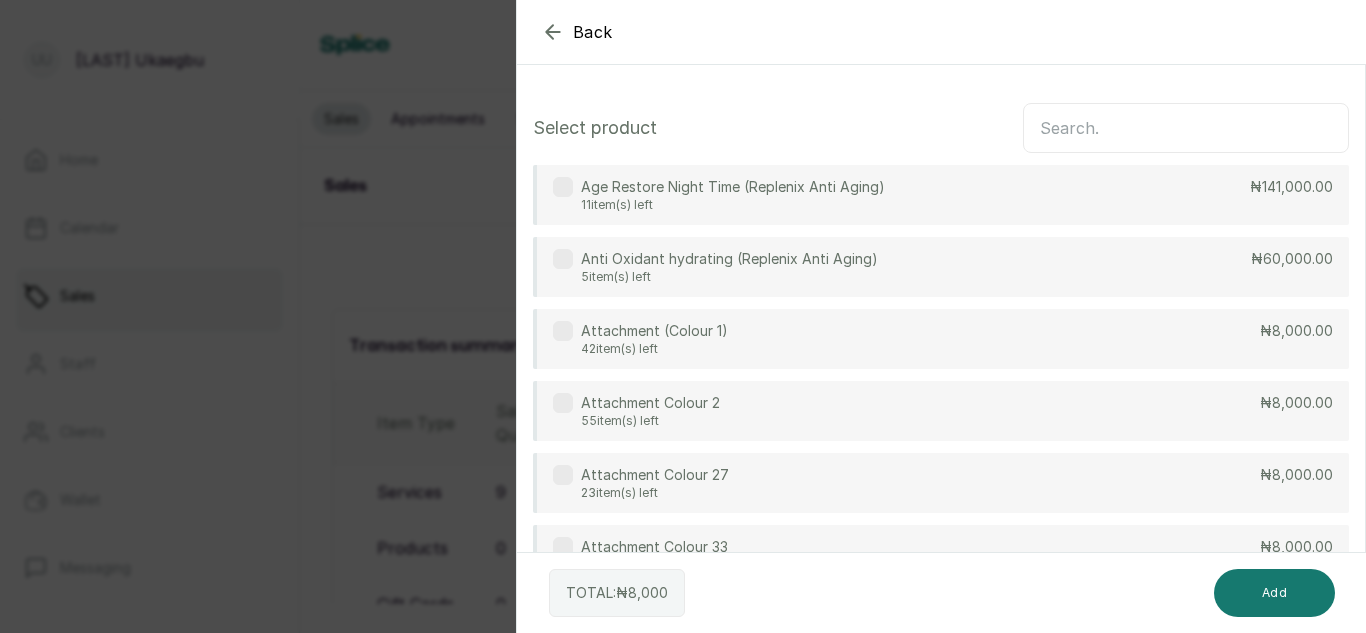 click at bounding box center (1186, 128) 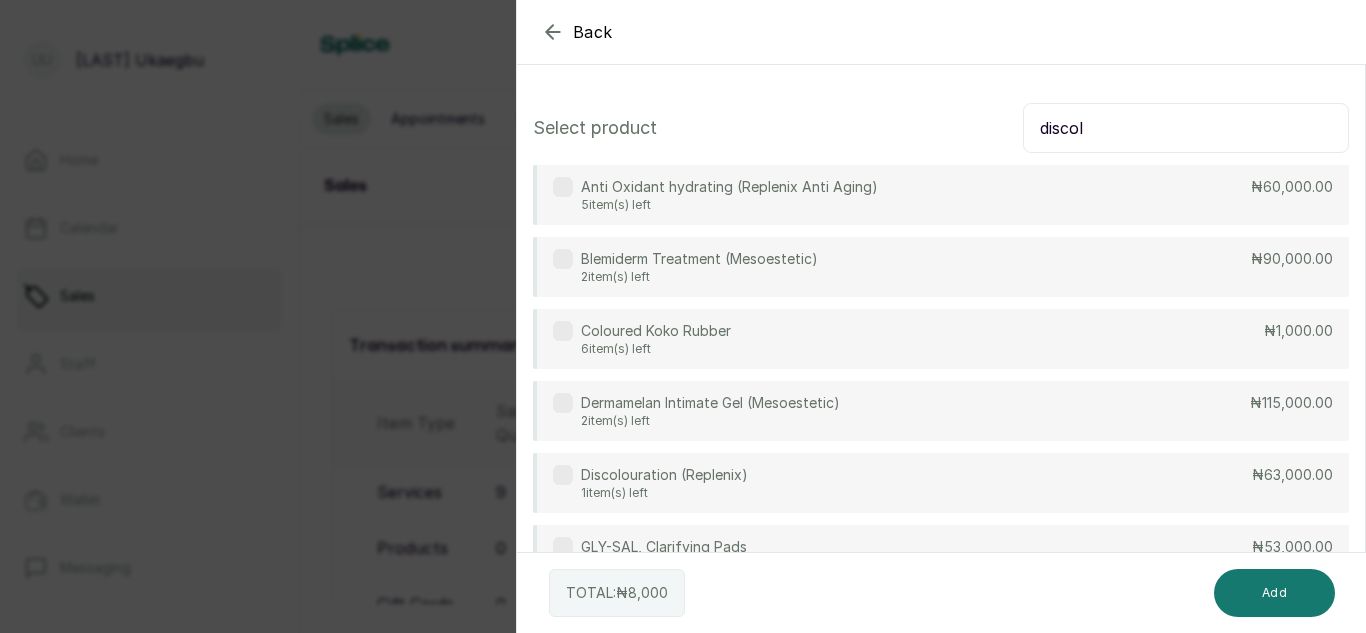 type on "discol" 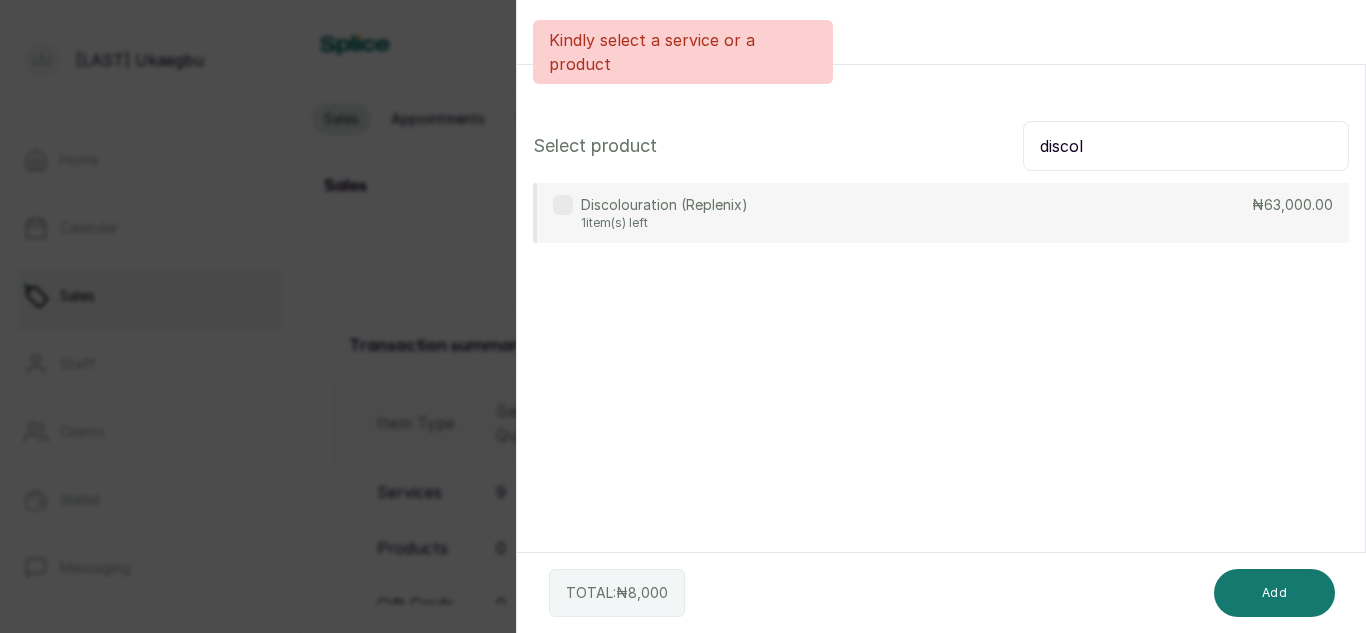 scroll, scrollTop: 0, scrollLeft: 0, axis: both 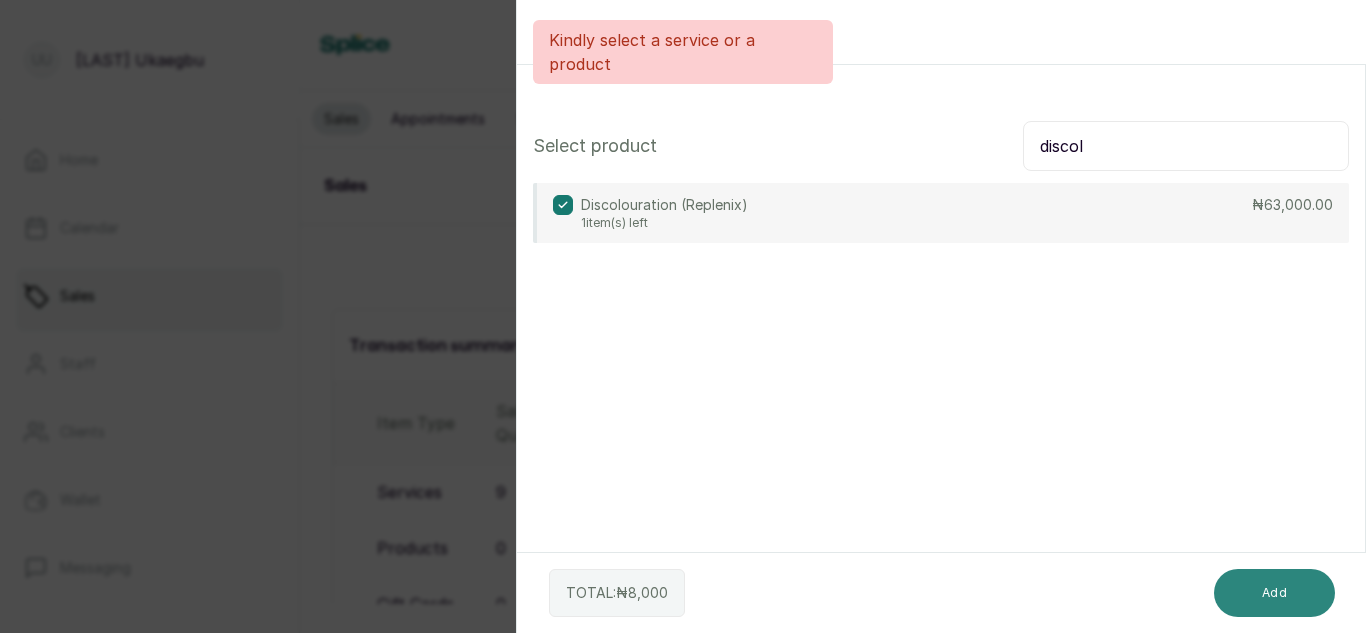 click on "Add" at bounding box center [1274, 593] 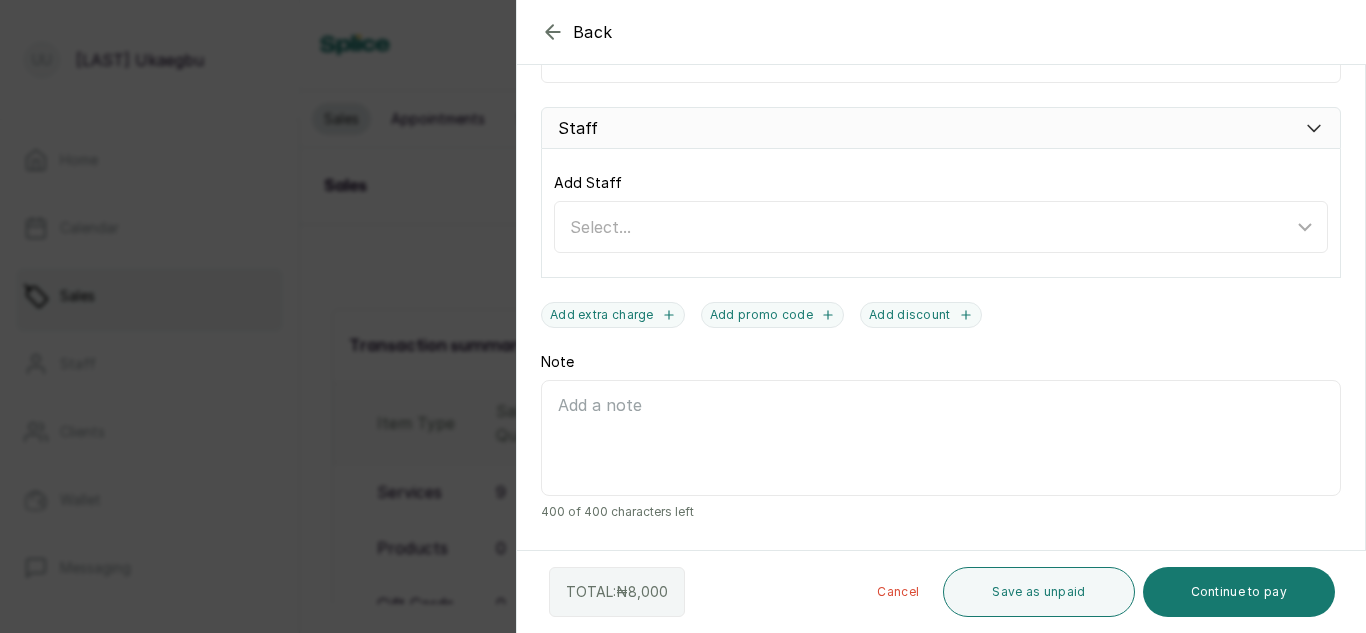 scroll, scrollTop: 756, scrollLeft: 0, axis: vertical 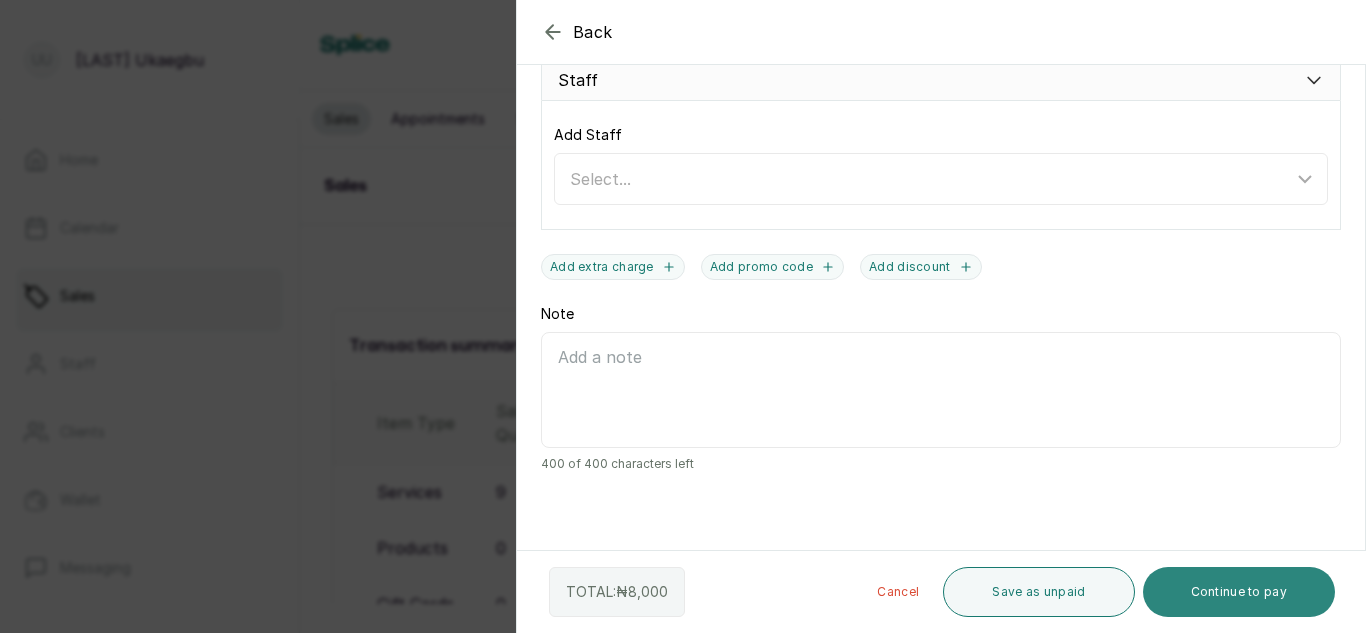 click on "Continue to pay" at bounding box center (1239, 592) 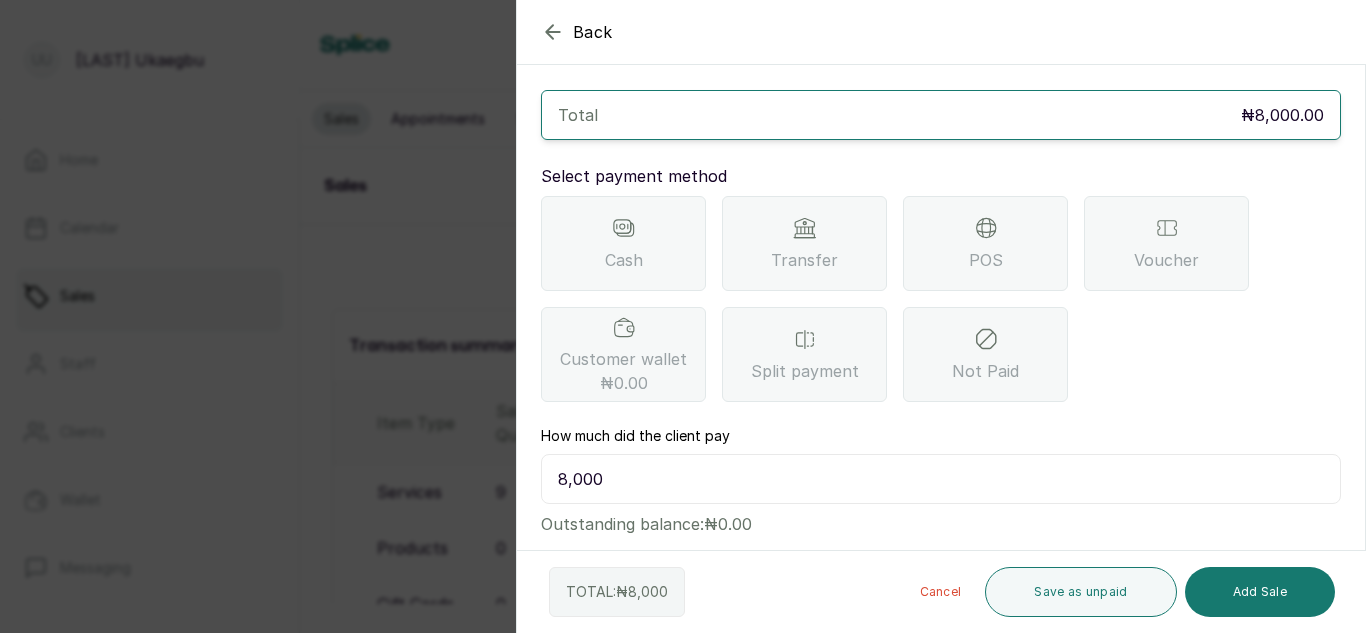 scroll, scrollTop: 111, scrollLeft: 0, axis: vertical 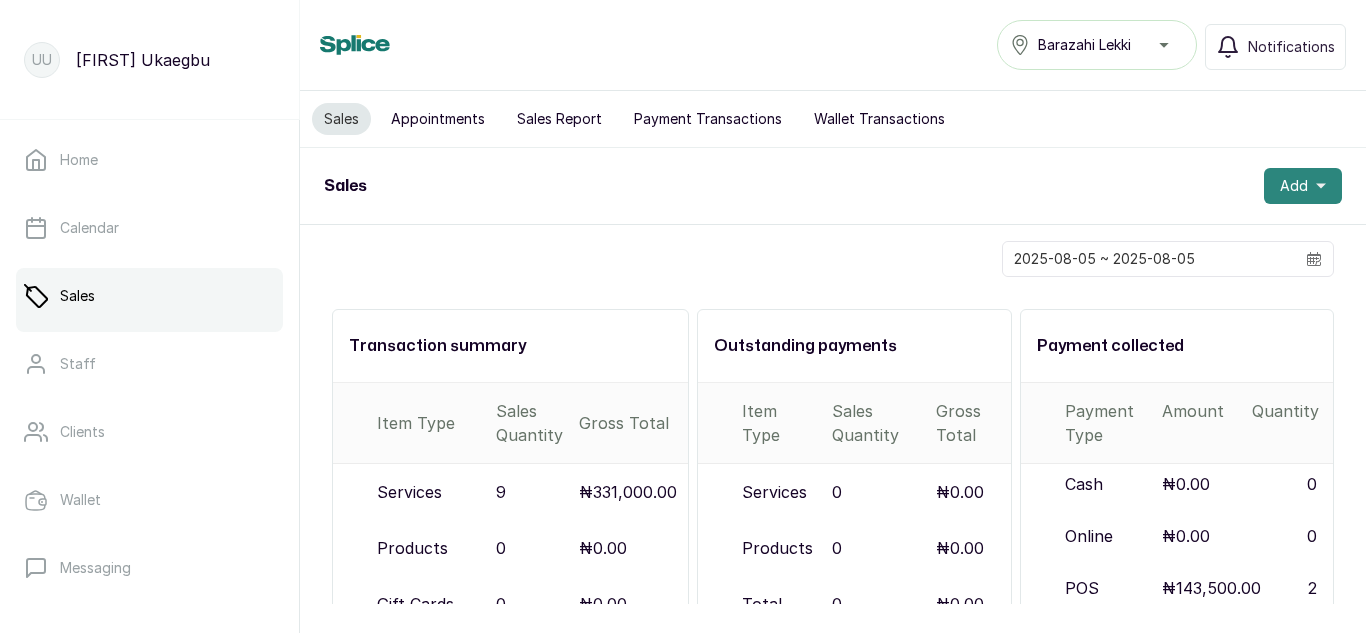click on "Add" at bounding box center (1303, 186) 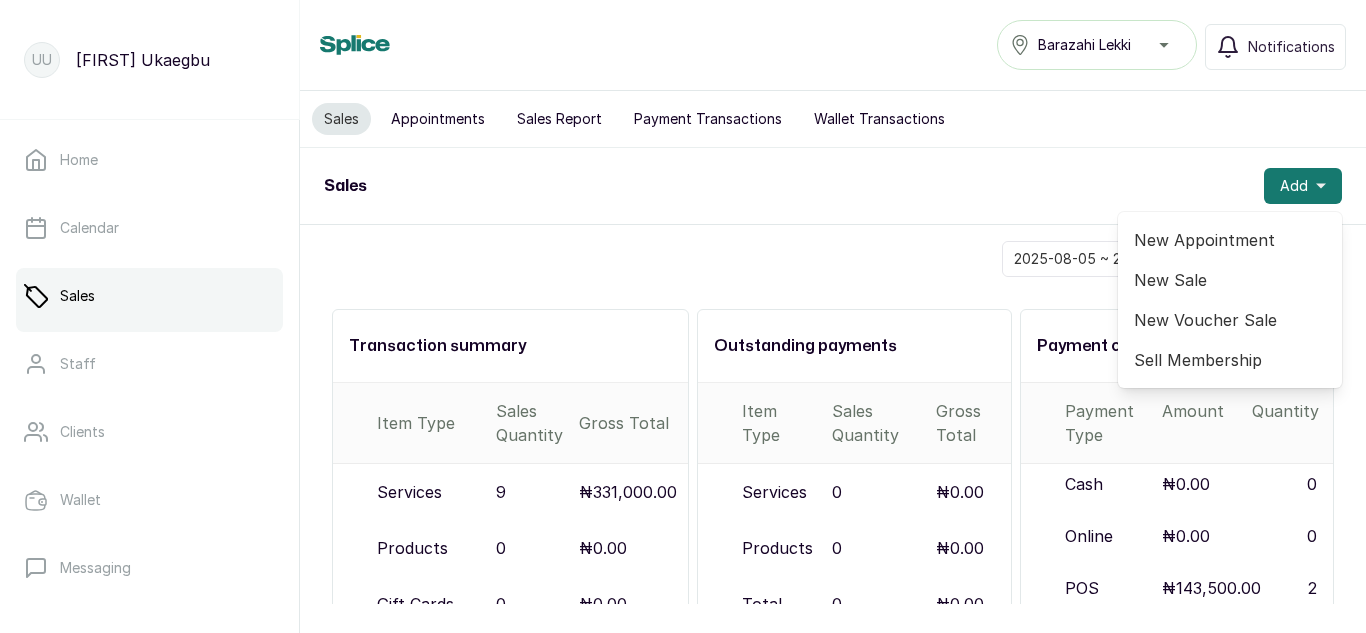 click on "New Sale" at bounding box center (1230, 280) 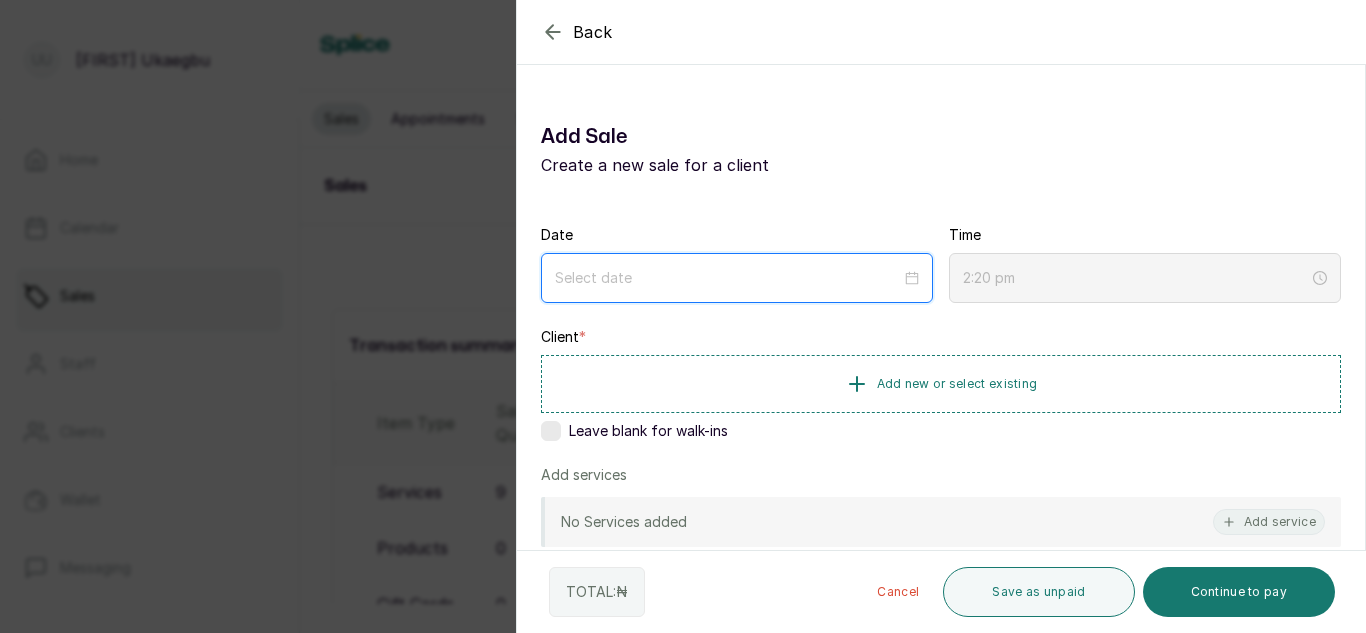 click at bounding box center (728, 278) 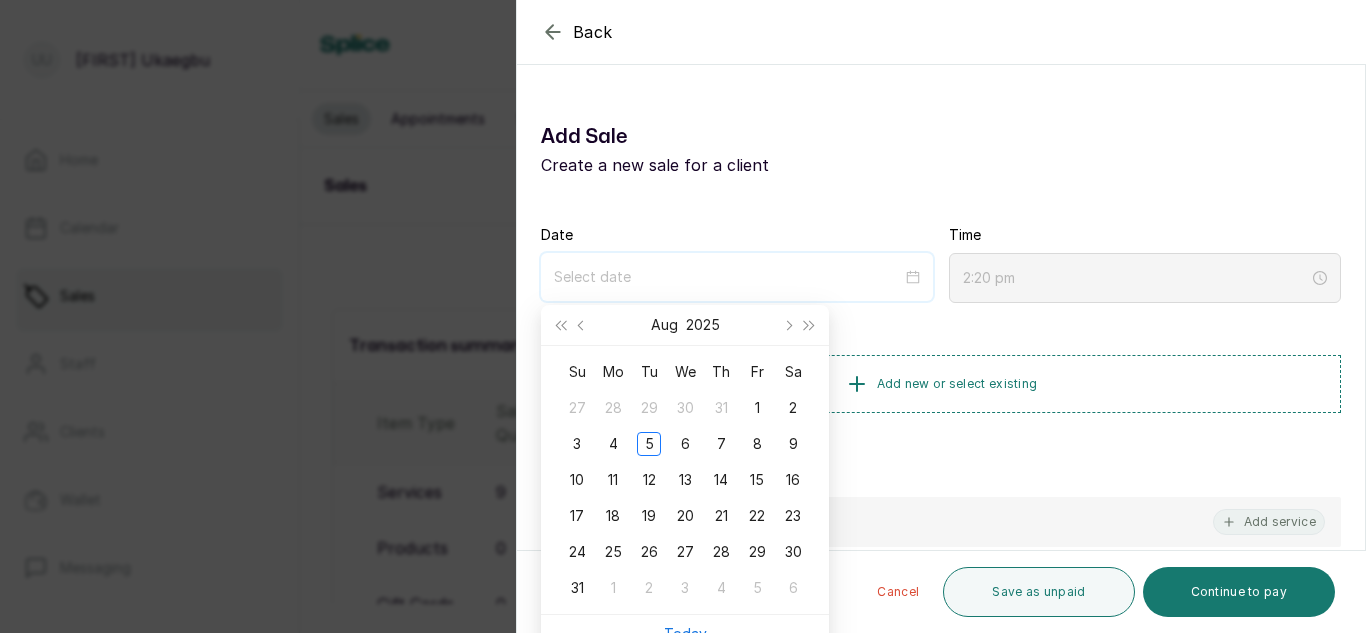 scroll, scrollTop: 205, scrollLeft: 0, axis: vertical 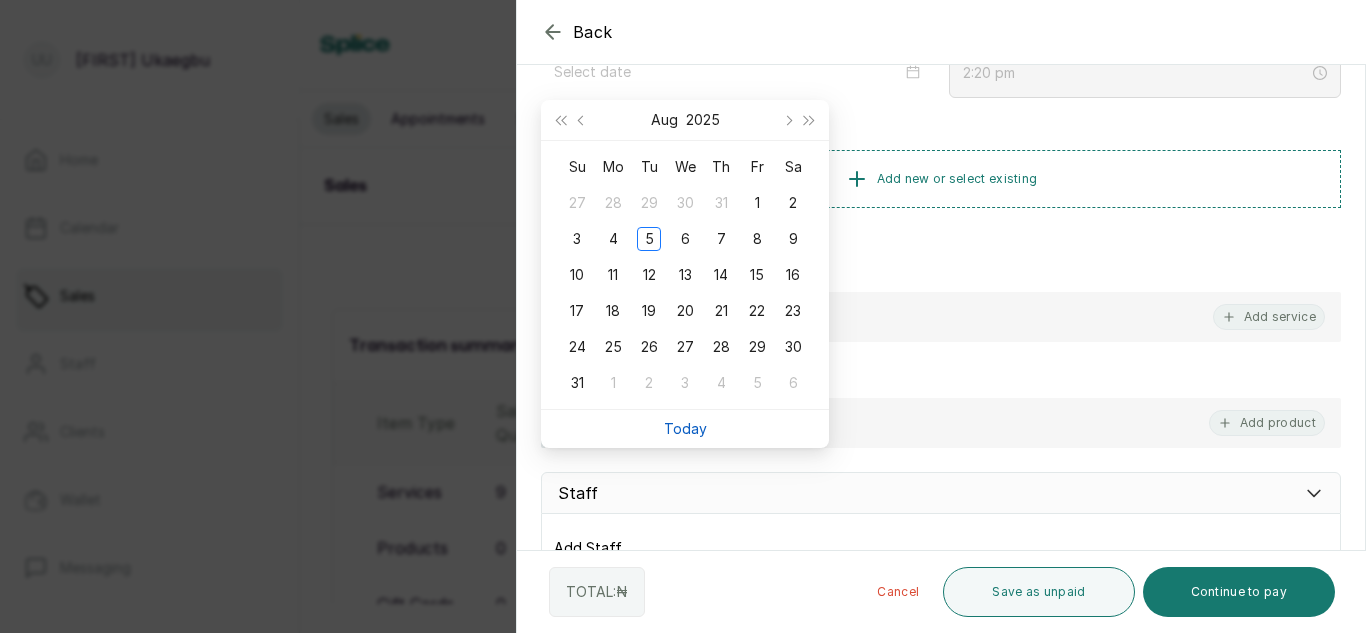 click on "Today" at bounding box center [685, 428] 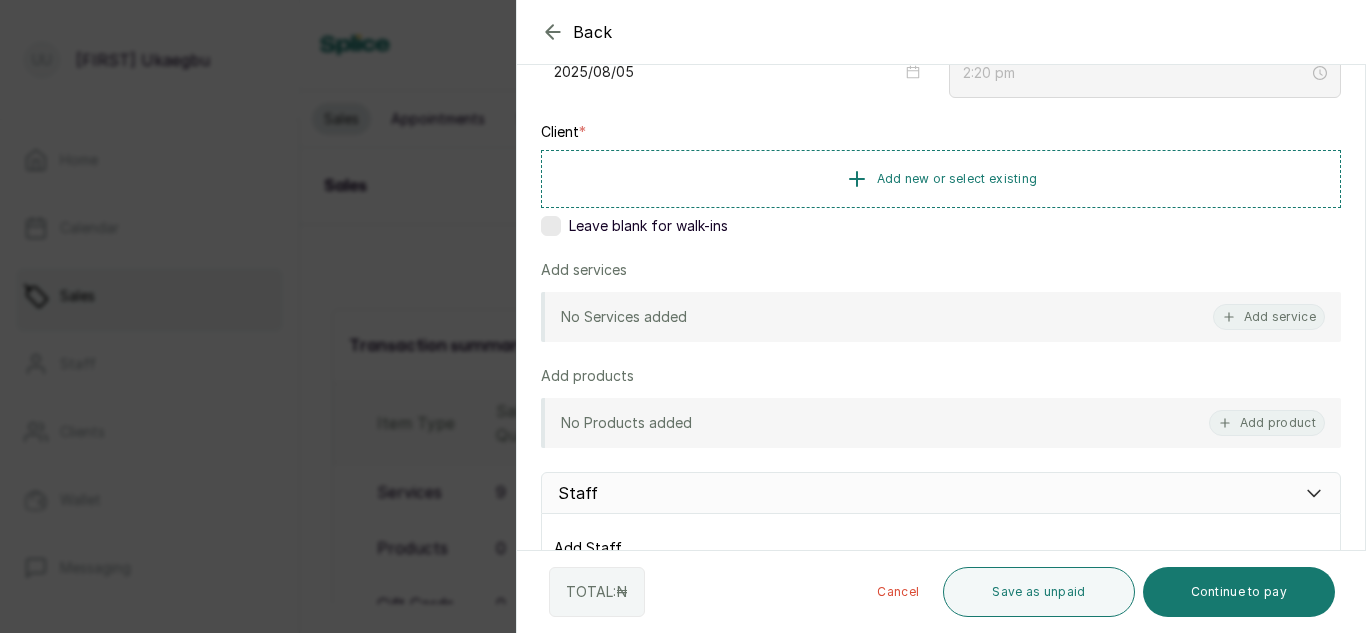type on "2025/08/05" 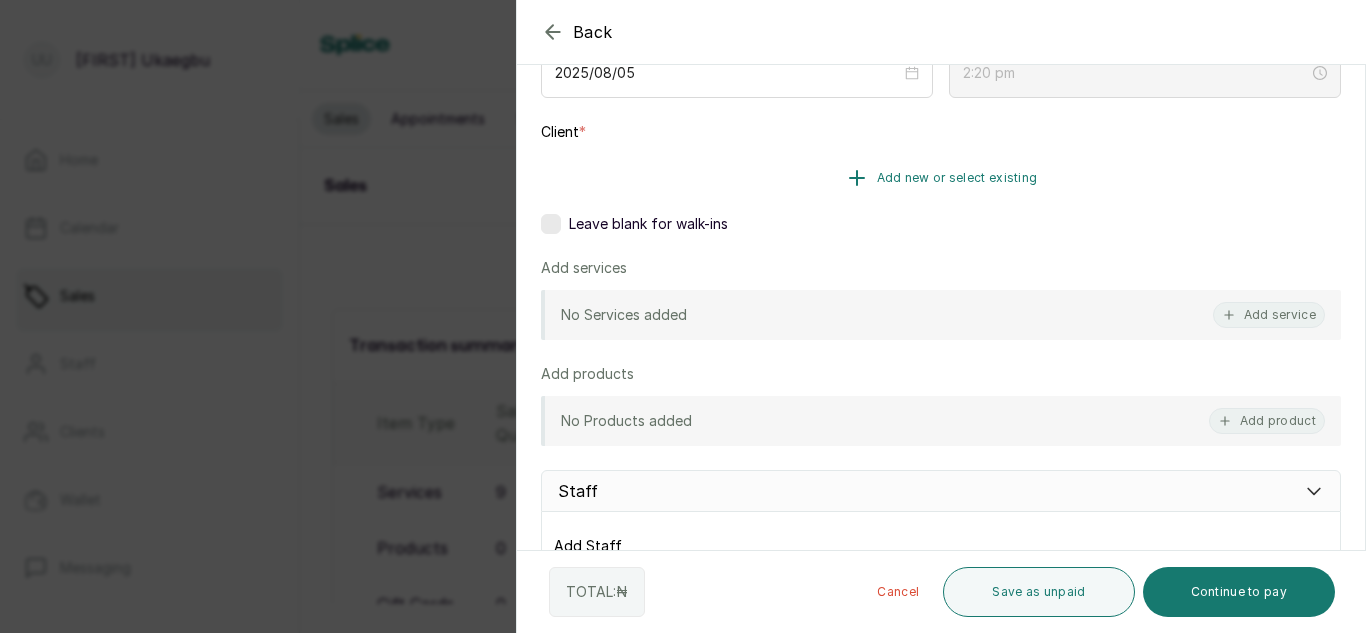 click on "Add new or select existing" at bounding box center (941, 178) 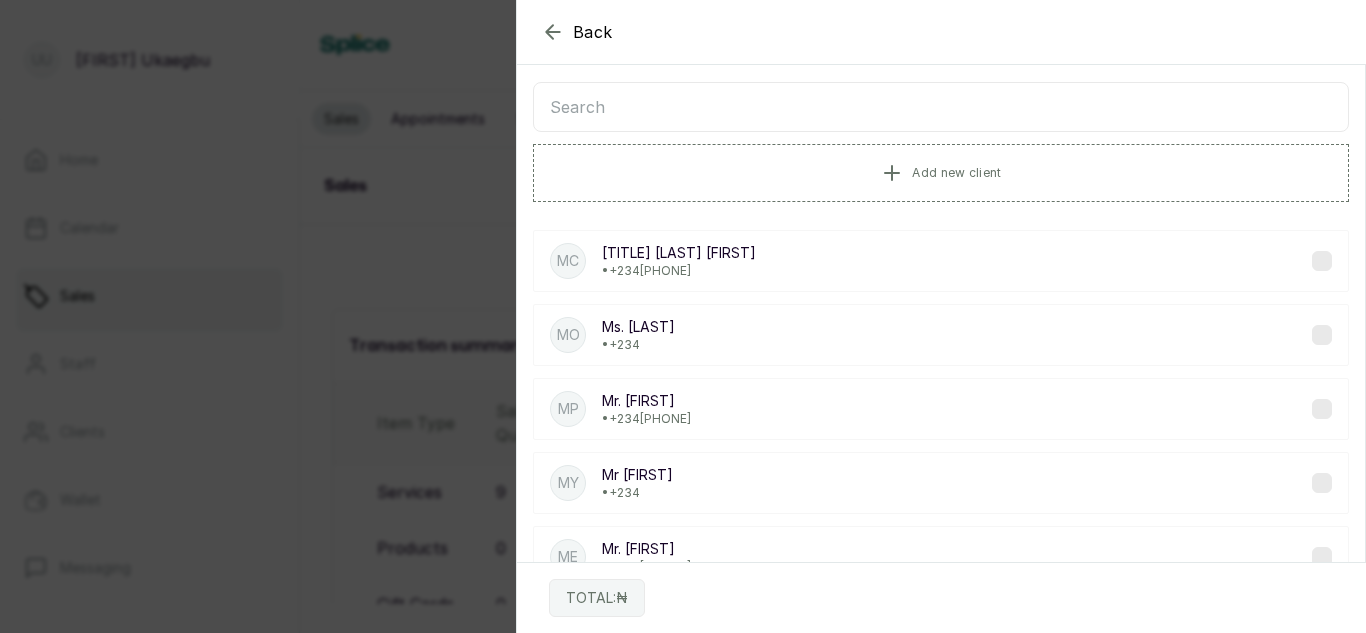 scroll, scrollTop: 71, scrollLeft: 0, axis: vertical 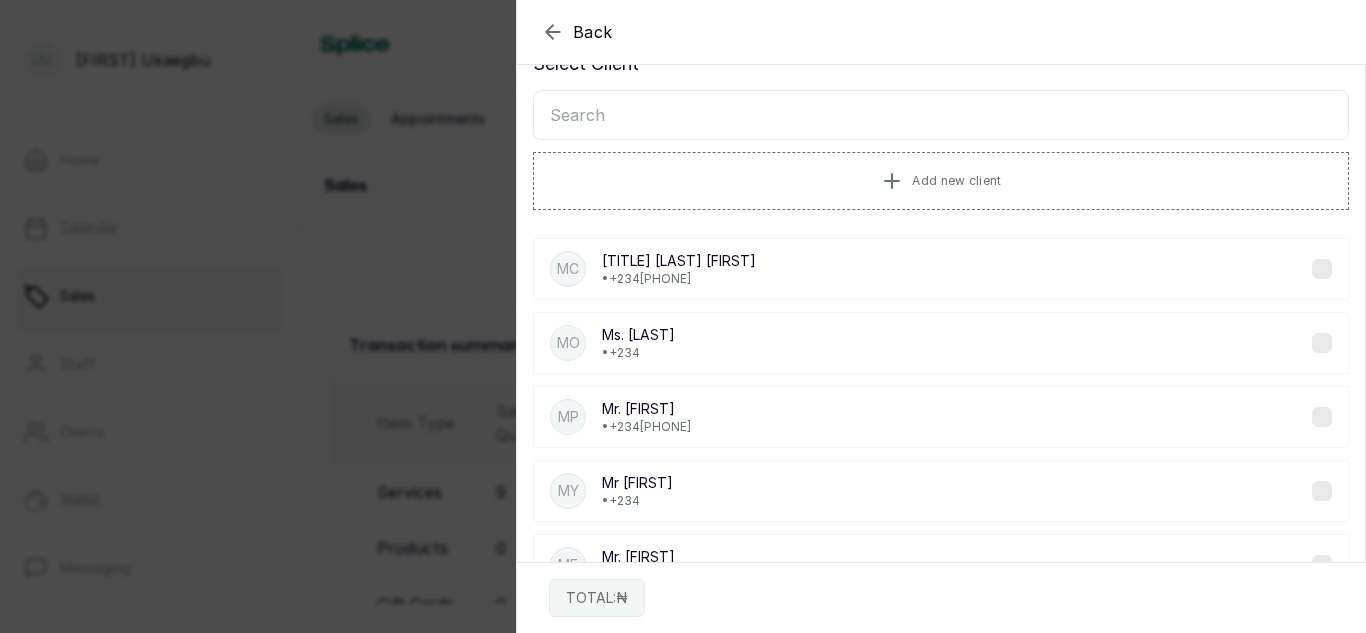 click at bounding box center (941, 115) 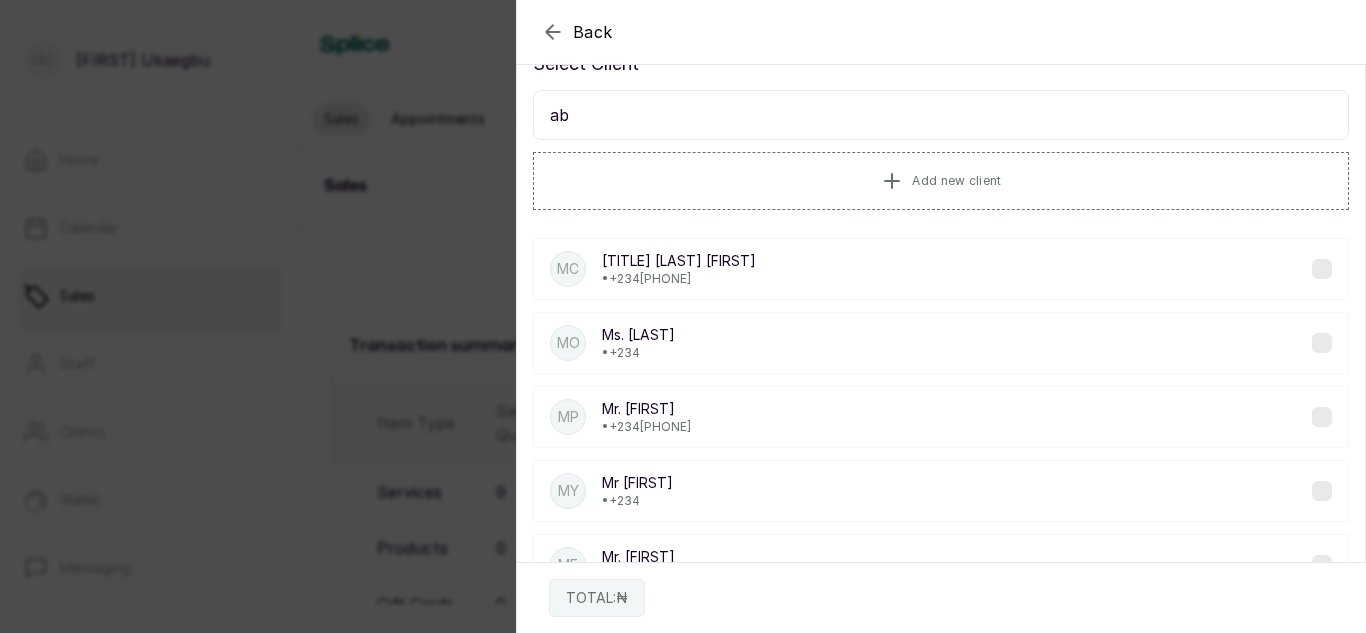 type on "aba" 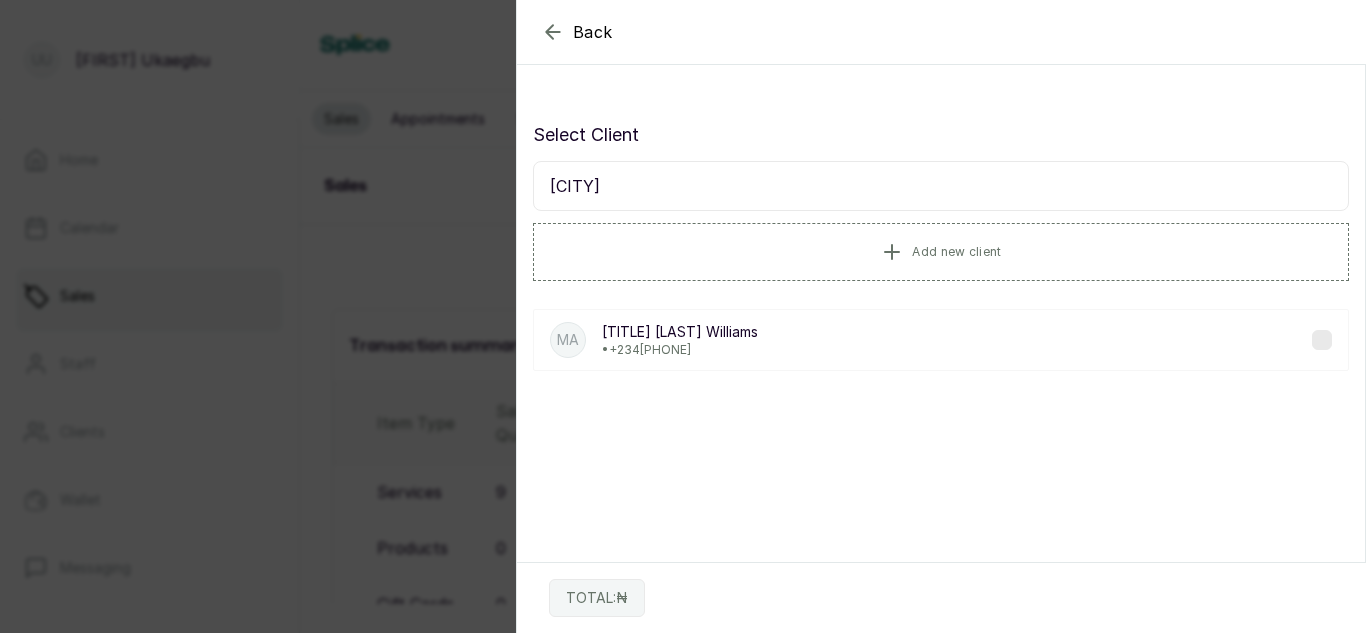 scroll, scrollTop: 0, scrollLeft: 0, axis: both 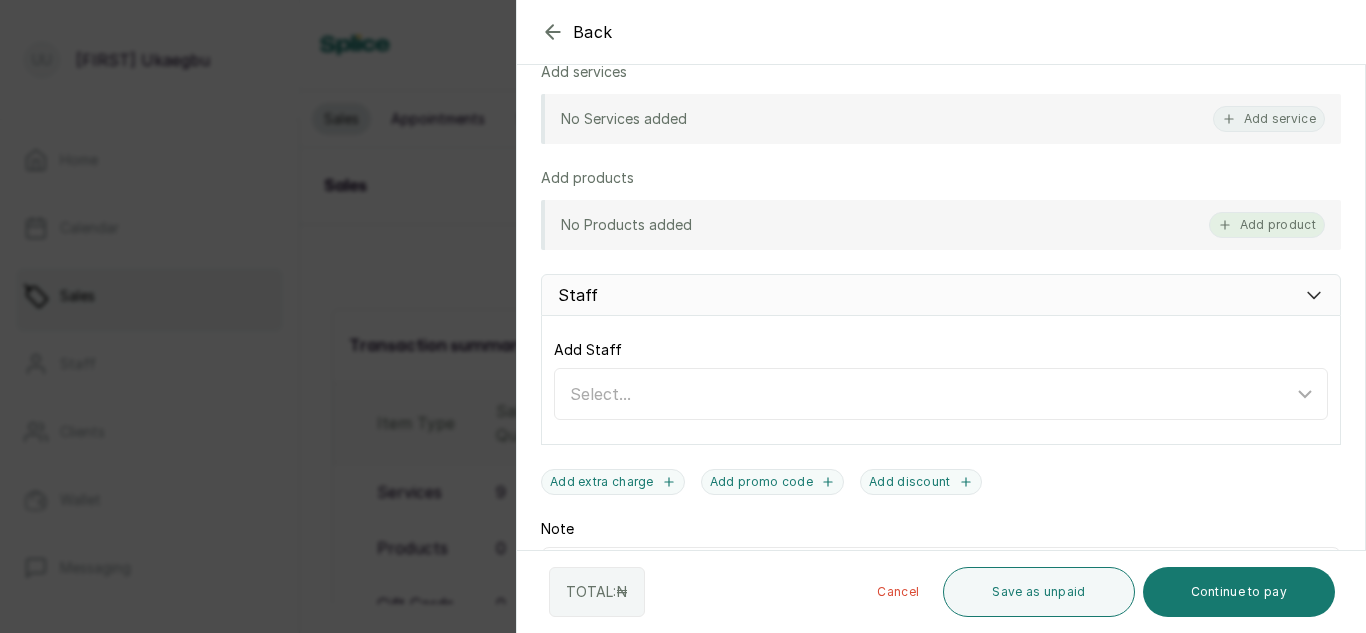 click on "Add product" at bounding box center (1267, 225) 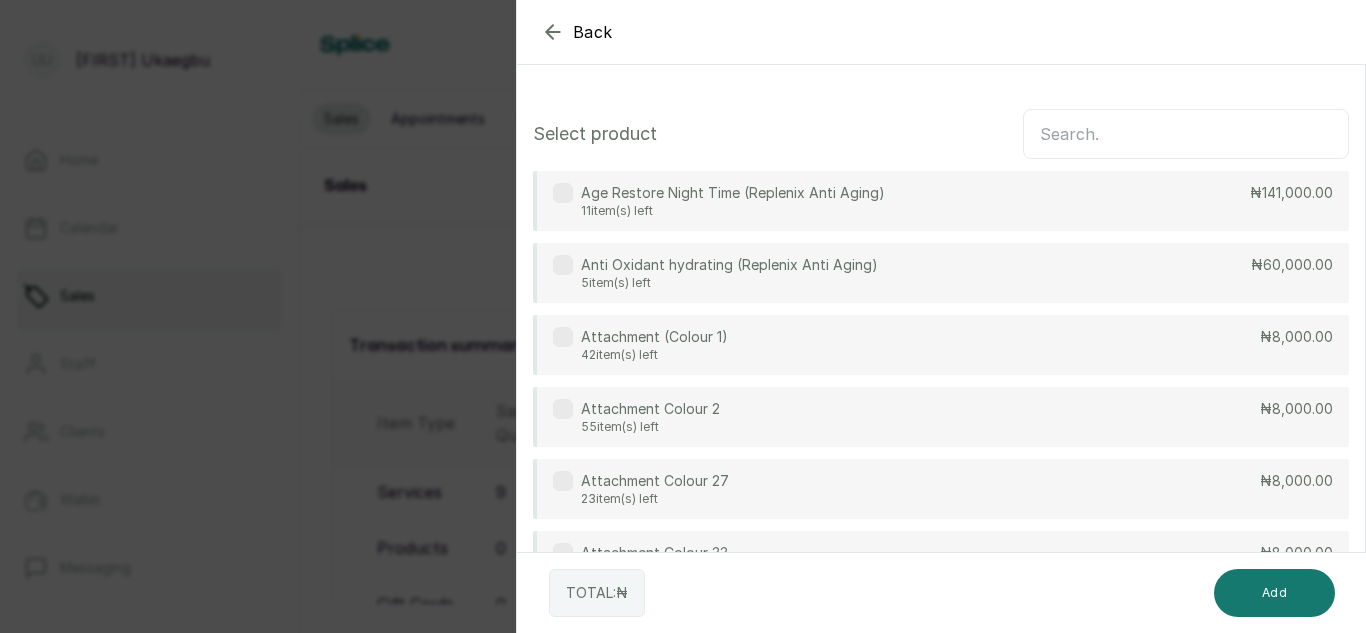 scroll, scrollTop: 0, scrollLeft: 0, axis: both 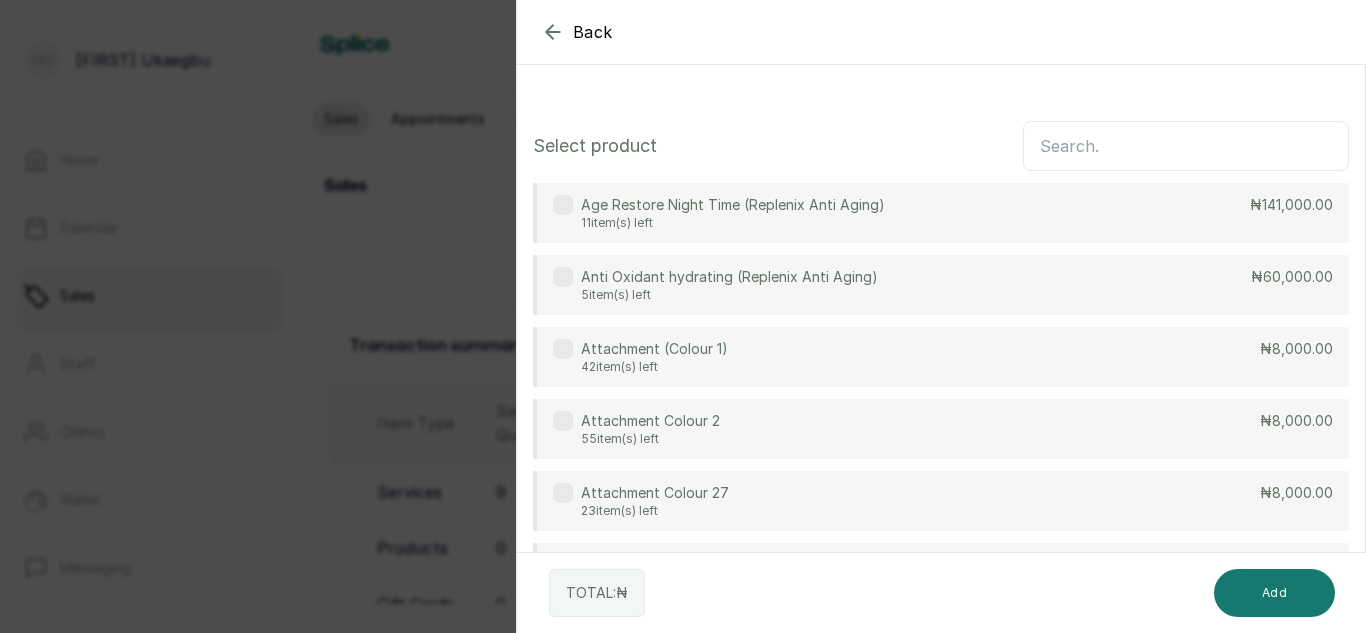 click at bounding box center (1186, 146) 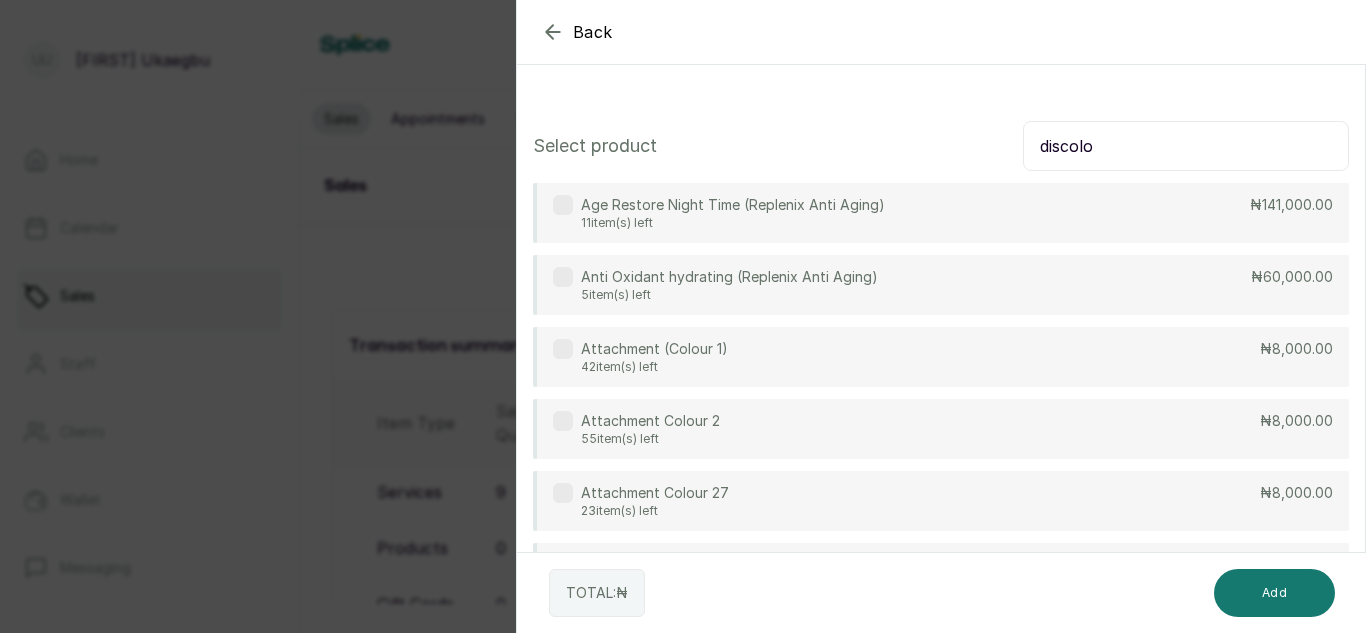type on "discolo" 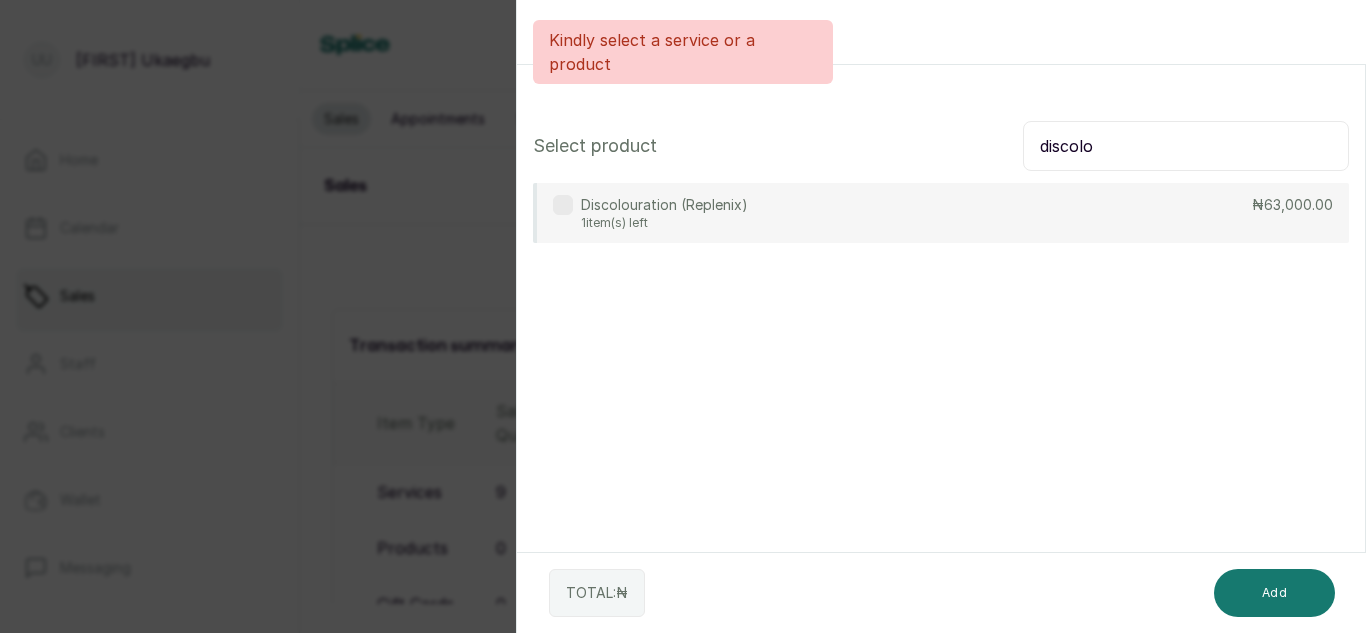 click on "Discolouration (Replenix)" at bounding box center (664, 205) 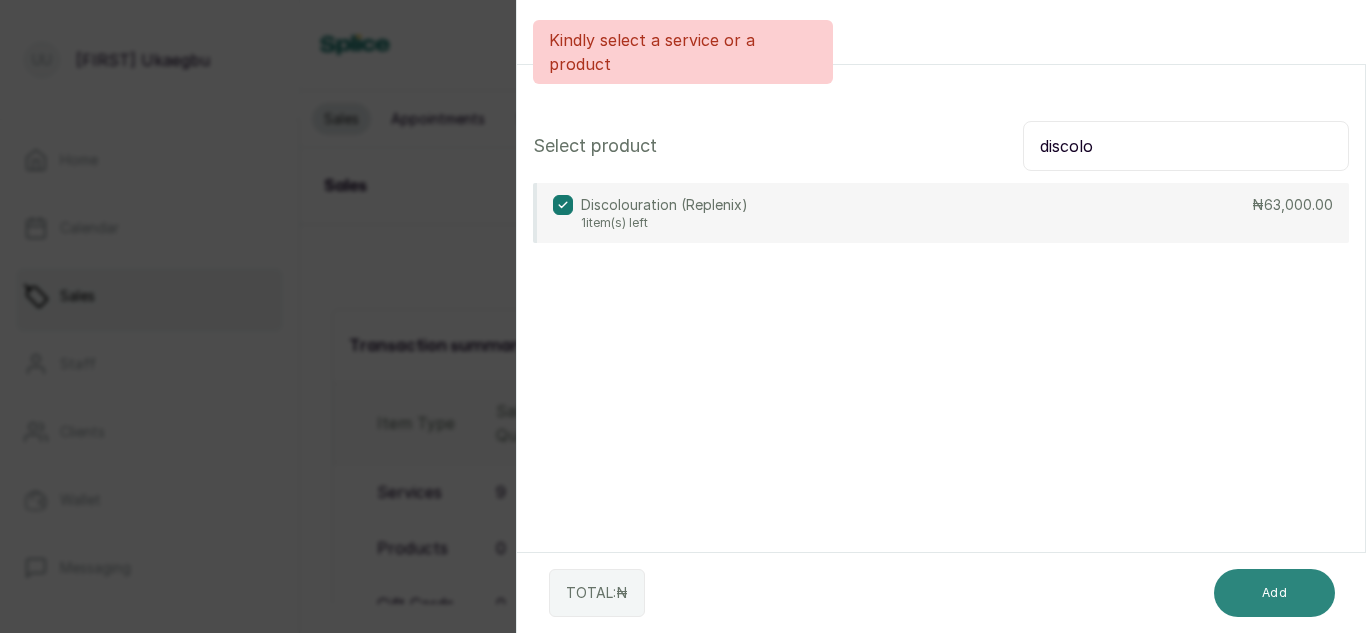 click on "Add" at bounding box center (1274, 593) 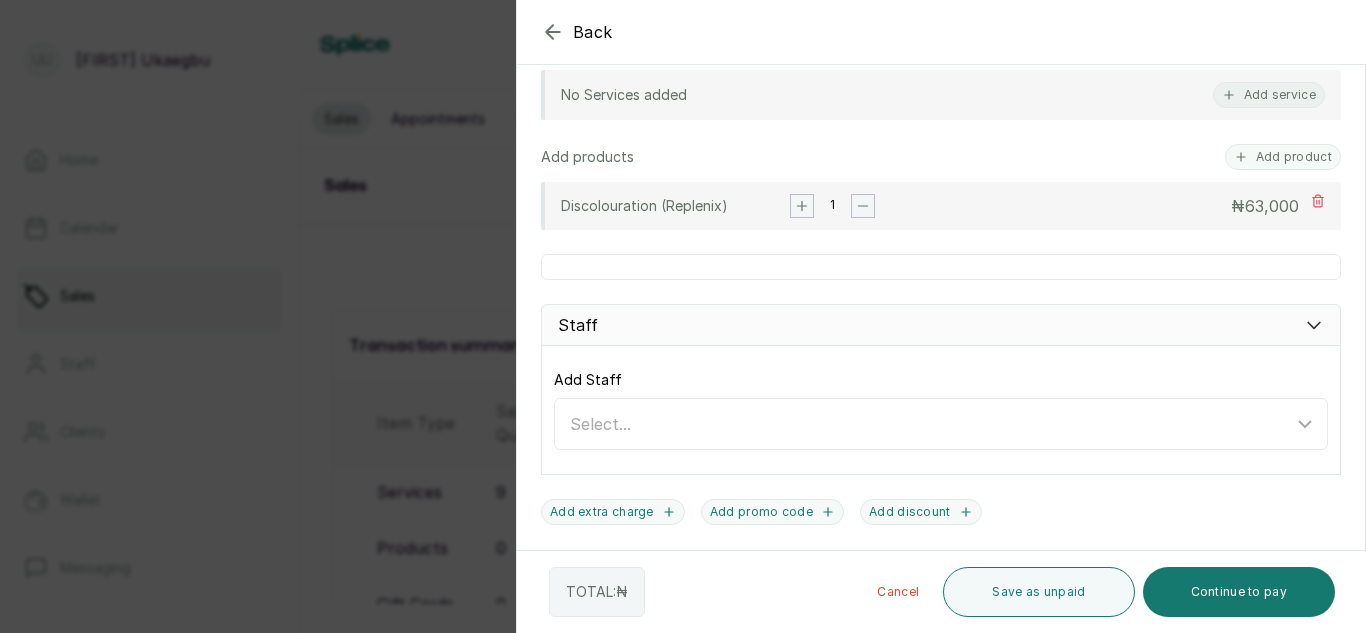 scroll, scrollTop: 523, scrollLeft: 0, axis: vertical 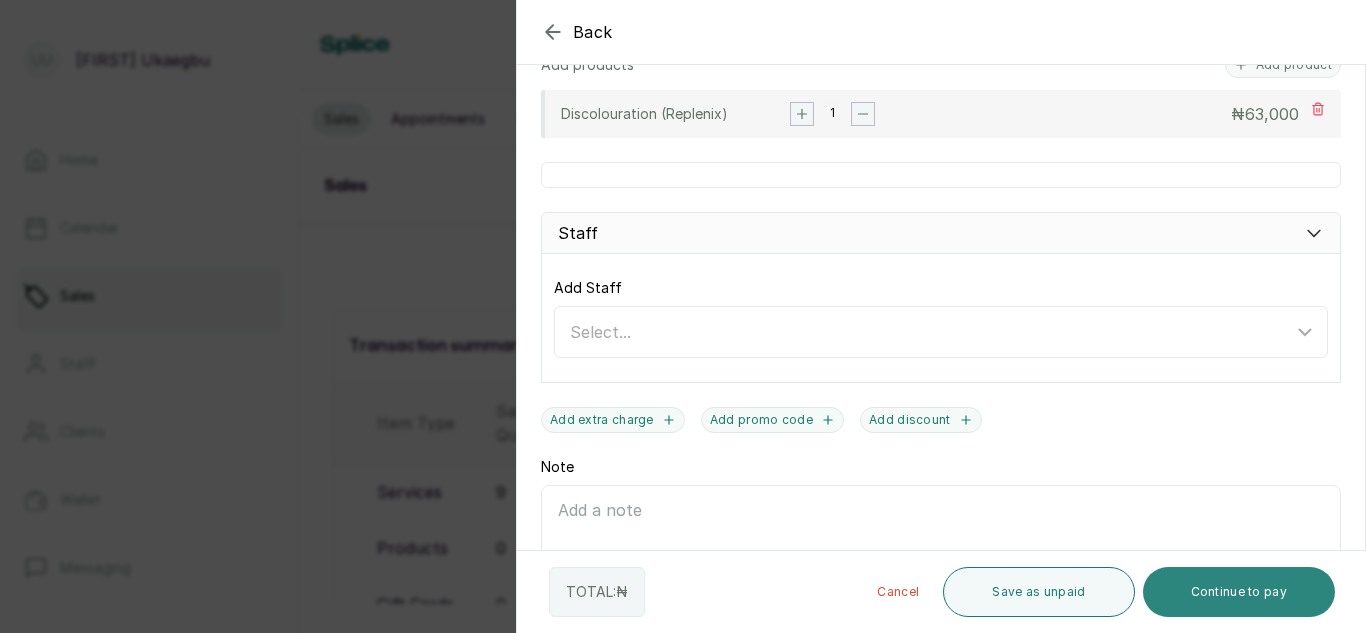 click on "Continue to pay" at bounding box center (1239, 592) 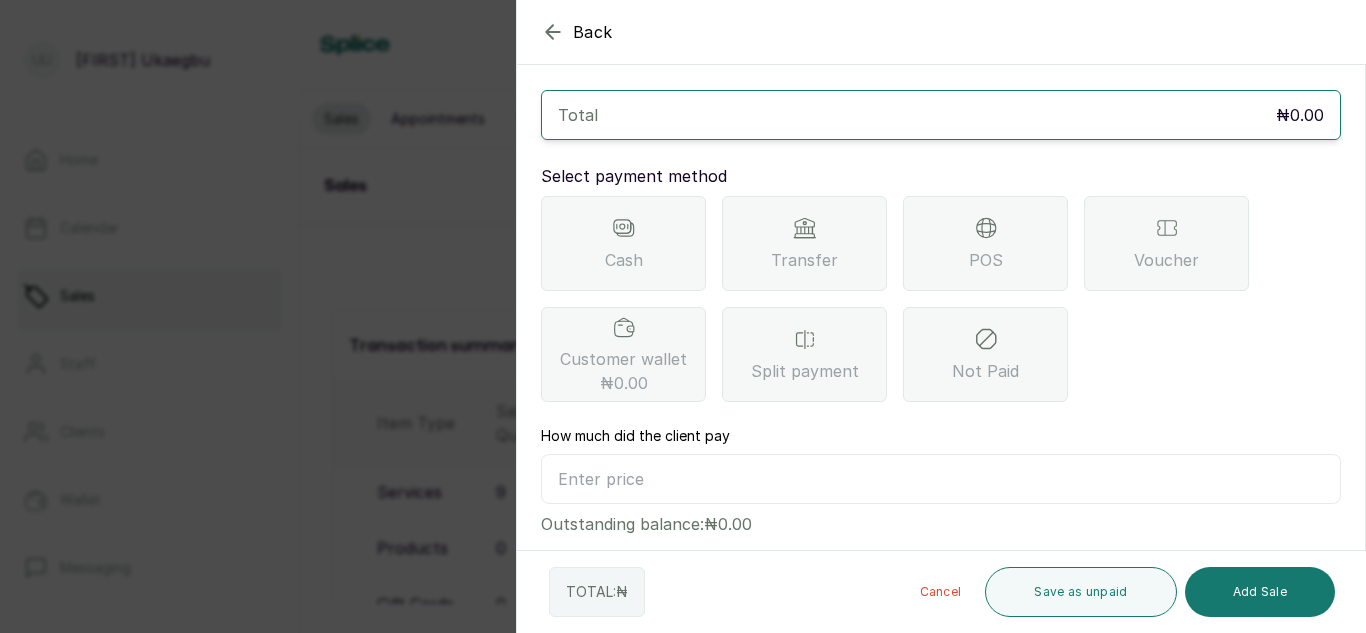scroll, scrollTop: 111, scrollLeft: 0, axis: vertical 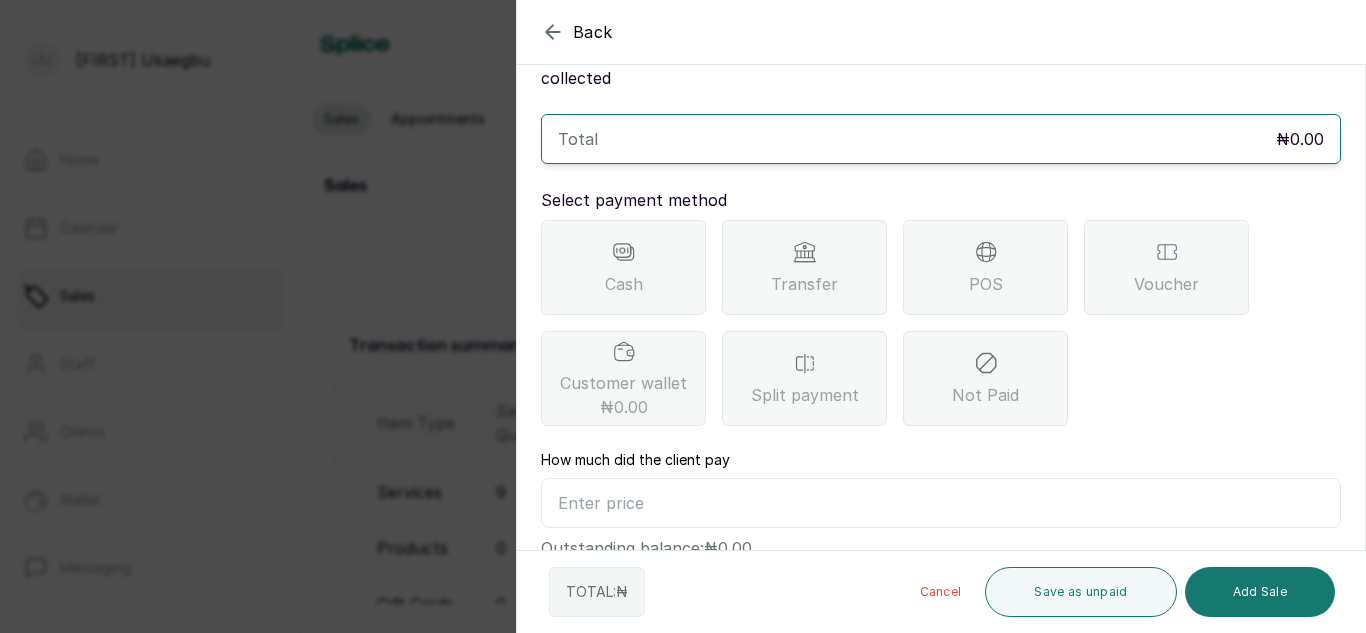click 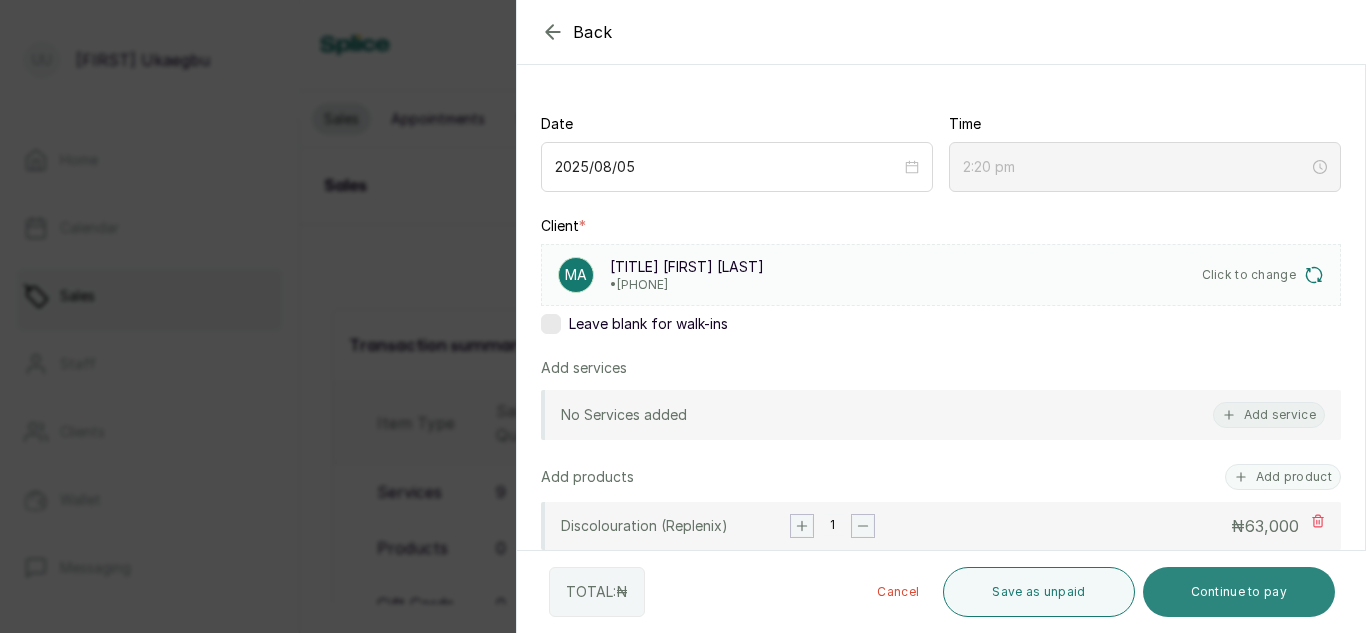click on "Continue to pay" at bounding box center [1239, 592] 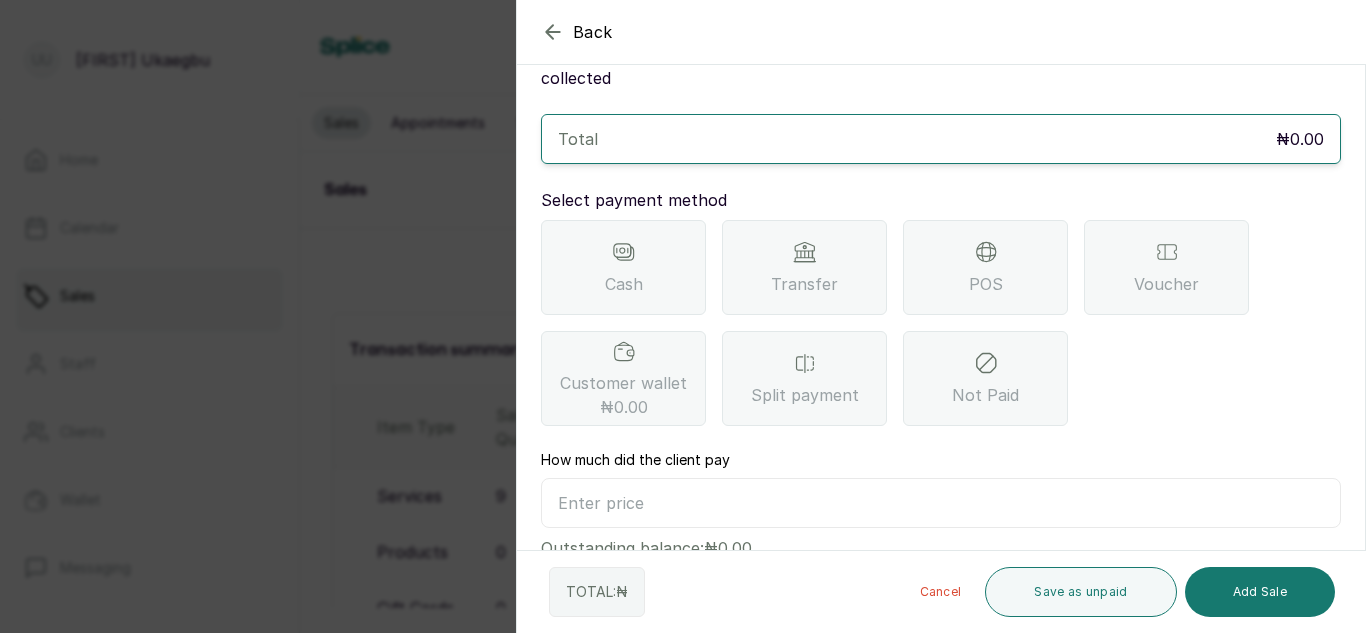 click on "Back Add Sale Create Sale Select payment method and enter amount collected Total ₦0.00 Select payment method Cash Transfer POS Voucher Customer wallet ₦0.00 Split payment Not Paid How much did the client pay Outstanding balance: ₦0.00 TOTAL: ₦ Cancel Save as unpaid Add Sale" at bounding box center [683, 316] 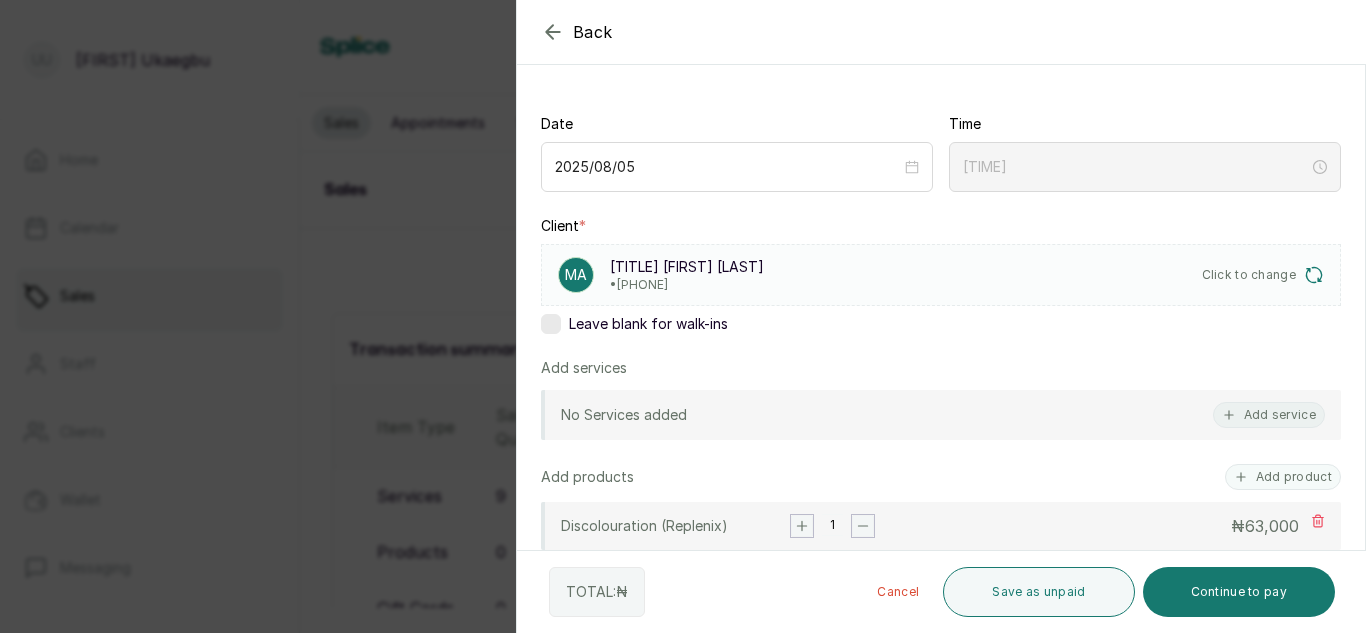 click 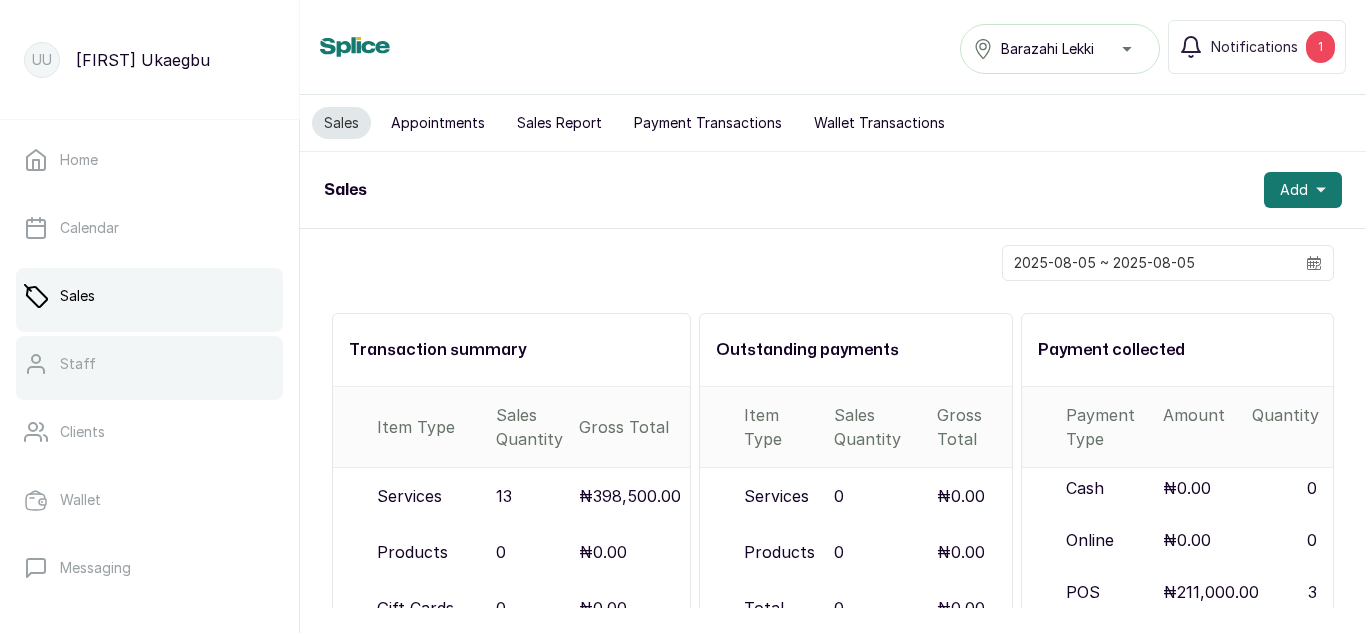 drag, startPoint x: 544, startPoint y: 31, endPoint x: 172, endPoint y: 374, distance: 505.99704 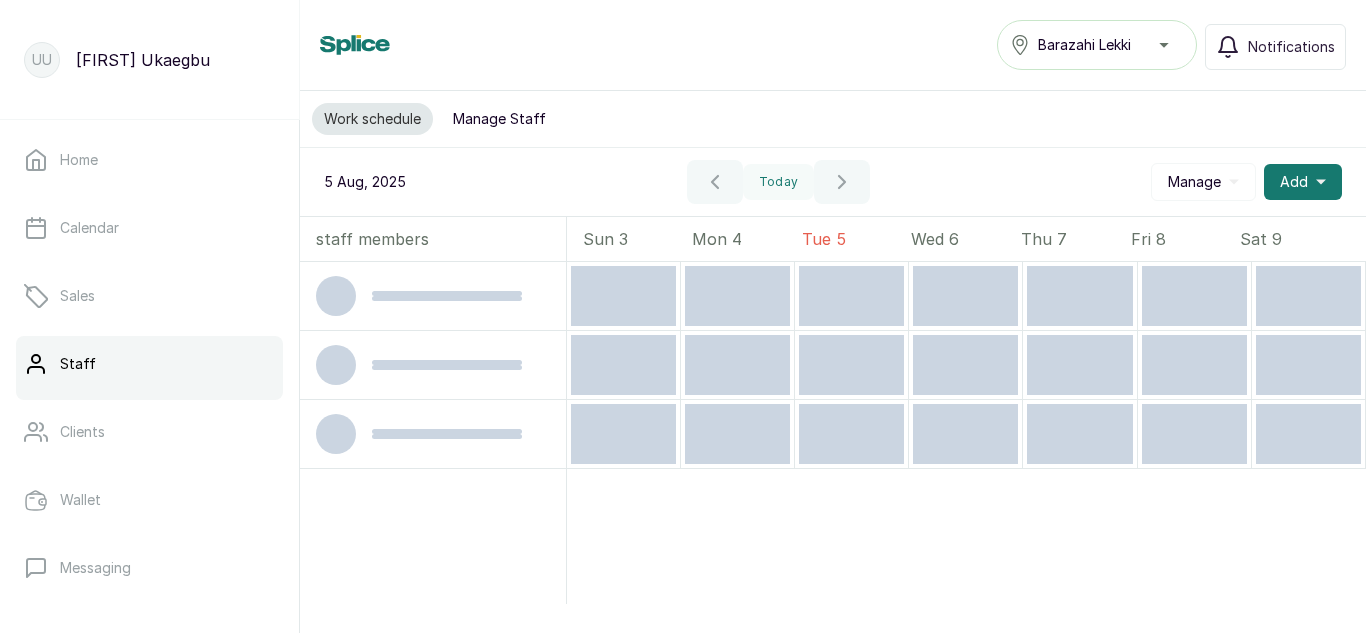 scroll, scrollTop: 0, scrollLeft: 0, axis: both 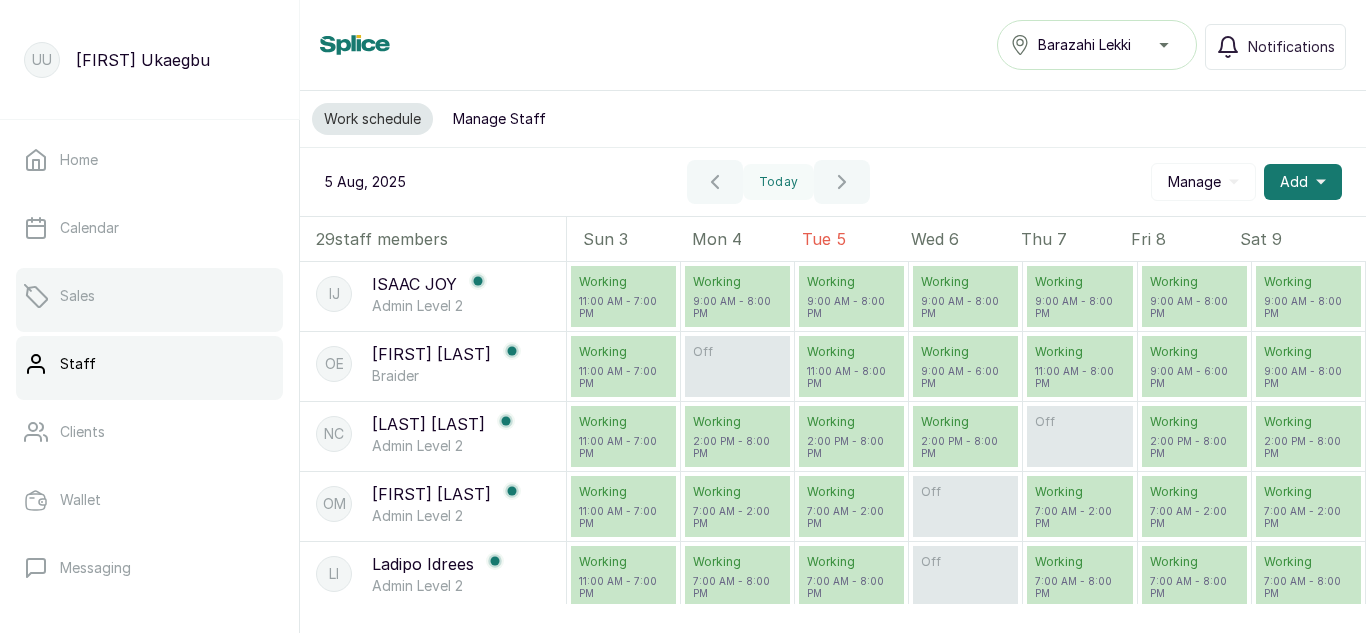 click on "Sales" at bounding box center [149, 296] 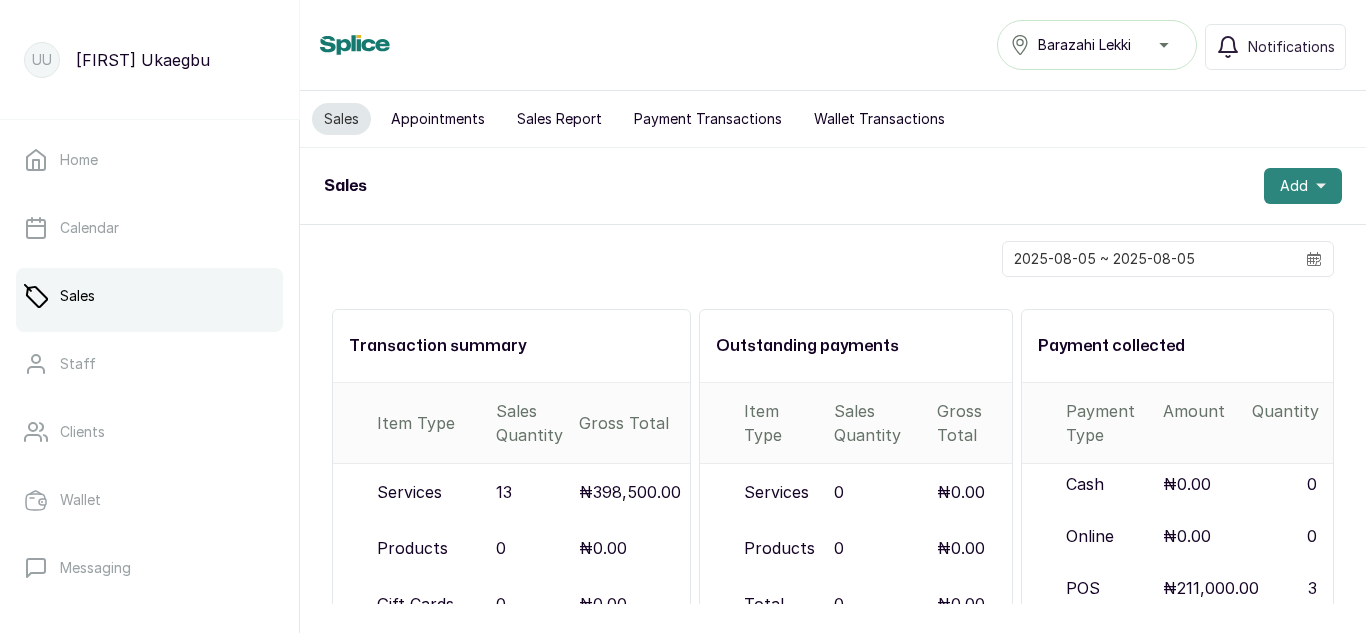 click on "Add" at bounding box center [1303, 186] 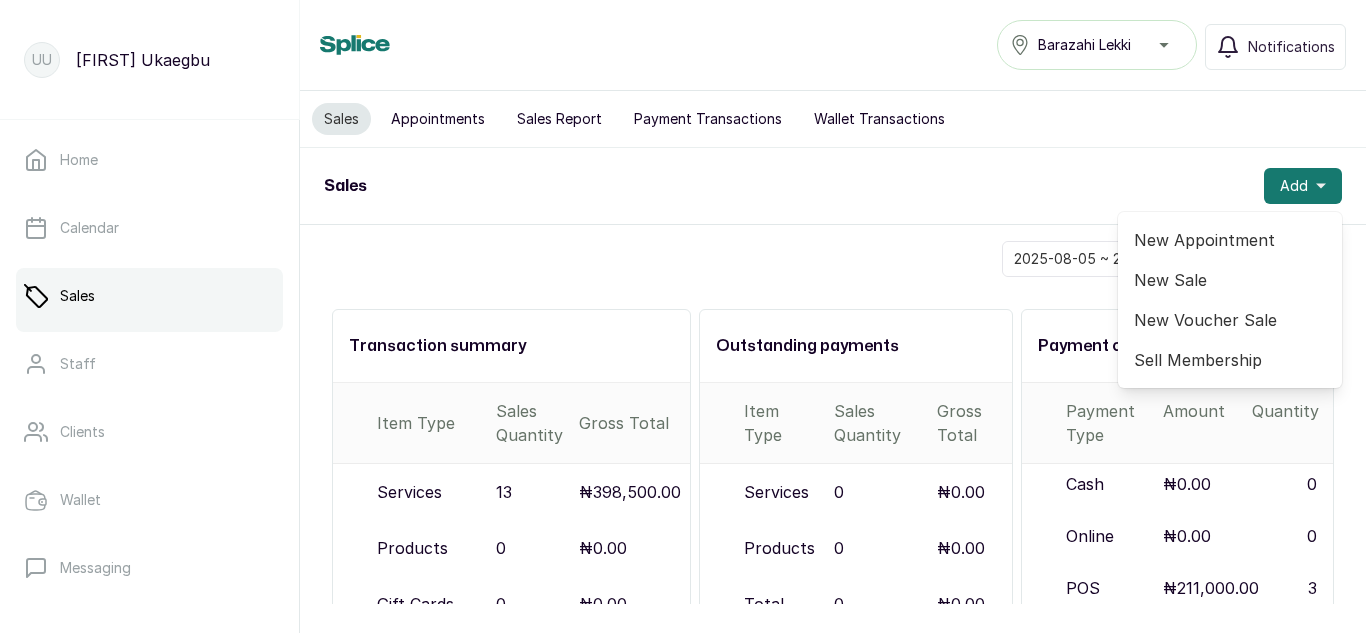 click on "New Sale" at bounding box center [1230, 280] 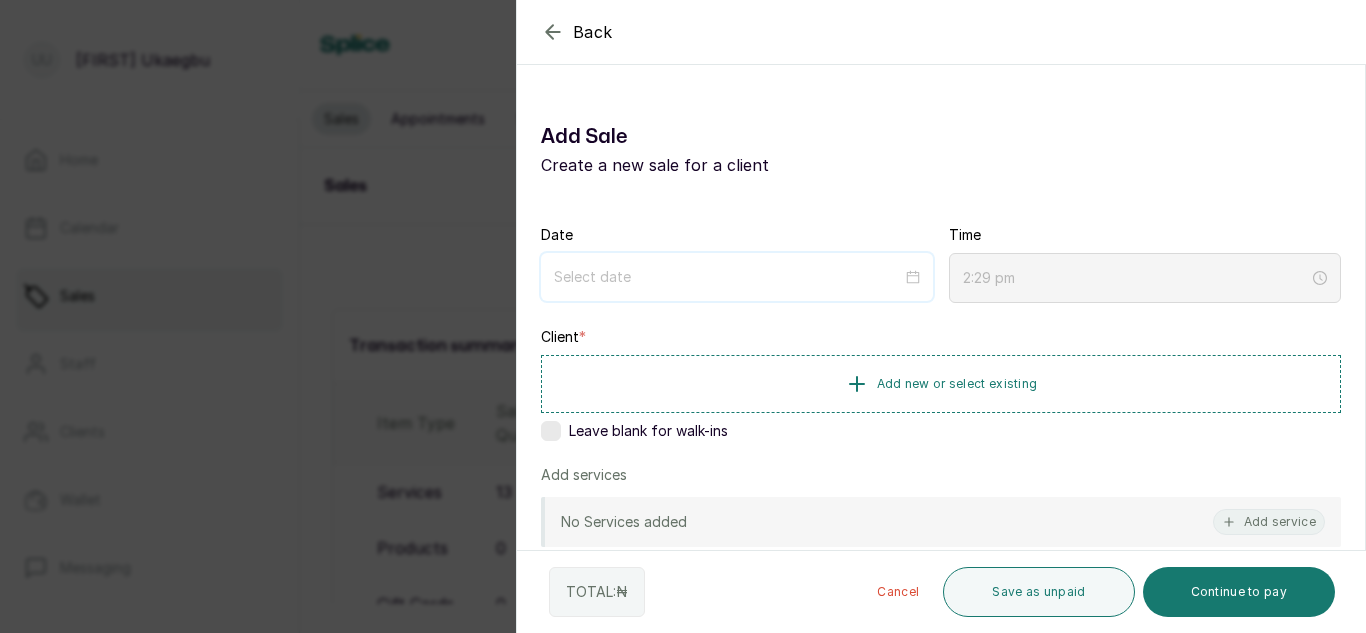 click at bounding box center [728, 277] 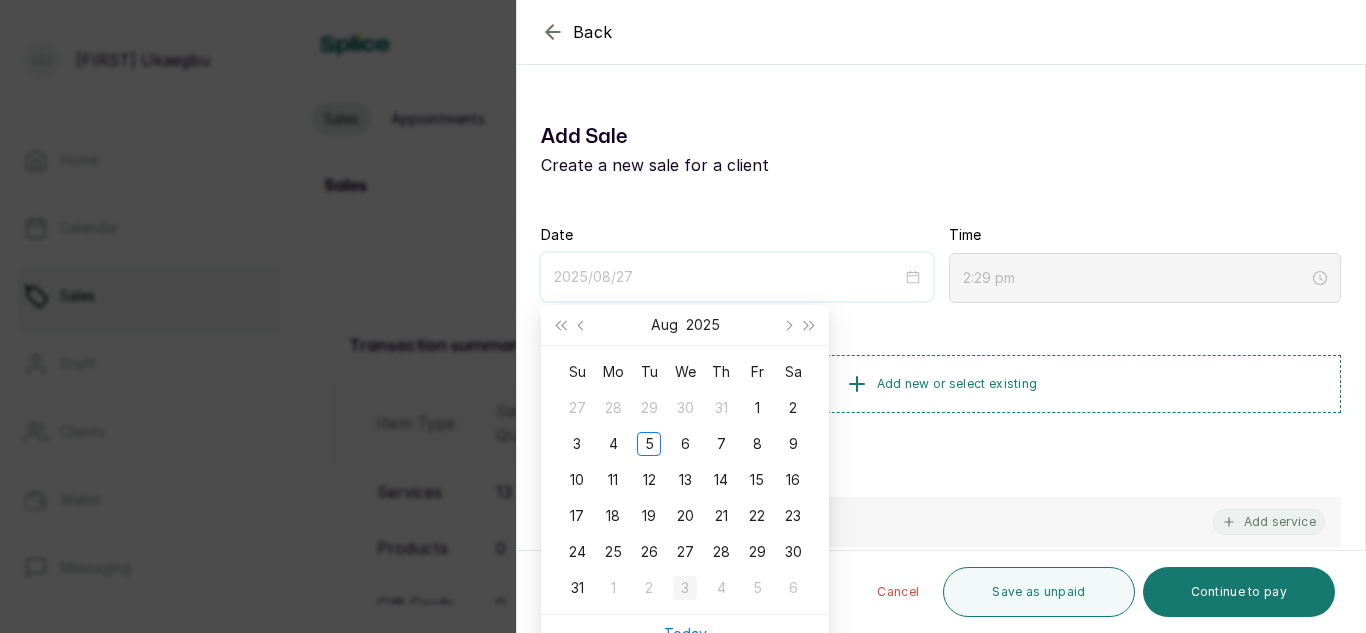 type on "2025/09/03" 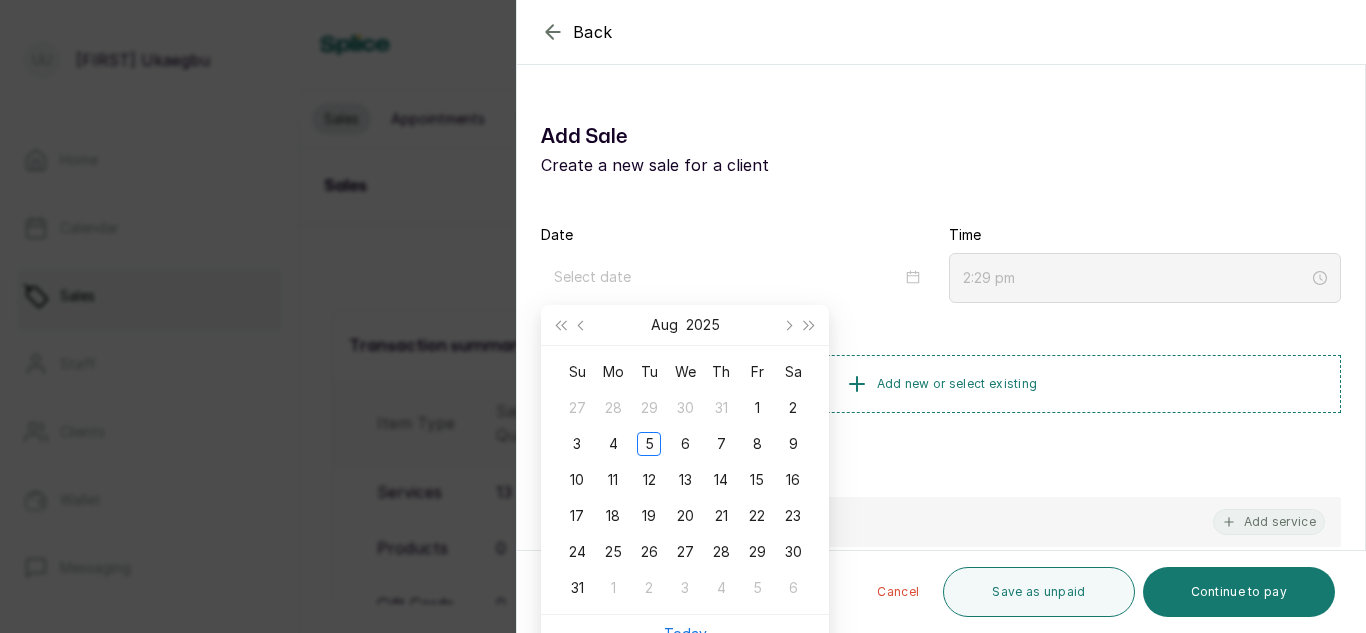 click on "Today" at bounding box center [685, 634] 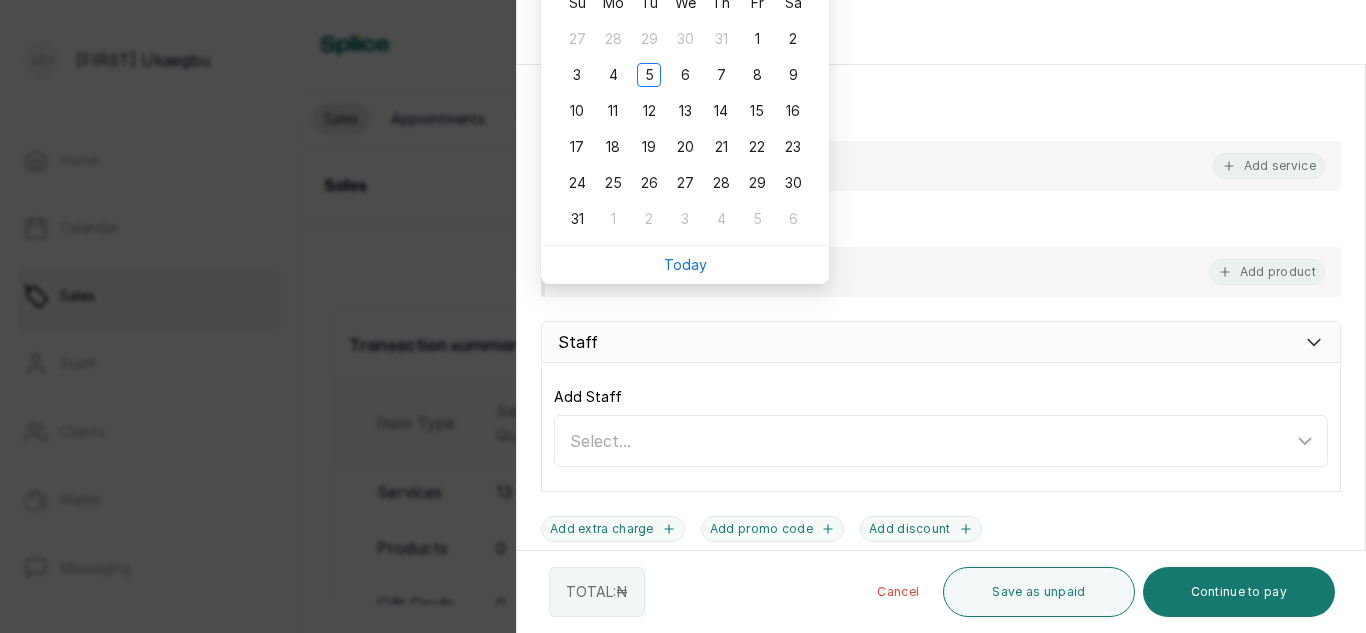 scroll, scrollTop: 370, scrollLeft: 0, axis: vertical 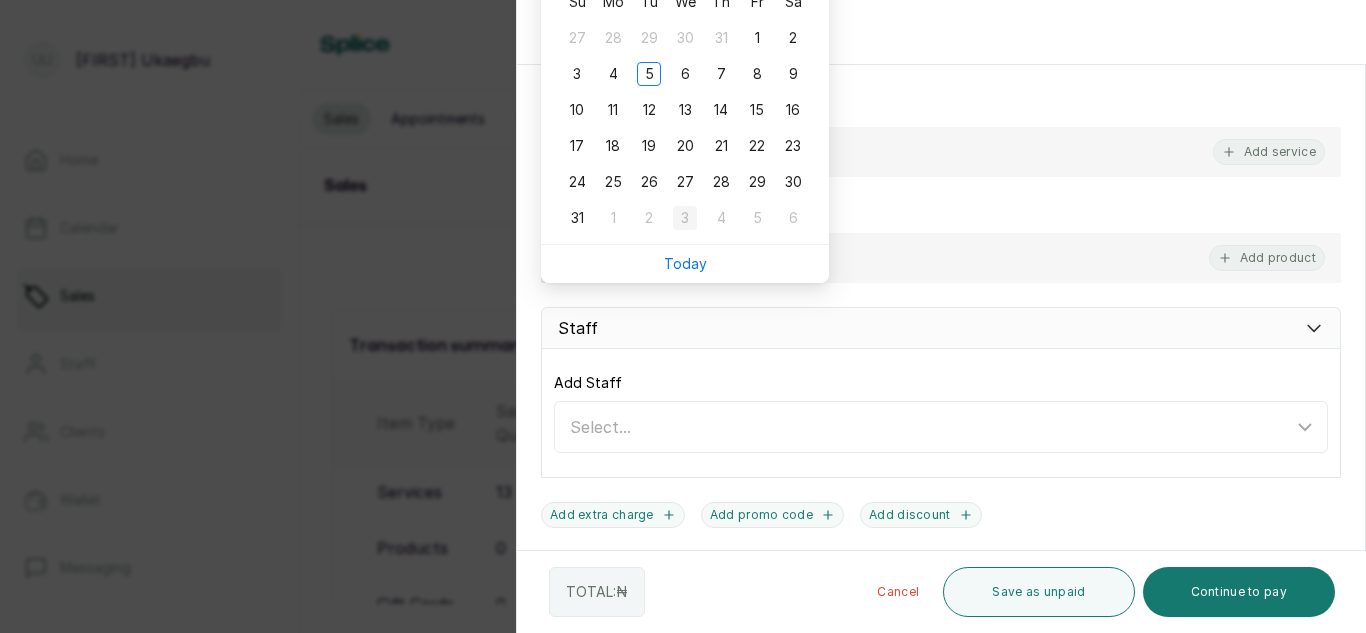 click on "3" at bounding box center (685, 218) 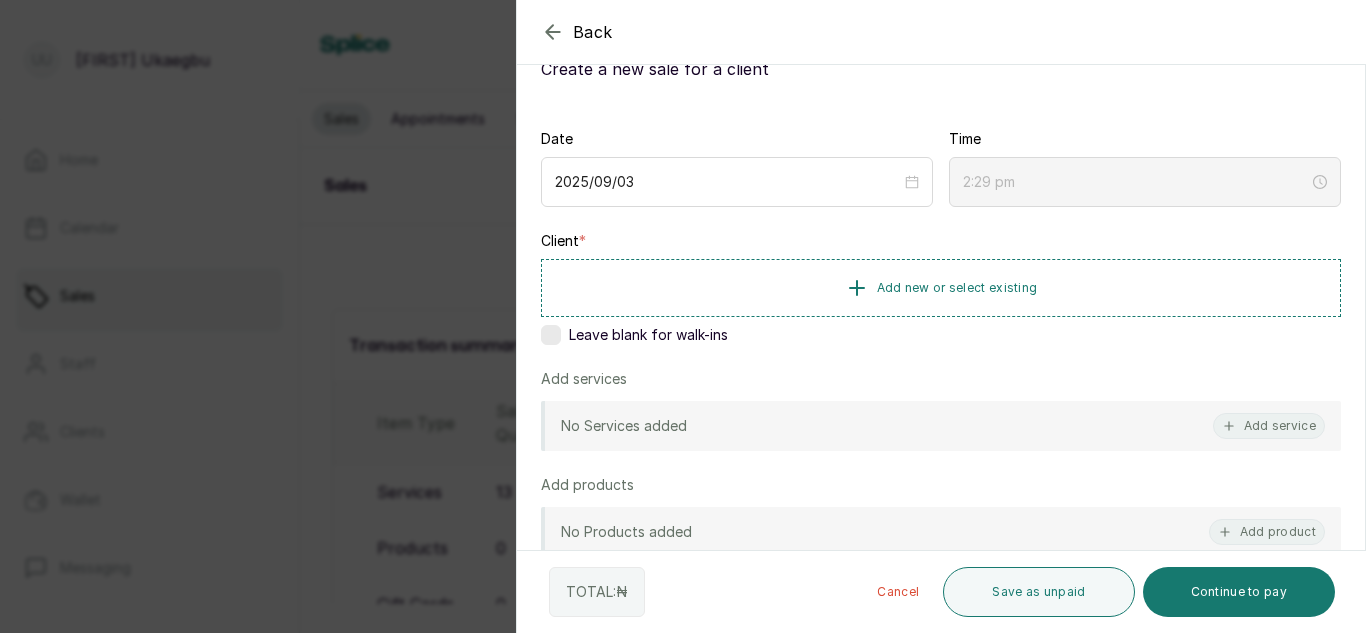scroll, scrollTop: 85, scrollLeft: 0, axis: vertical 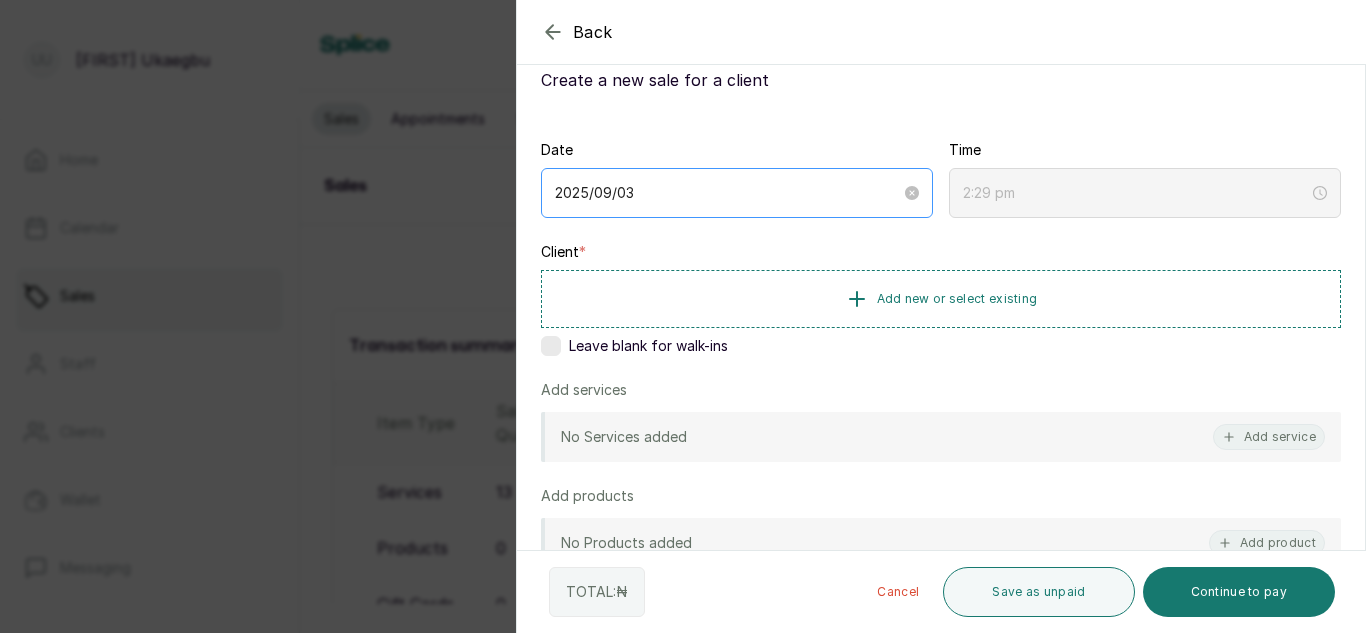 click on "2025/09/03" at bounding box center (737, 193) 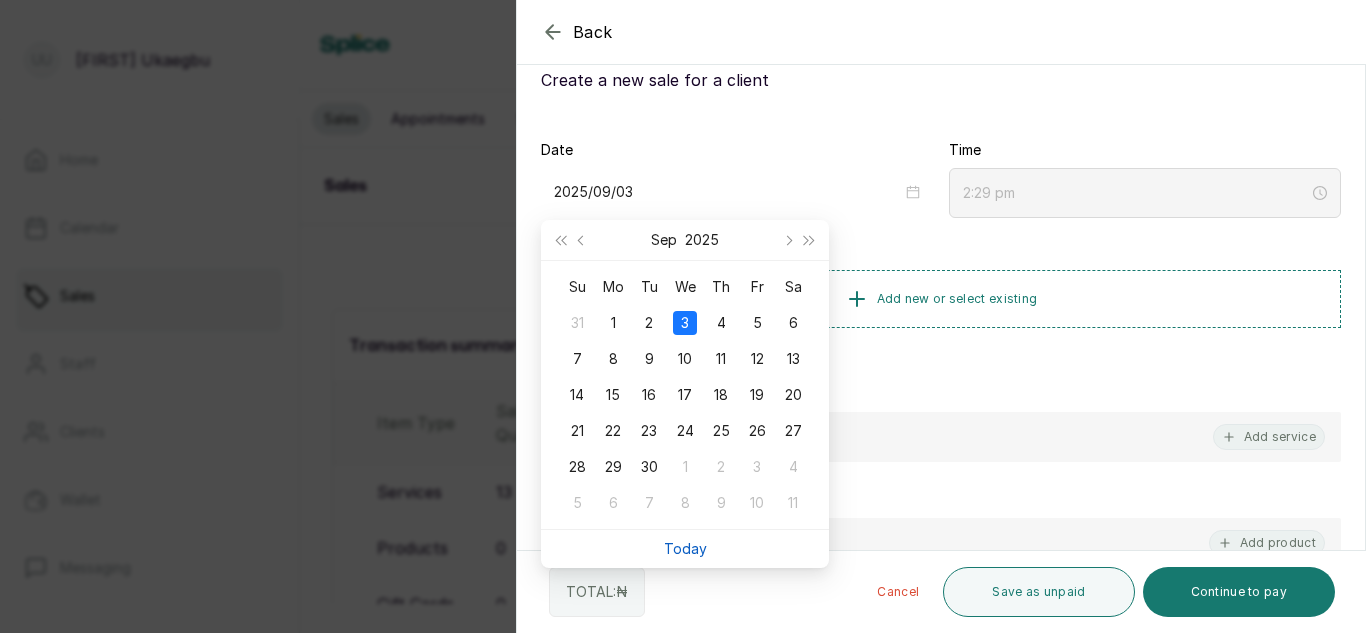 click on "Today" at bounding box center [685, 548] 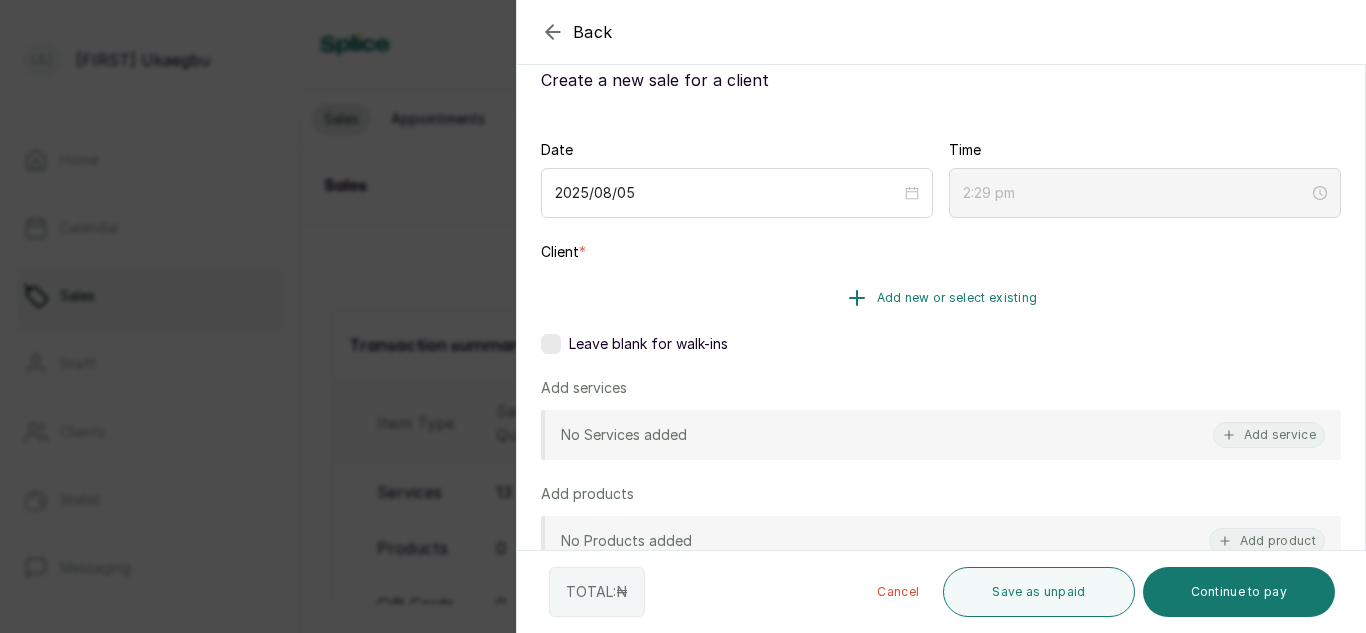 click on "Add new or select existing" at bounding box center (957, 298) 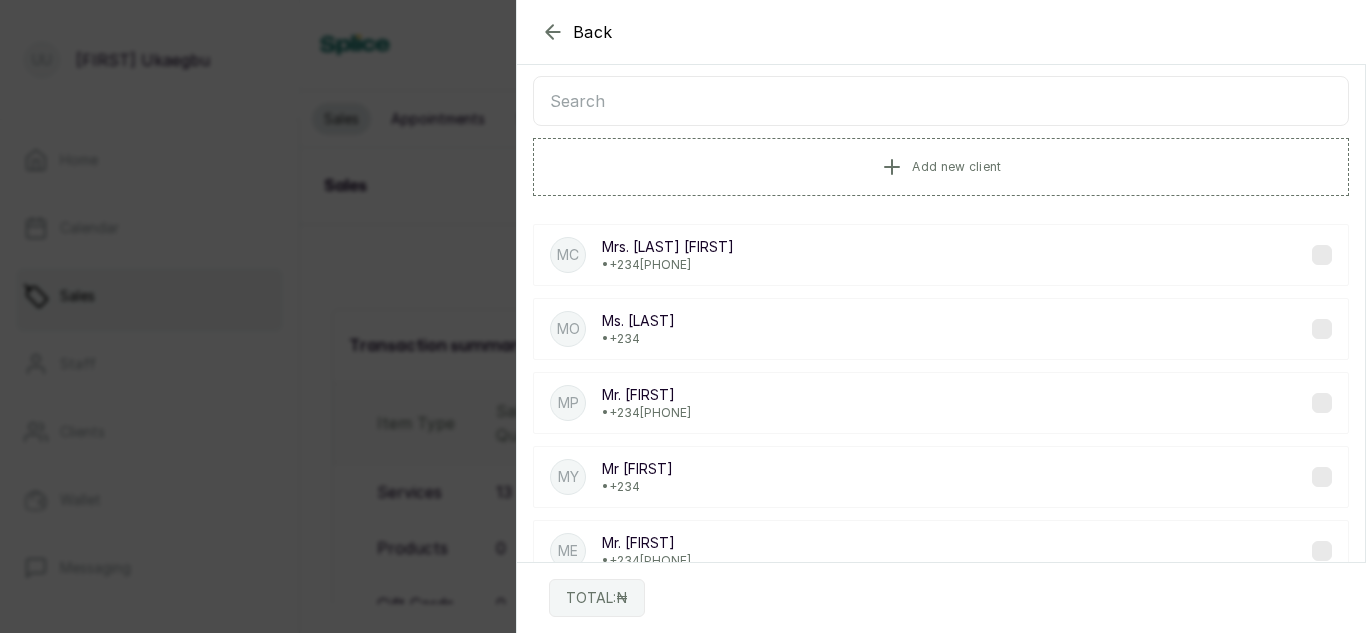 click at bounding box center [941, 101] 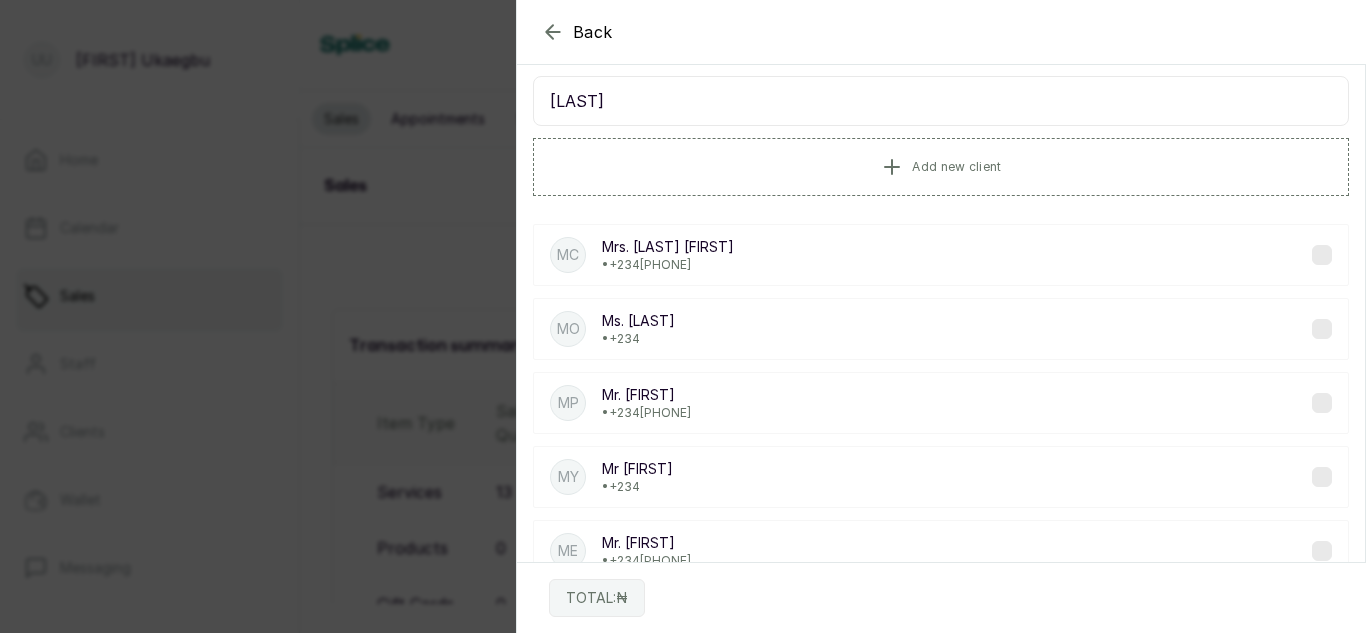 type on "abayomi" 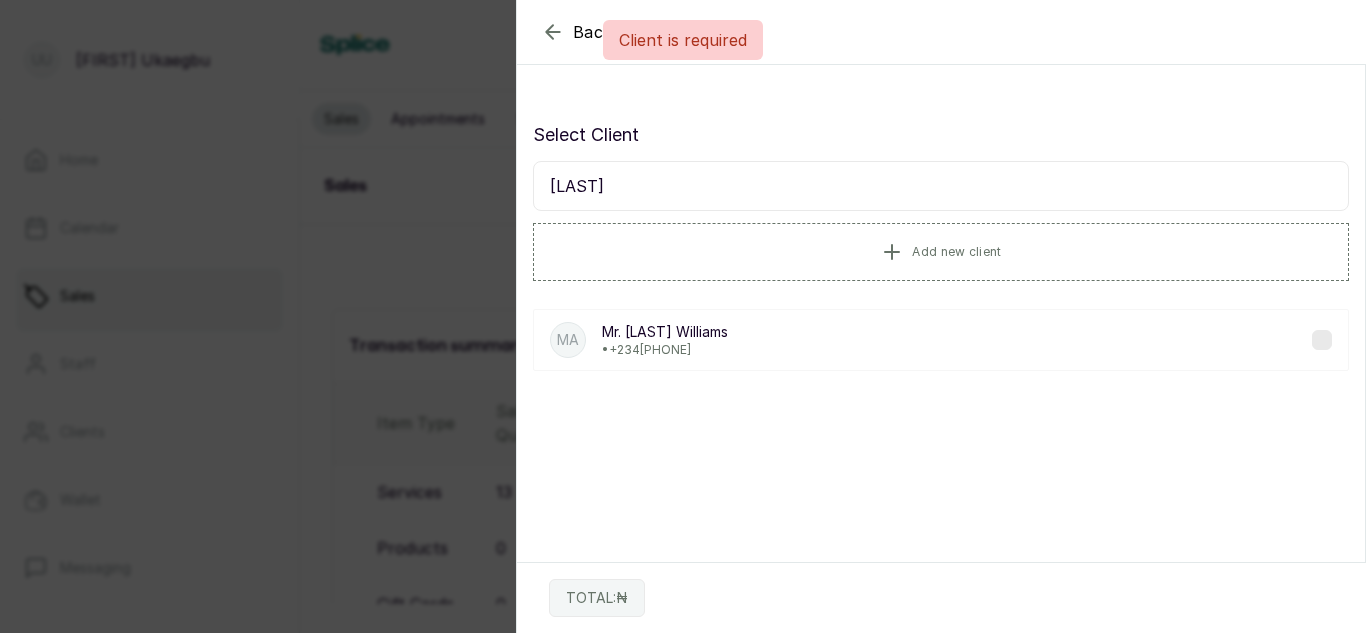 scroll, scrollTop: 0, scrollLeft: 0, axis: both 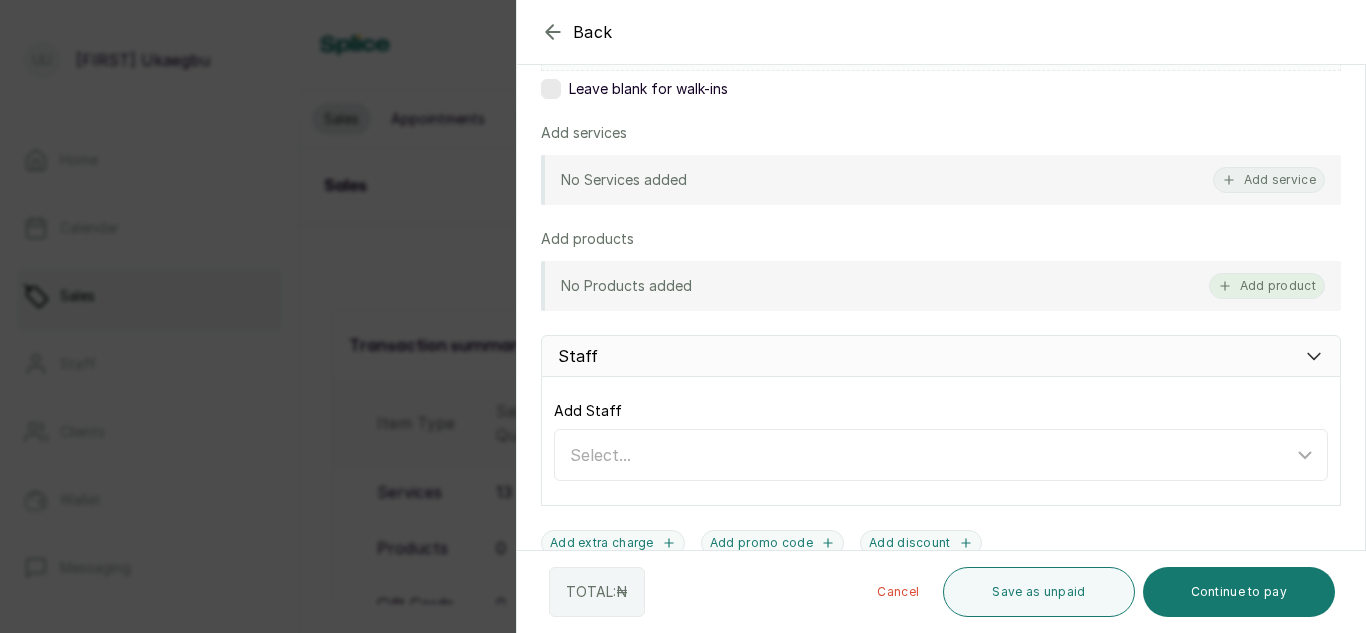 click on "Add product" at bounding box center (1267, 286) 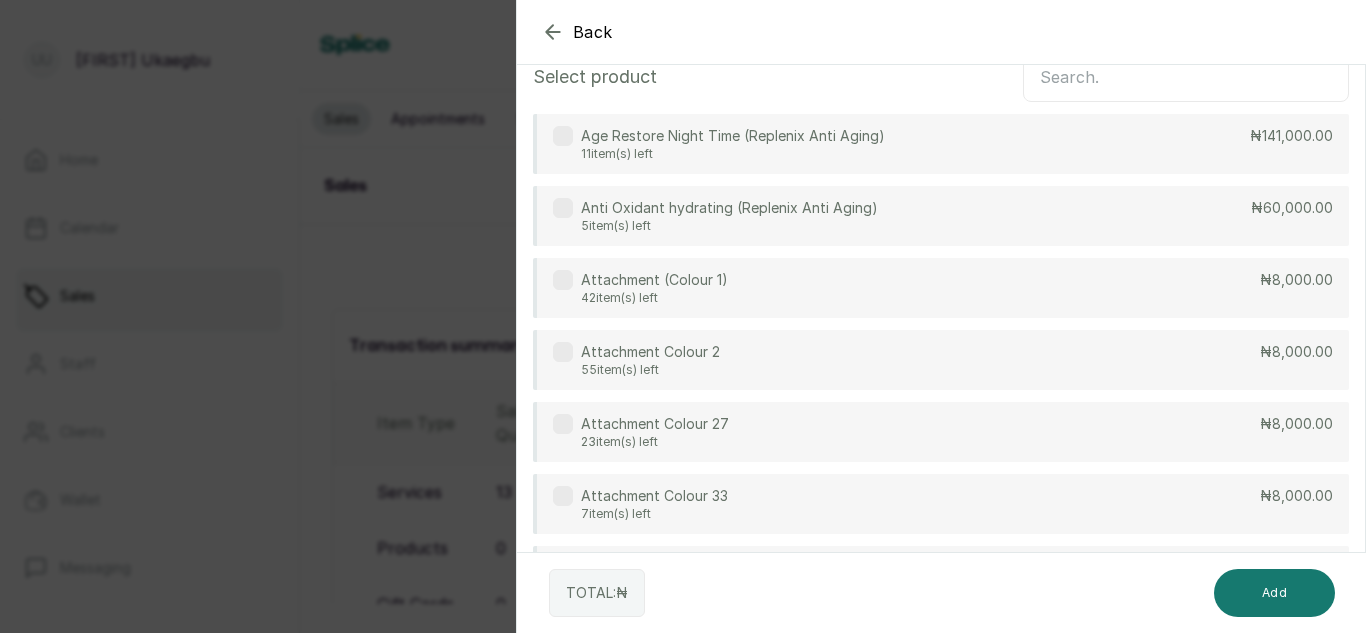 scroll, scrollTop: 0, scrollLeft: 0, axis: both 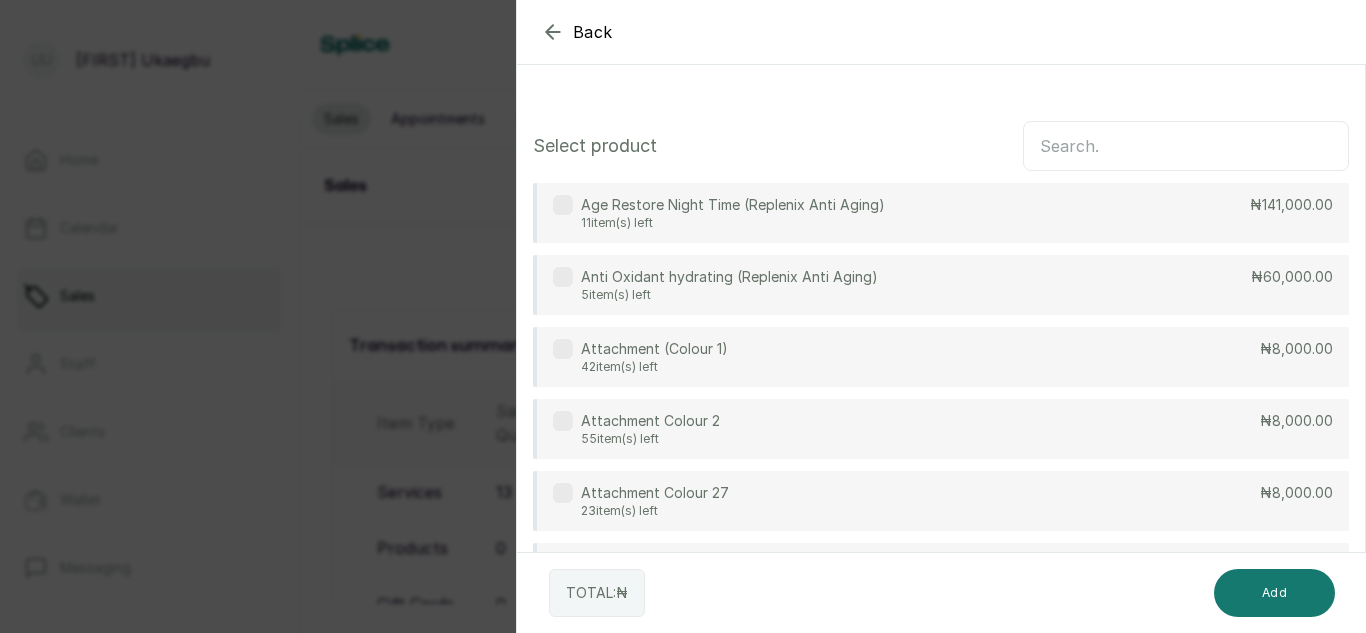 click at bounding box center [1186, 146] 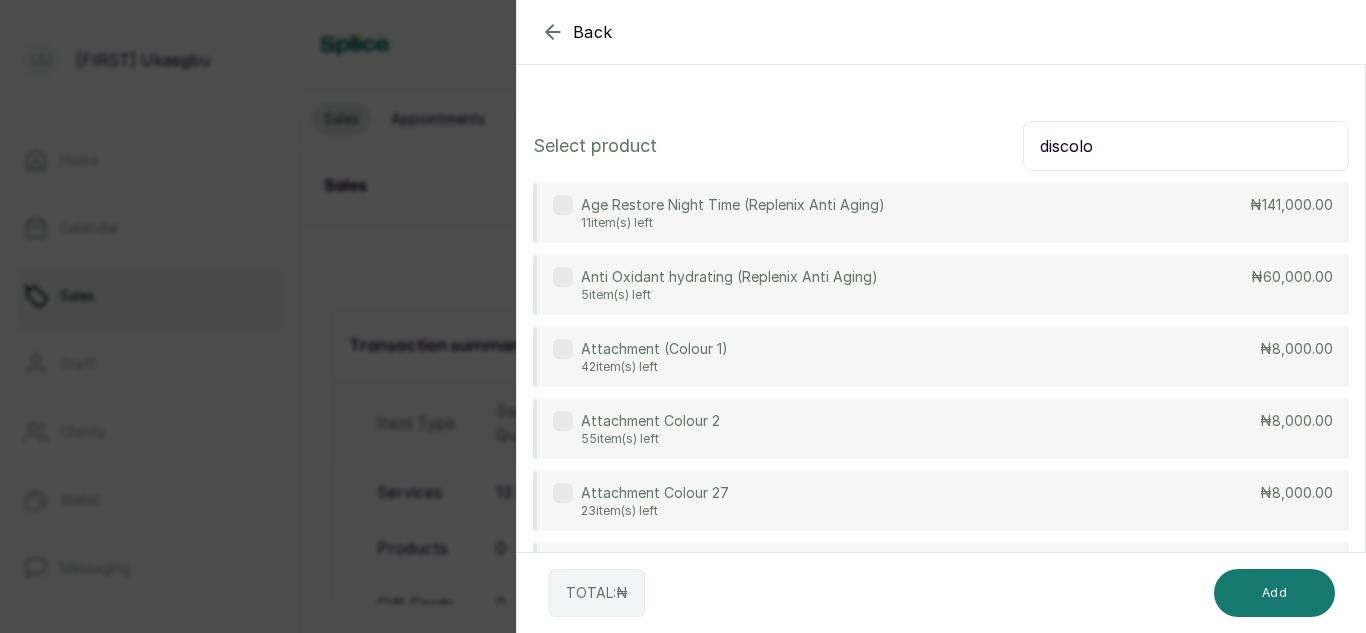type on "discolo" 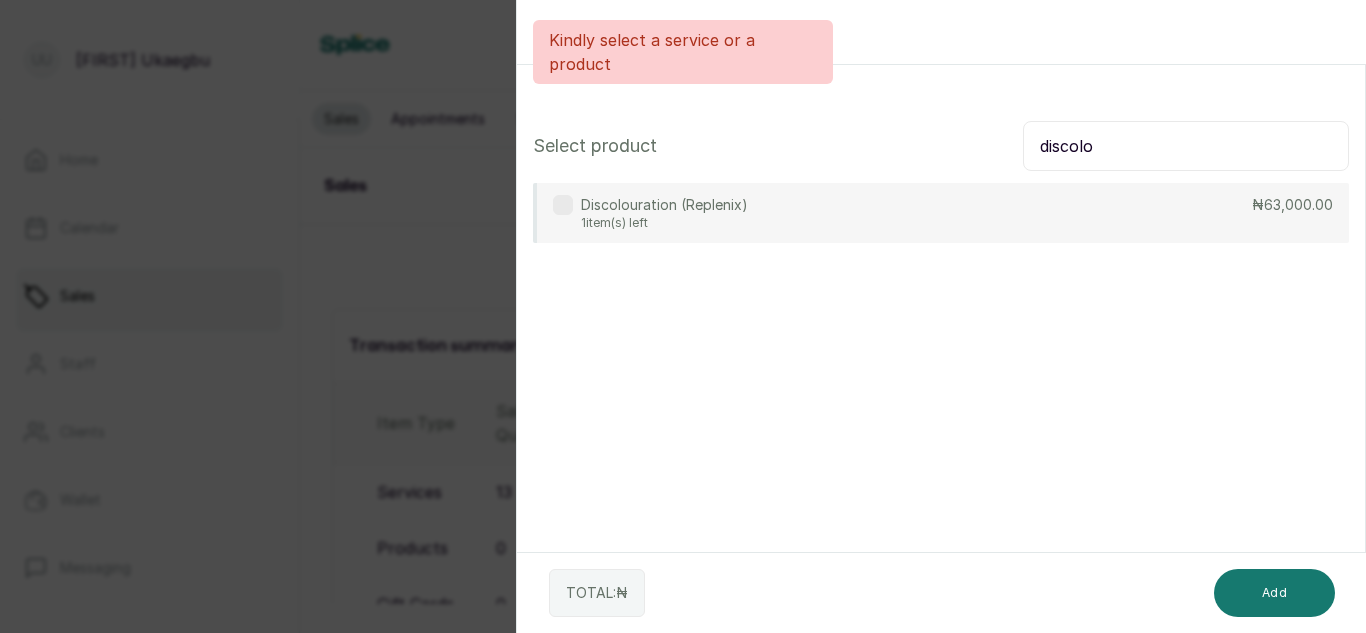 click on "Discolouration (Replenix) 1 item(s) left ₦63,000.00" at bounding box center [941, 213] 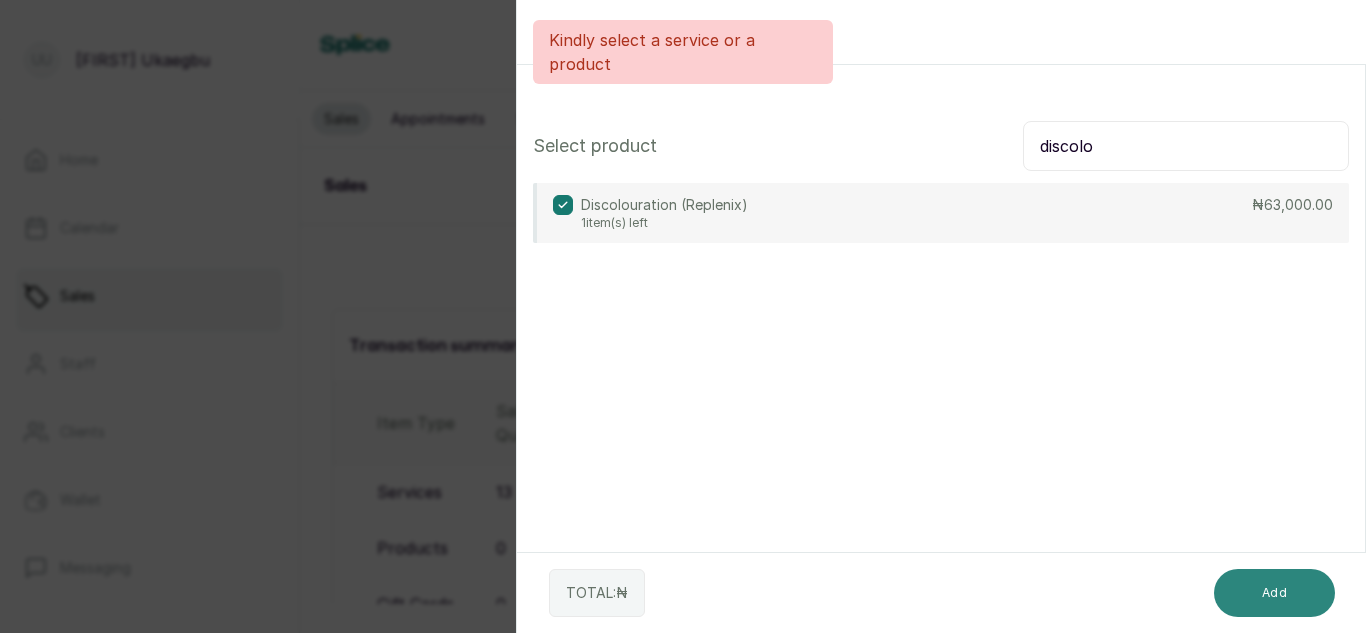 click on "Add" at bounding box center [1274, 593] 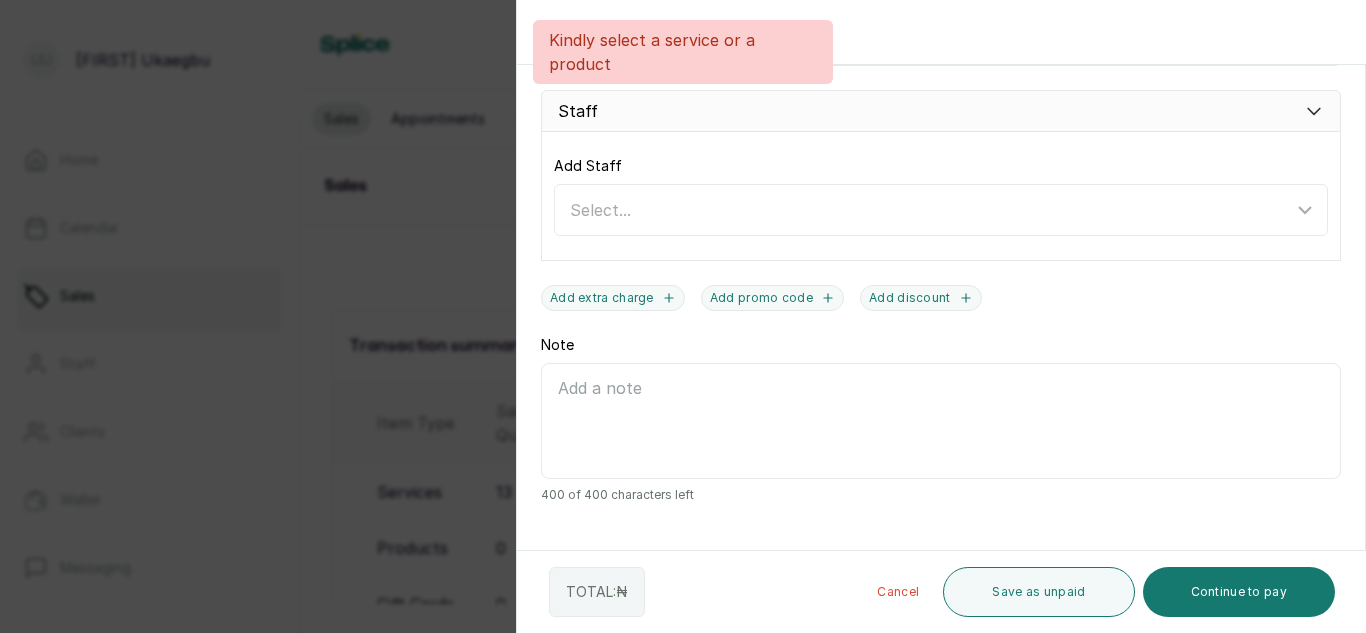 scroll, scrollTop: 676, scrollLeft: 0, axis: vertical 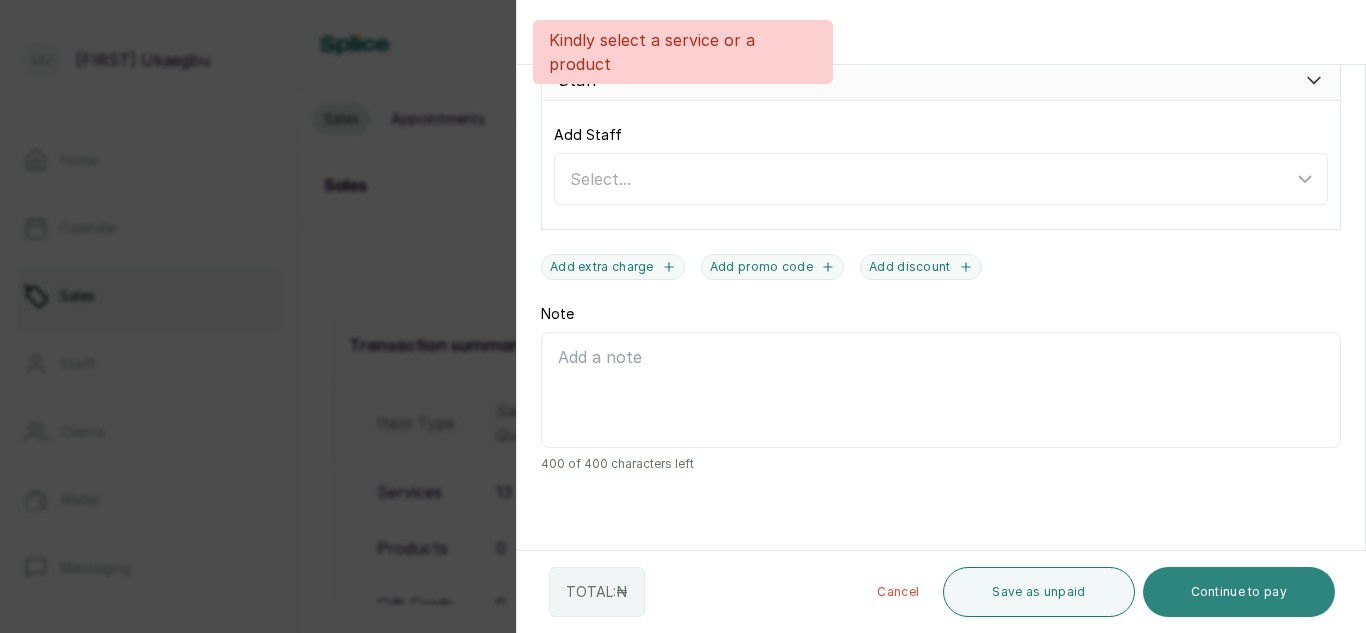 click on "Continue to pay" at bounding box center [1239, 592] 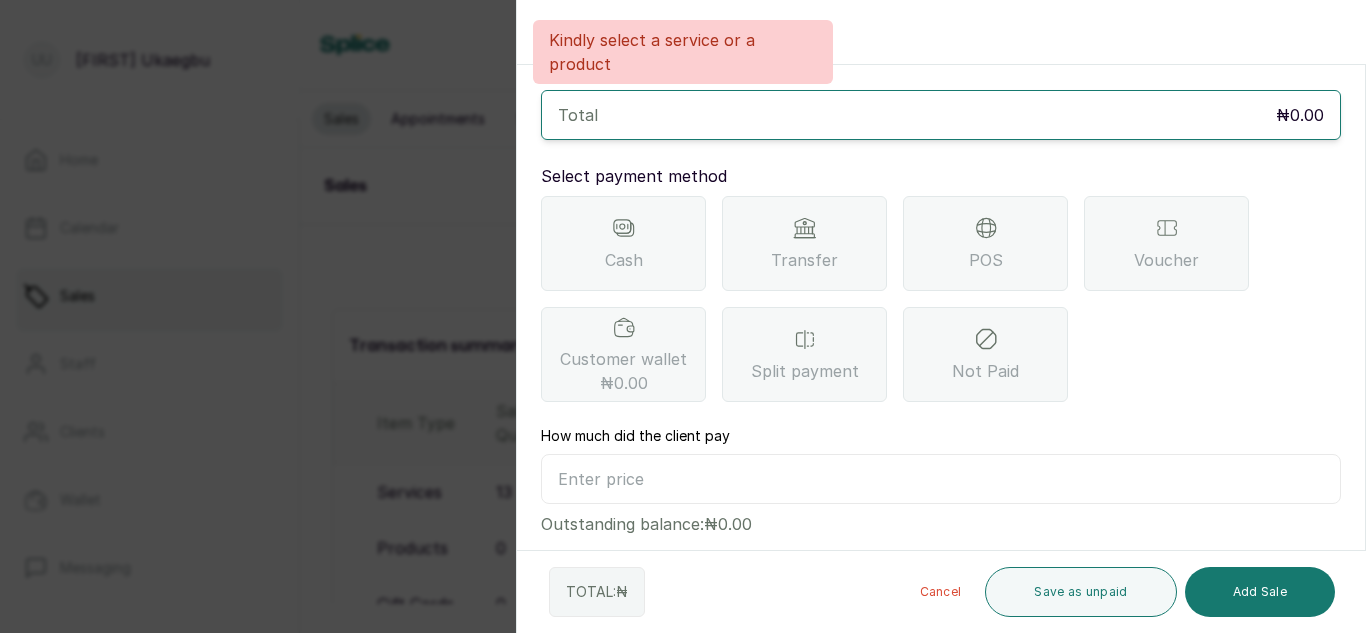 scroll, scrollTop: 111, scrollLeft: 0, axis: vertical 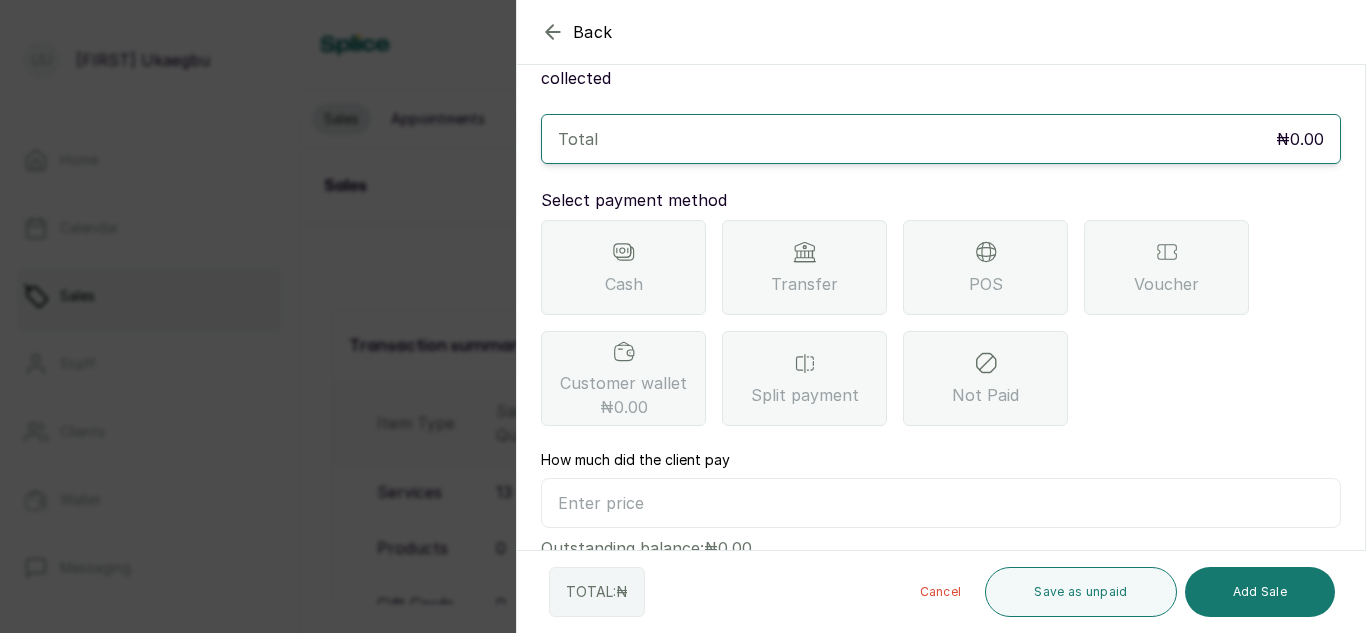 click 